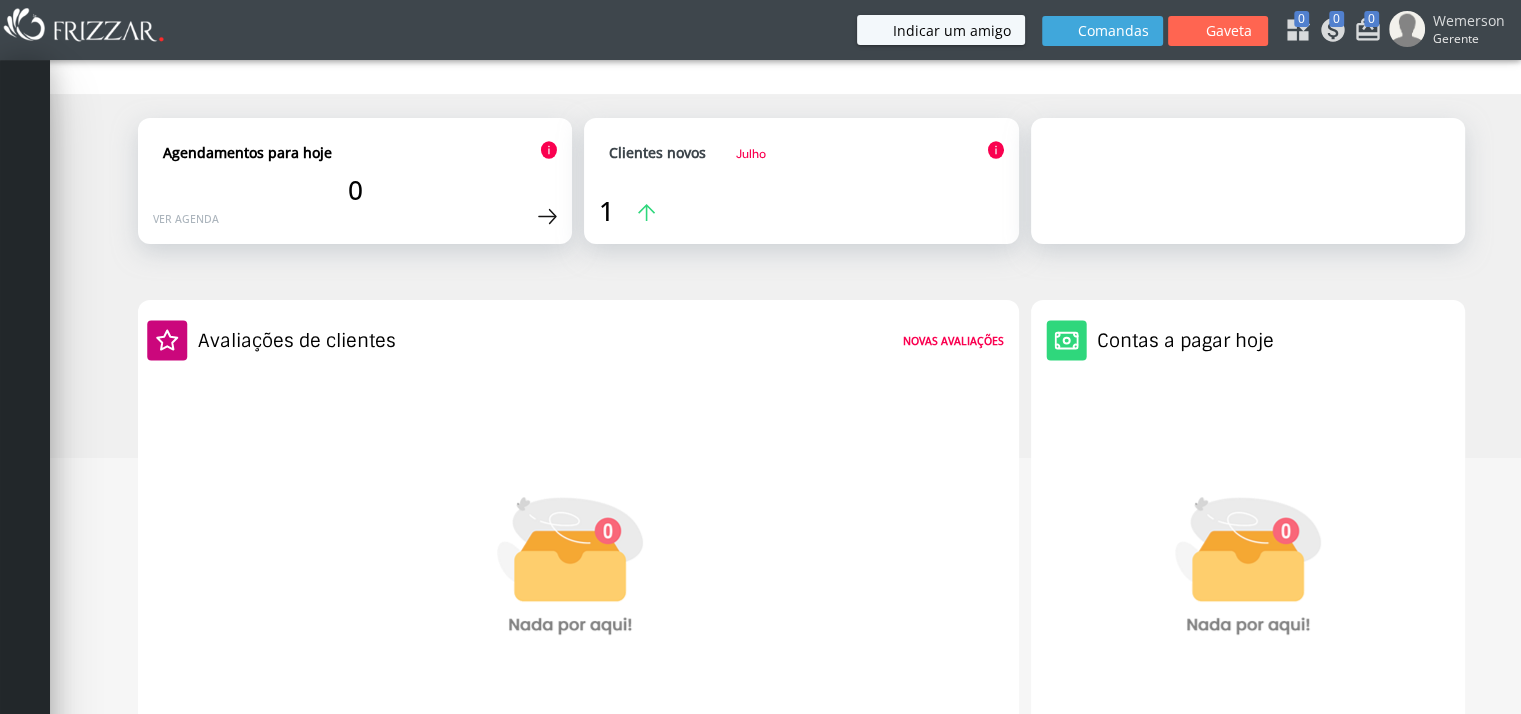 scroll, scrollTop: 700, scrollLeft: 0, axis: vertical 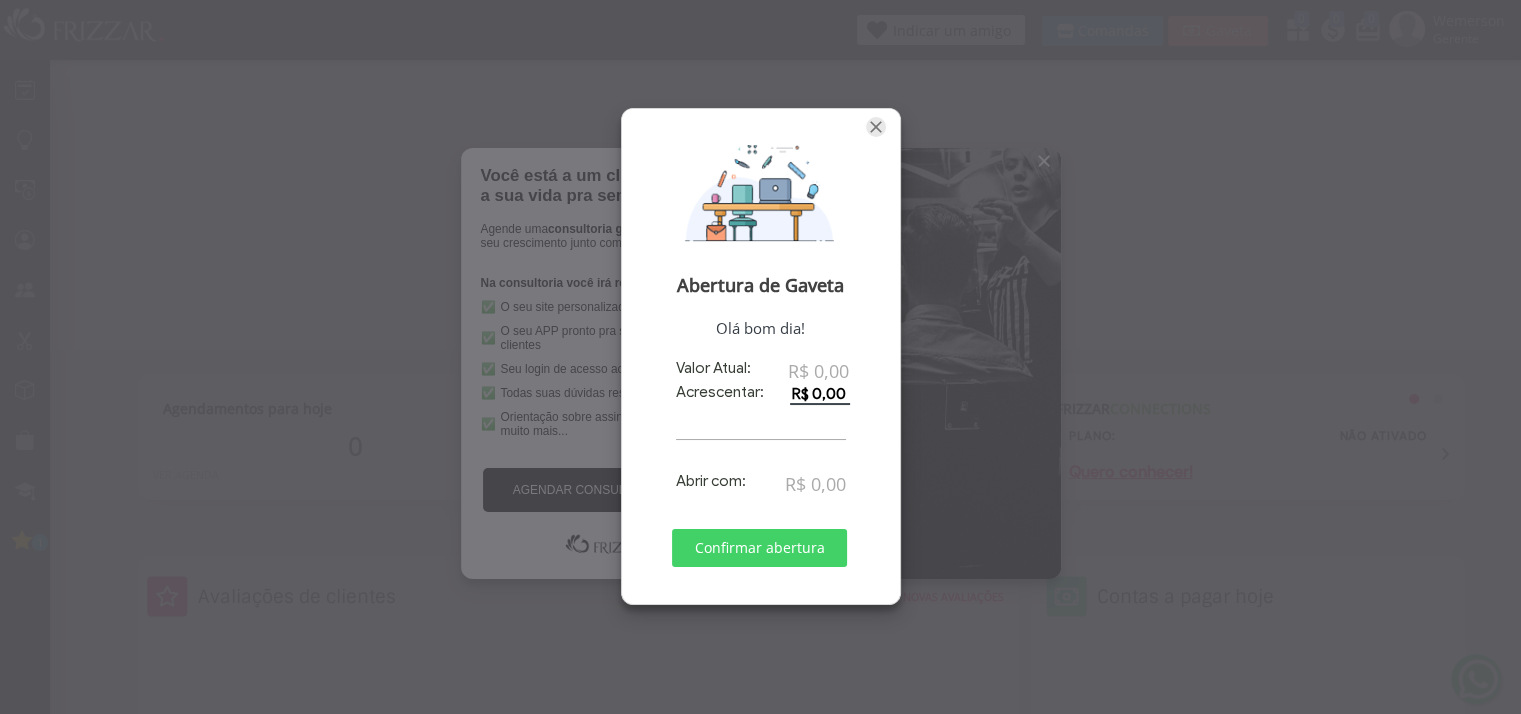 click at bounding box center (876, 127) 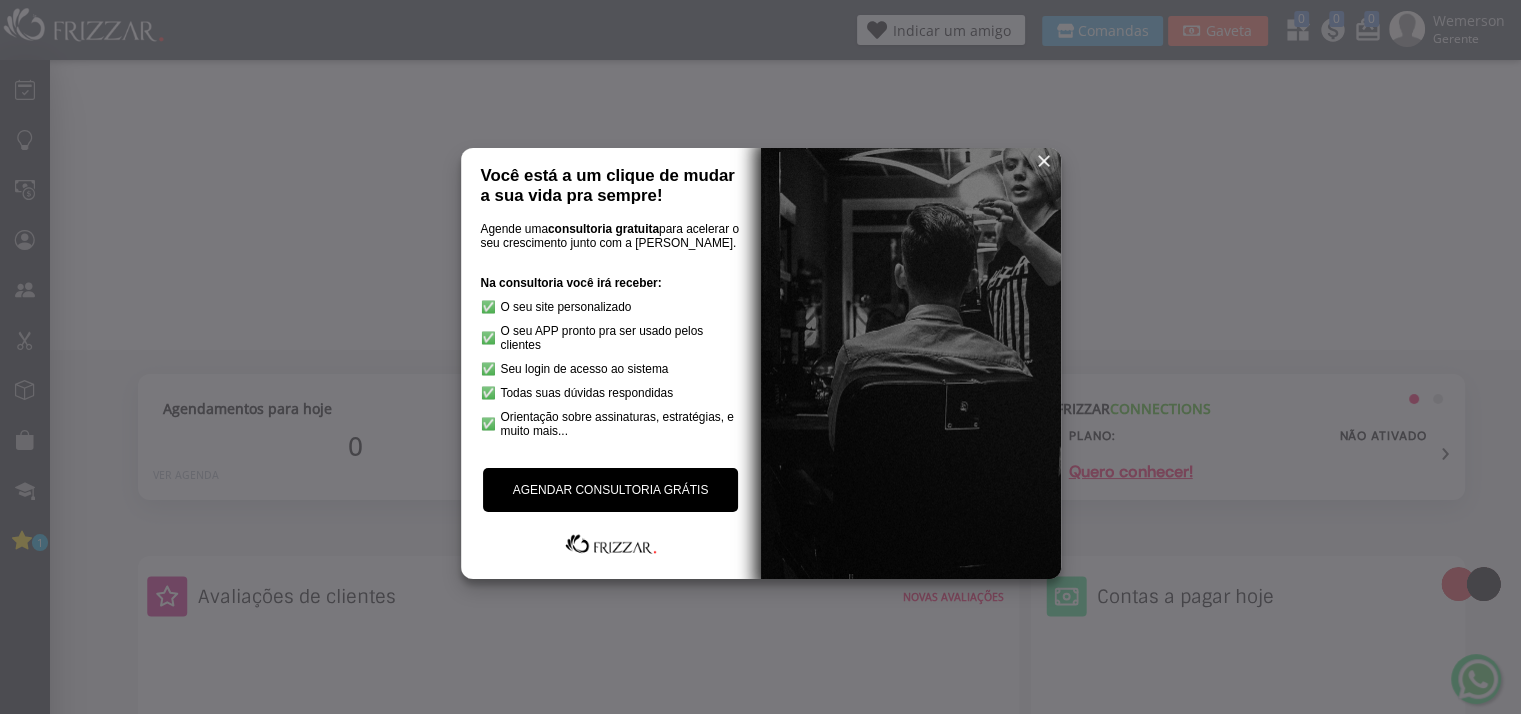 click at bounding box center (1044, 161) 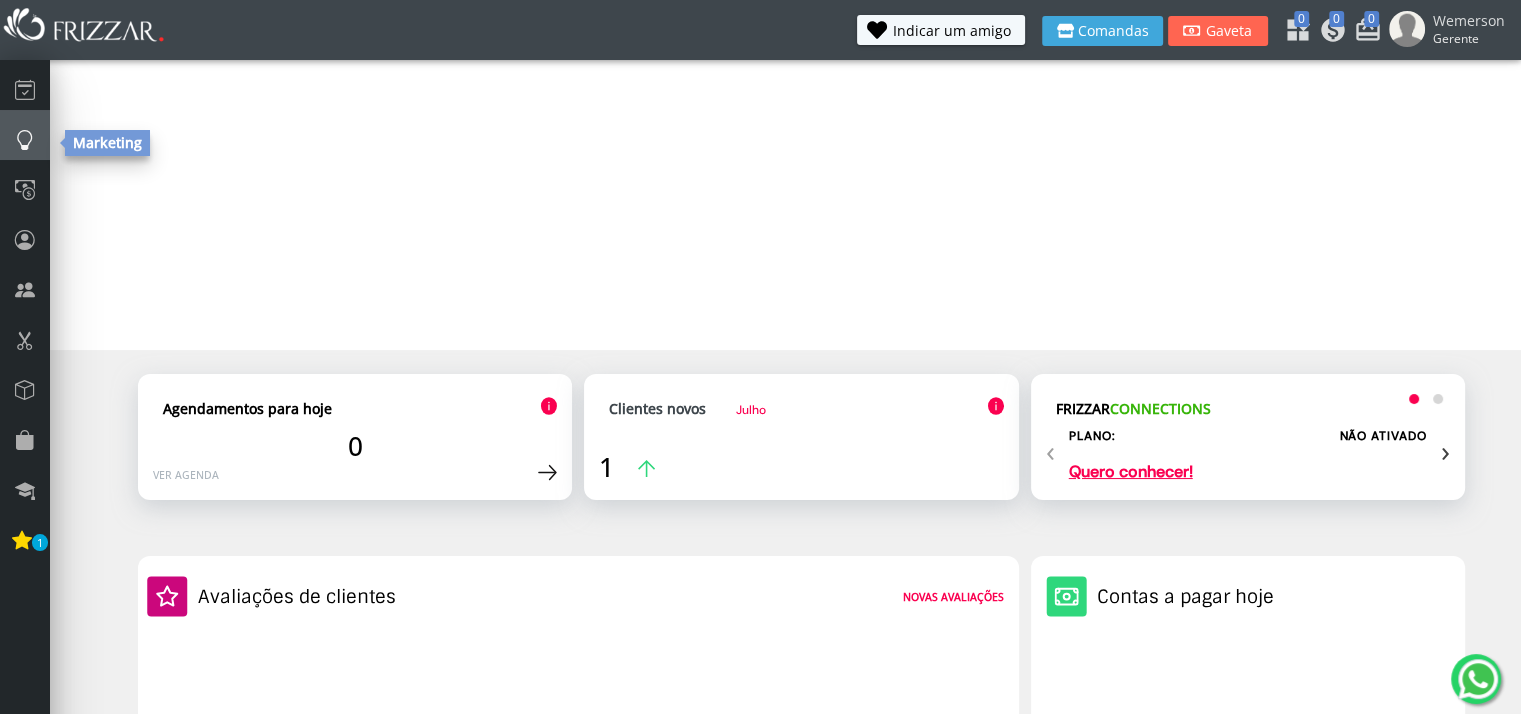 click at bounding box center [25, 135] 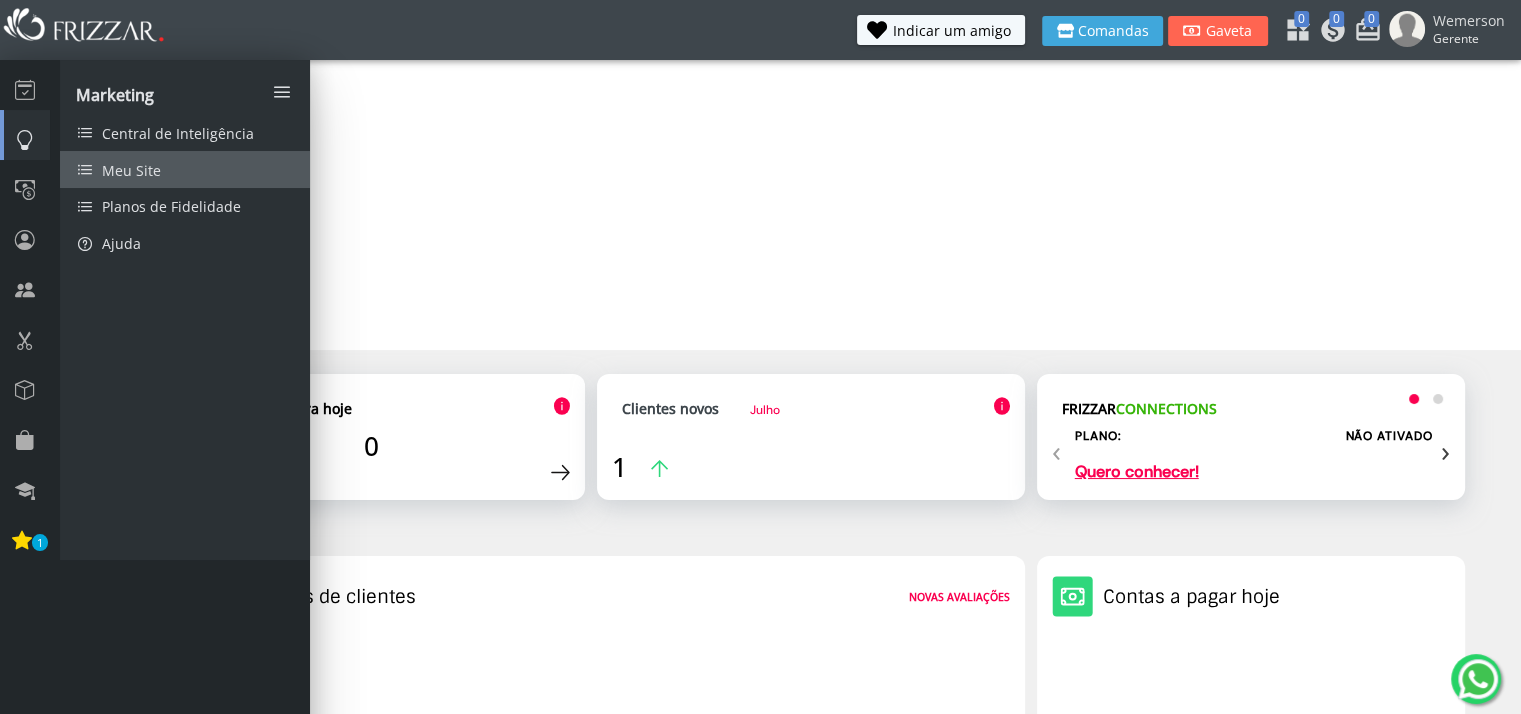 click on "Meu Site" at bounding box center [185, 169] 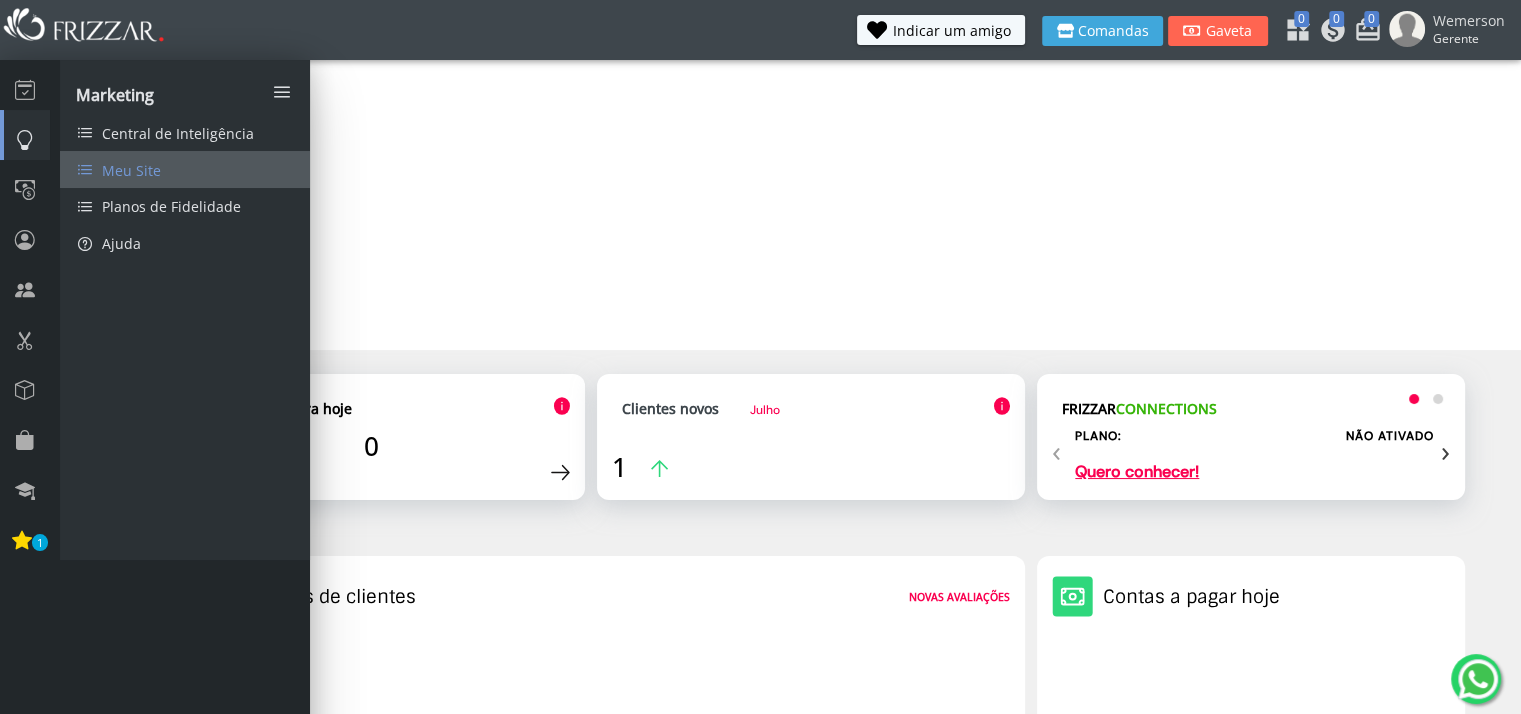 click on "Meu Site" at bounding box center (131, 170) 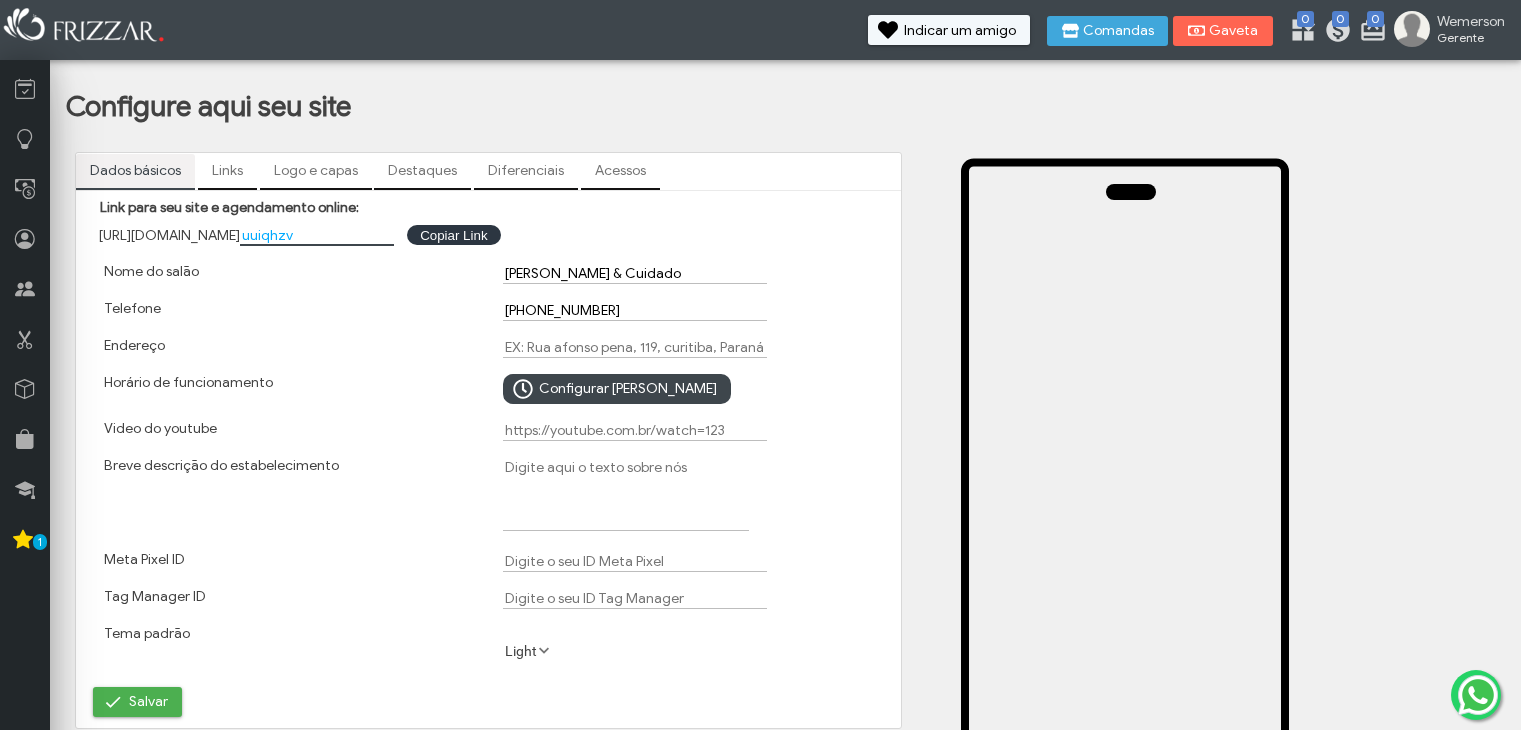 scroll, scrollTop: 0, scrollLeft: 0, axis: both 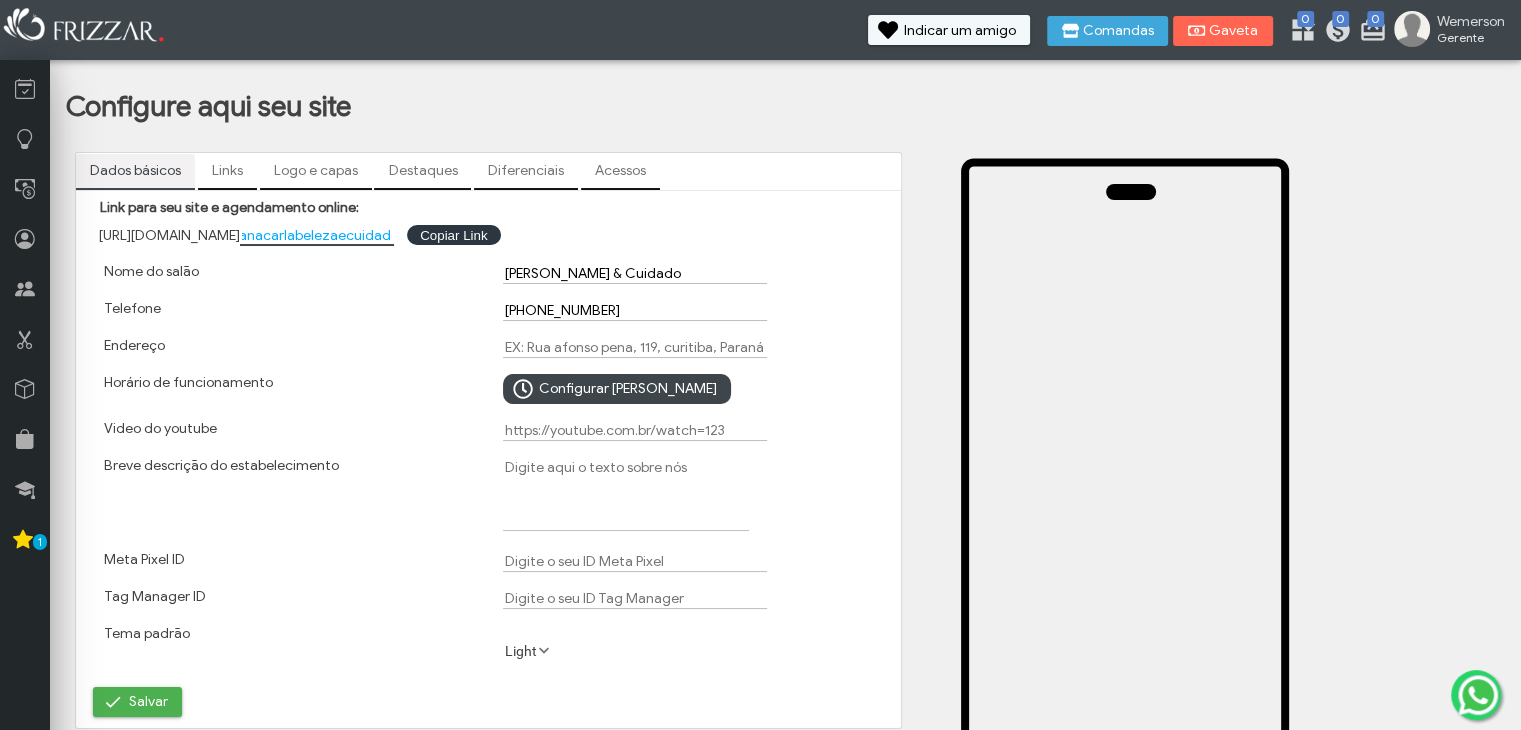 type on "anacarlabelezaecuidado" 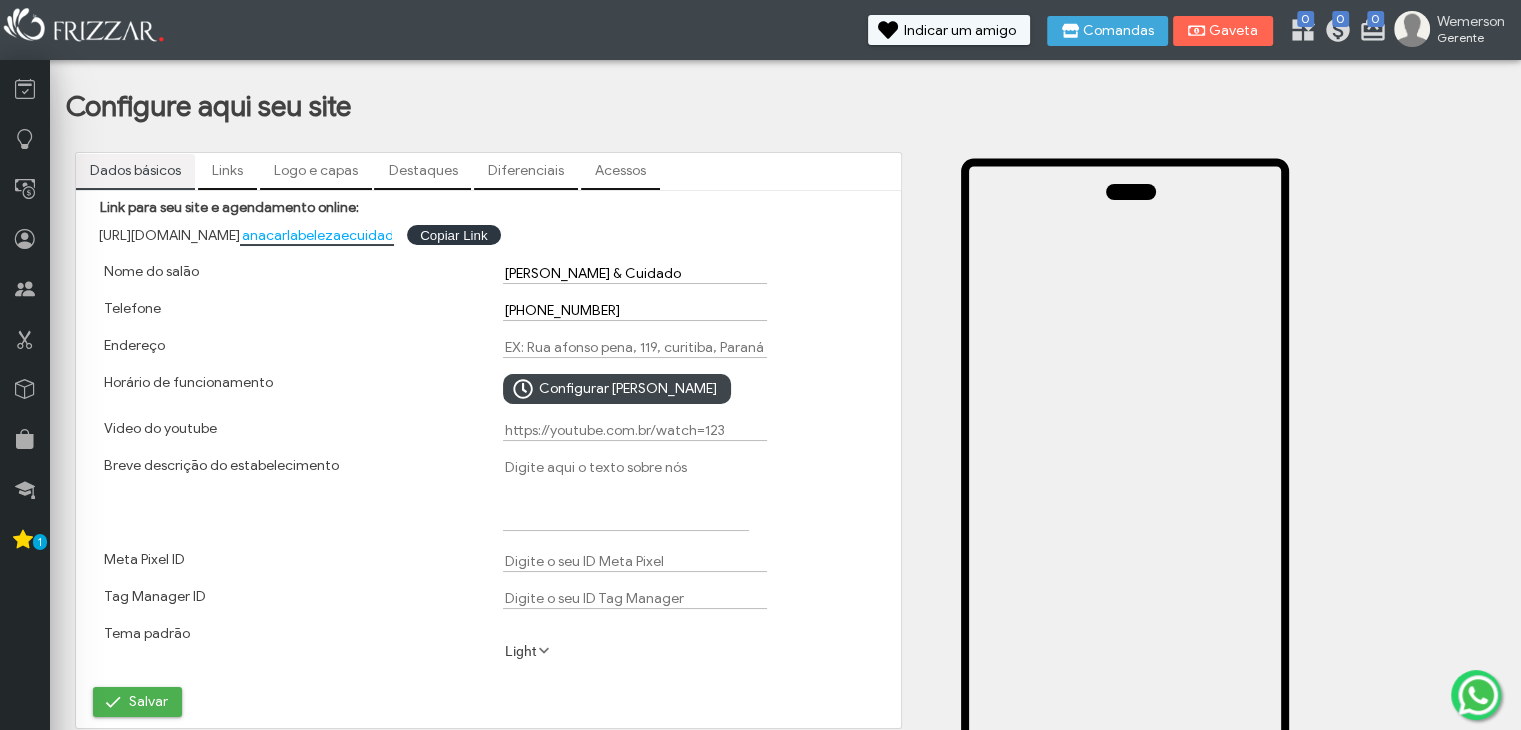 click on "(34) 98431-4362" at bounding box center [635, 310] 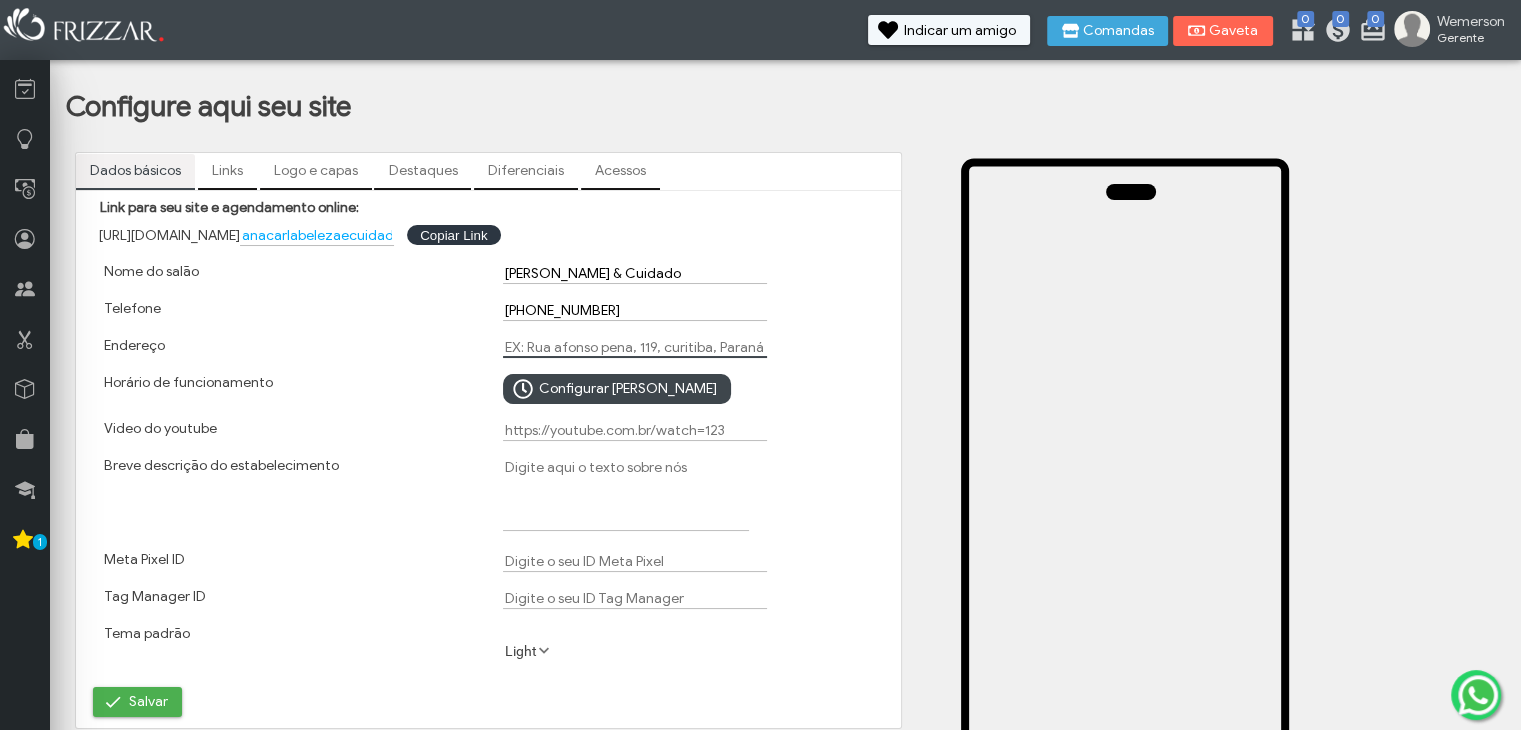 click on "Endereço" at bounding box center [635, 347] 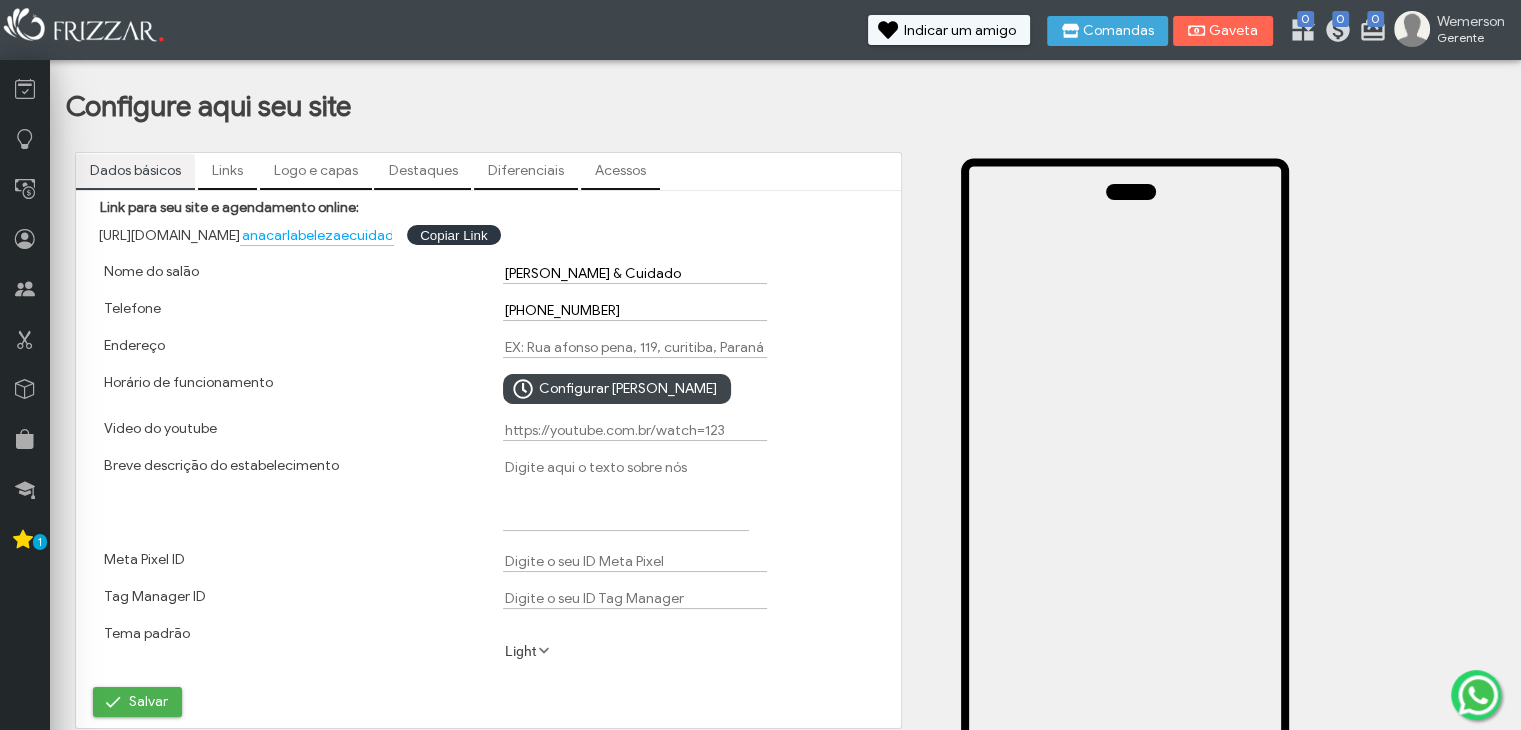click on "(34) 98431-4362" at bounding box center (688, 310) 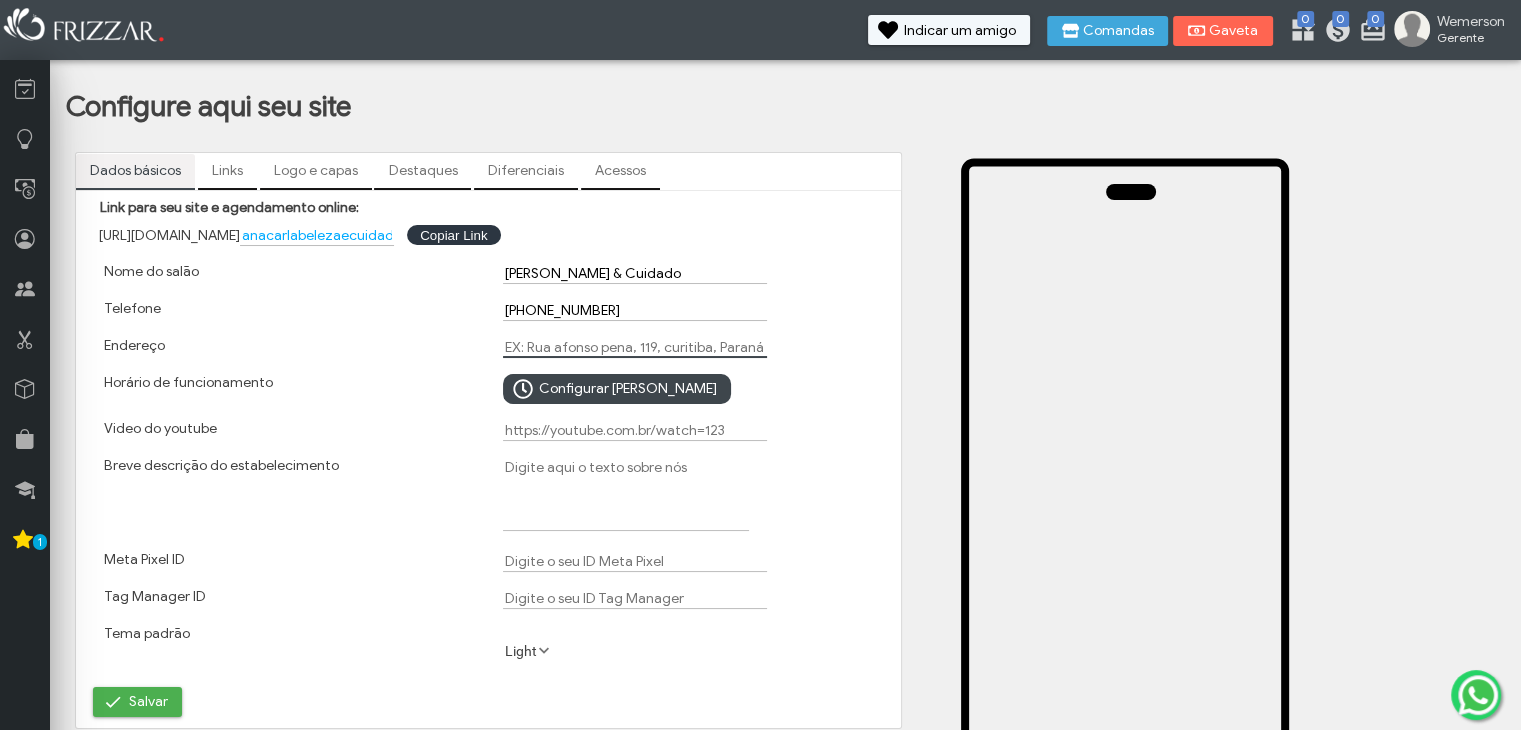click on "Endereço" at bounding box center [635, 347] 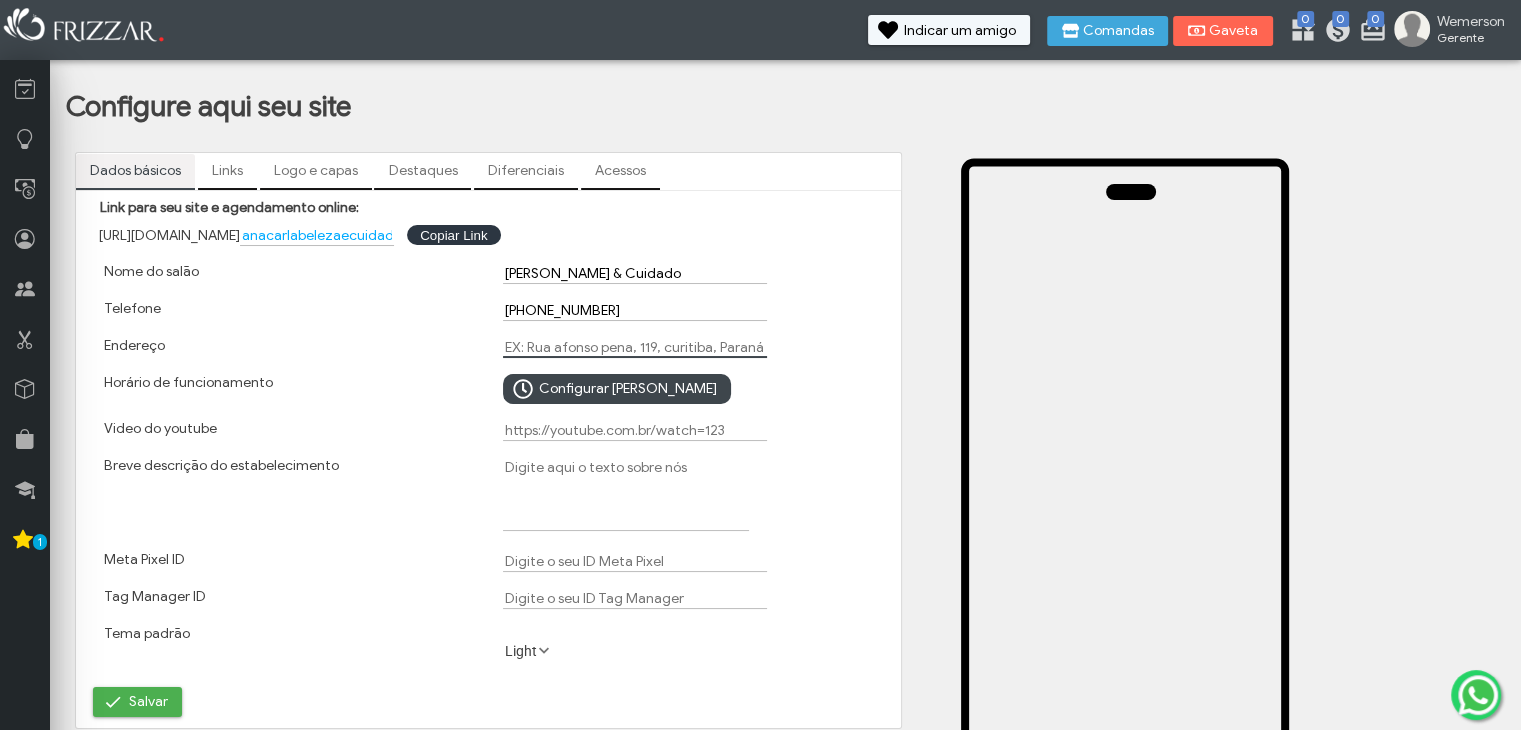 click on "Endereço" at bounding box center (635, 347) 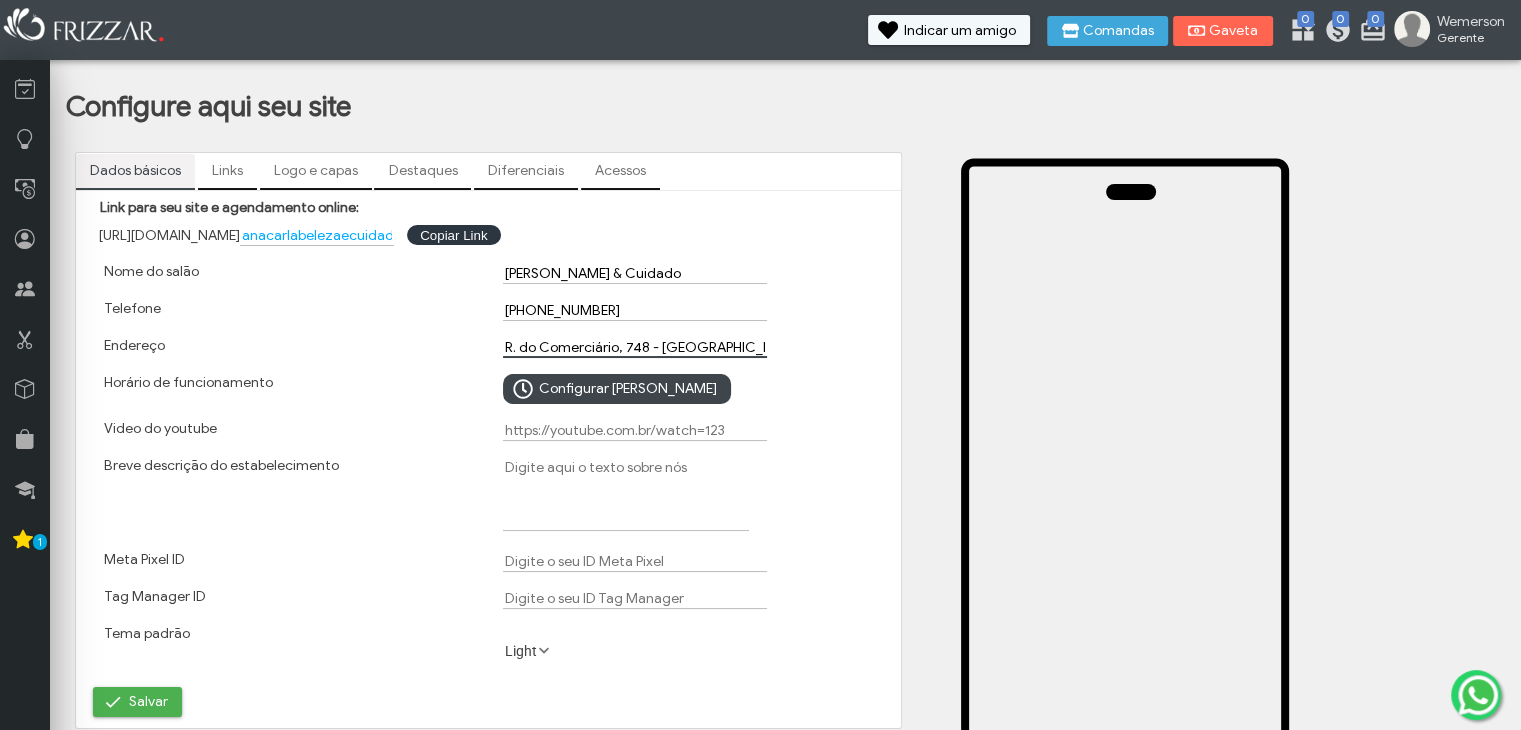 scroll, scrollTop: 0, scrollLeft: 234, axis: horizontal 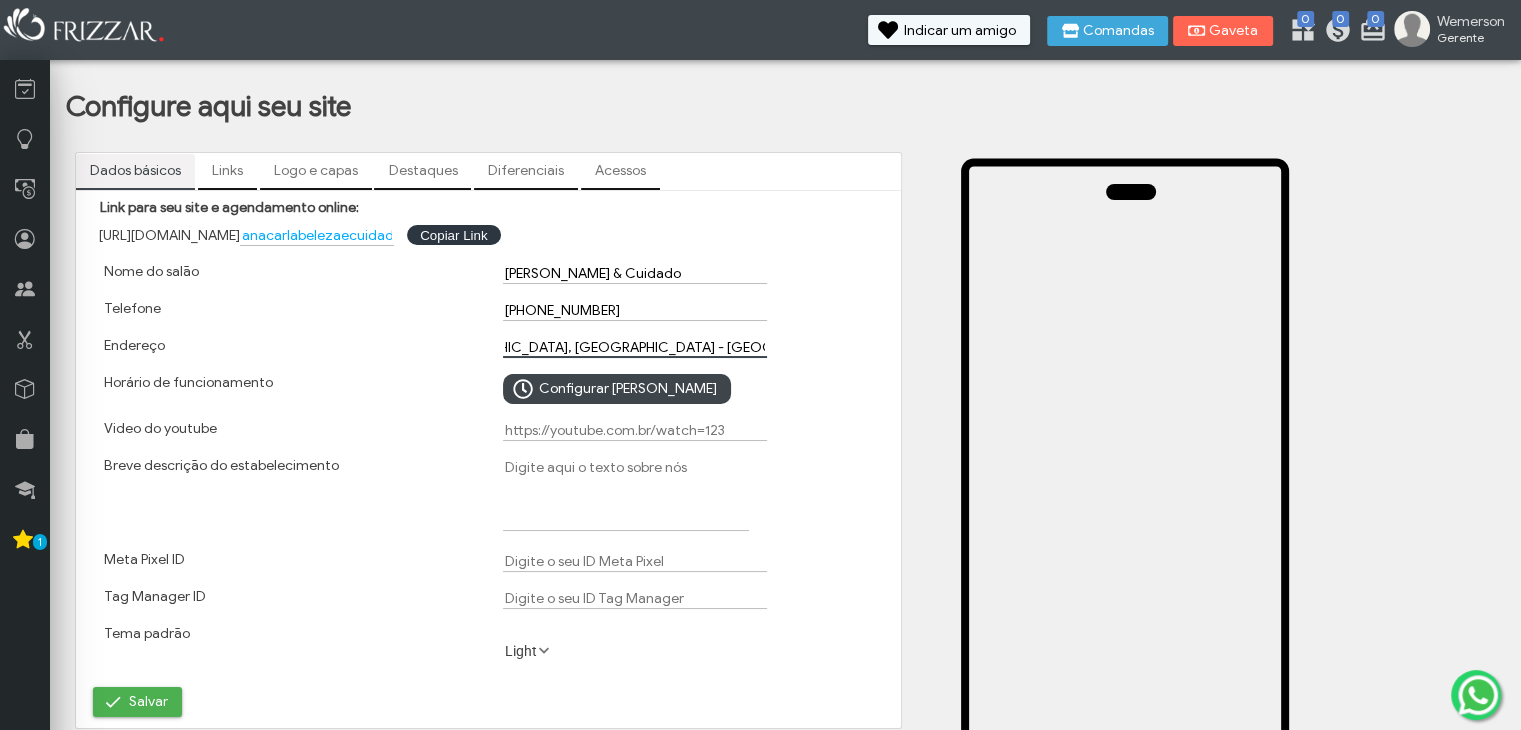 type on "R. do Comerciário, 748 - Jardim das Palmeiras, Uberlândia - MG, 38412-290" 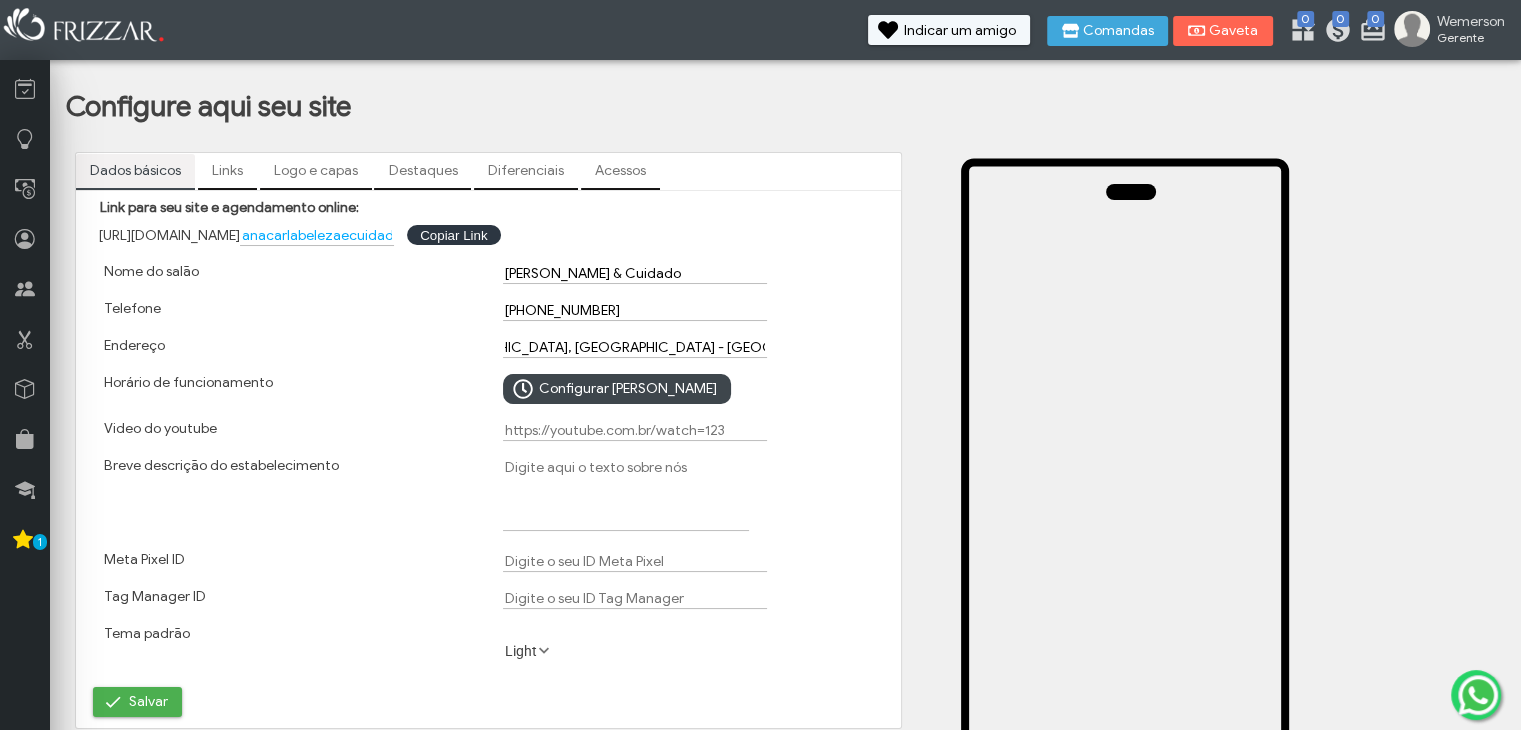 scroll, scrollTop: 0, scrollLeft: 0, axis: both 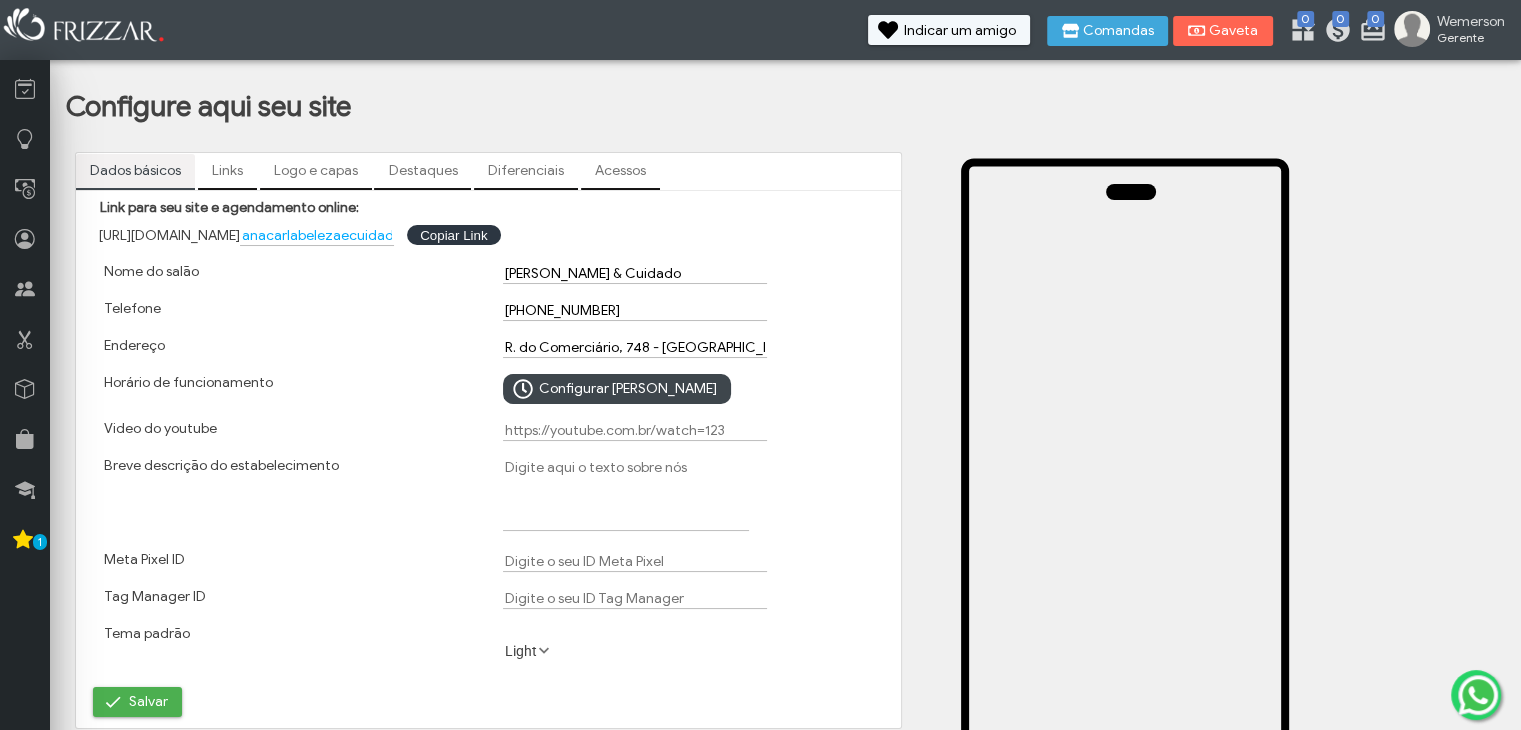 click on "Video do youtube" at bounding box center (635, 430) 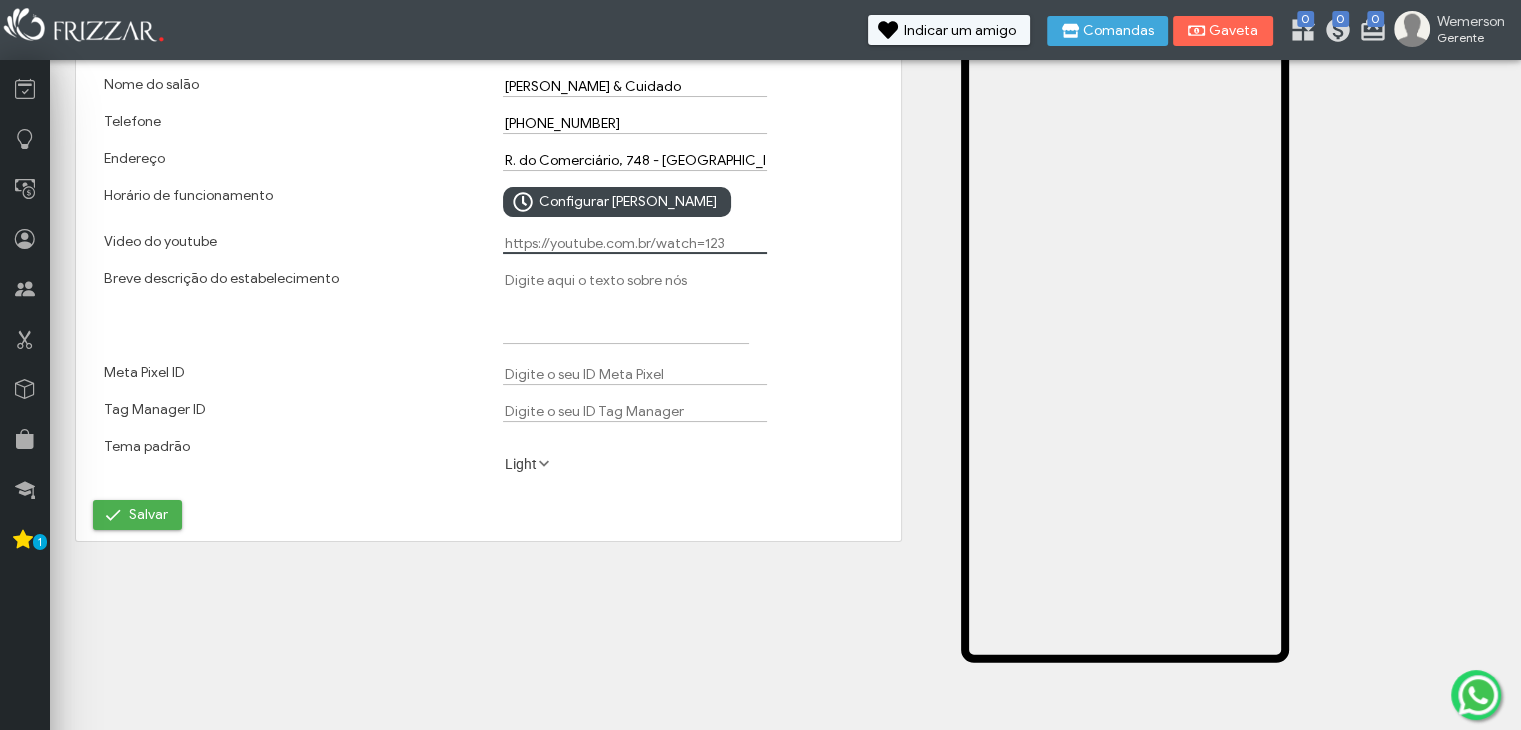 scroll, scrollTop: 200, scrollLeft: 0, axis: vertical 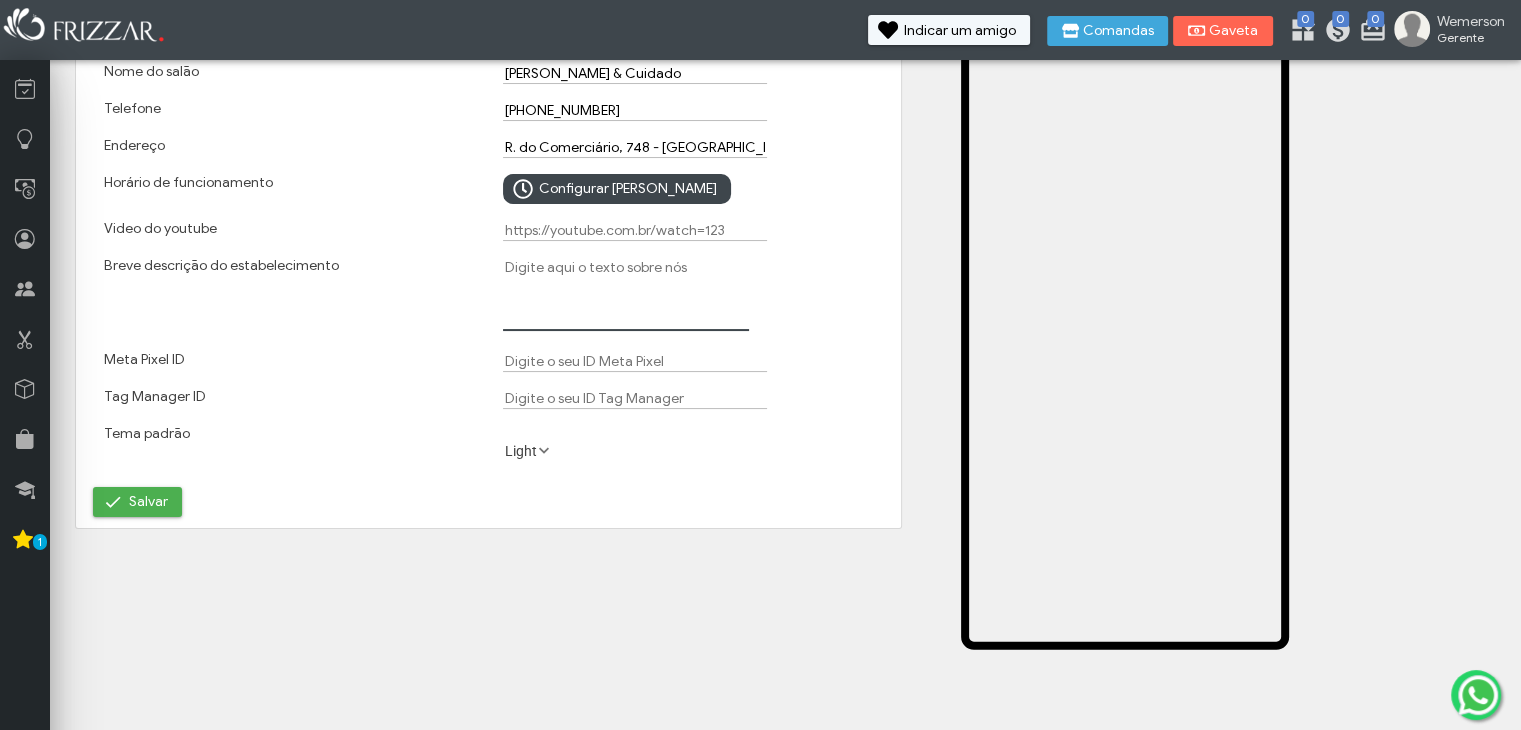 click on "Breve descrição do estabelecimento" at bounding box center [626, 294] 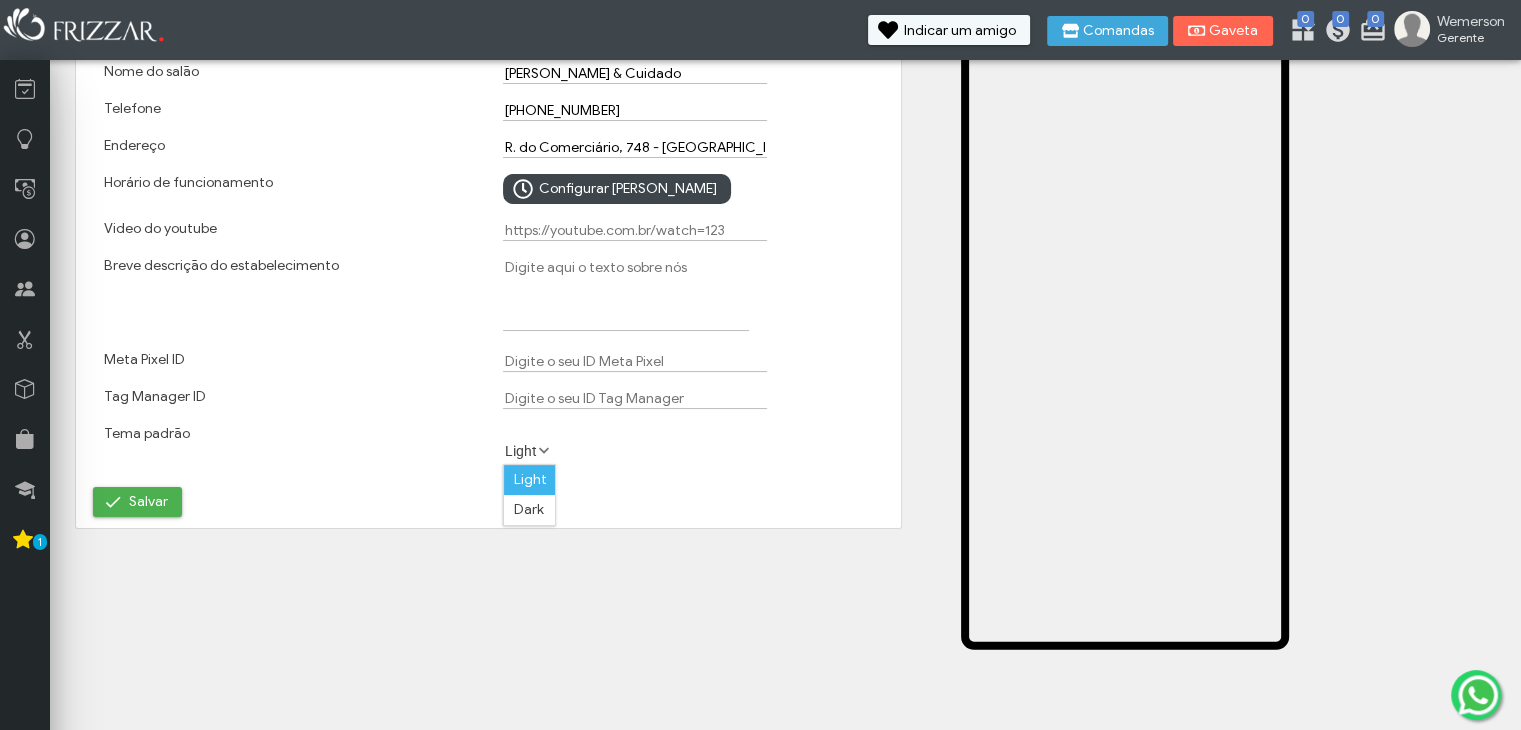 scroll, scrollTop: 10, scrollLeft: 84, axis: both 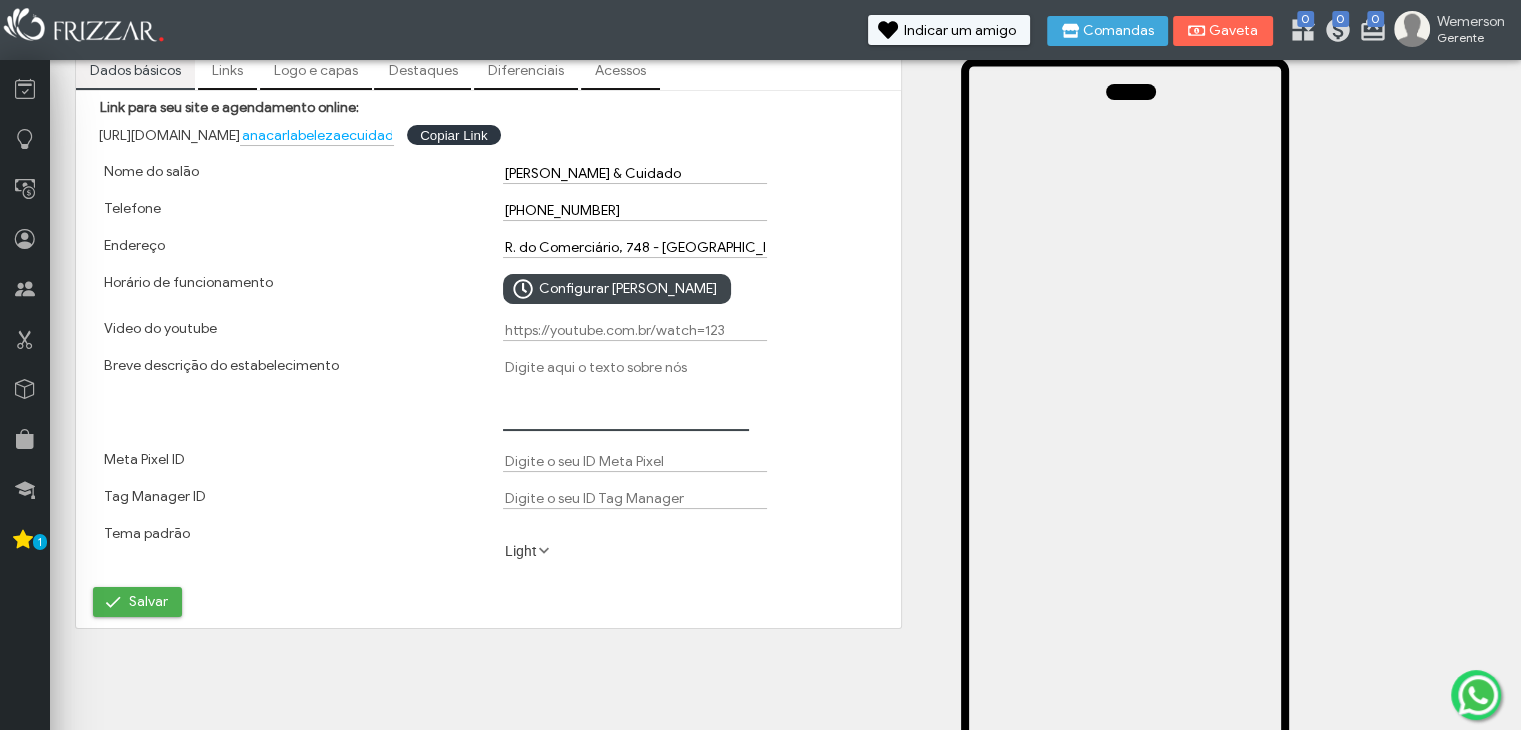 click on "Breve descrição do estabelecimento" at bounding box center (626, 394) 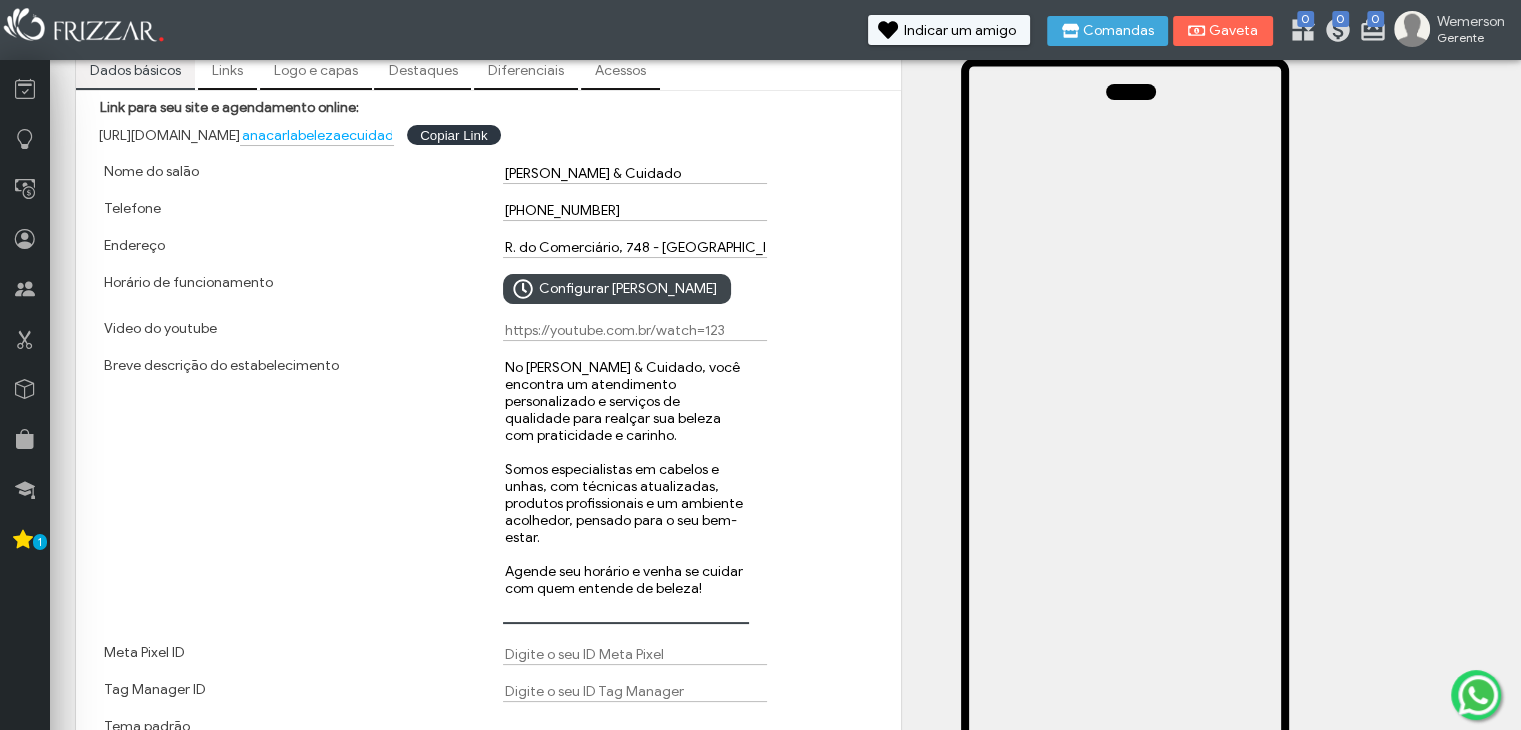 scroll, scrollTop: 1, scrollLeft: 0, axis: vertical 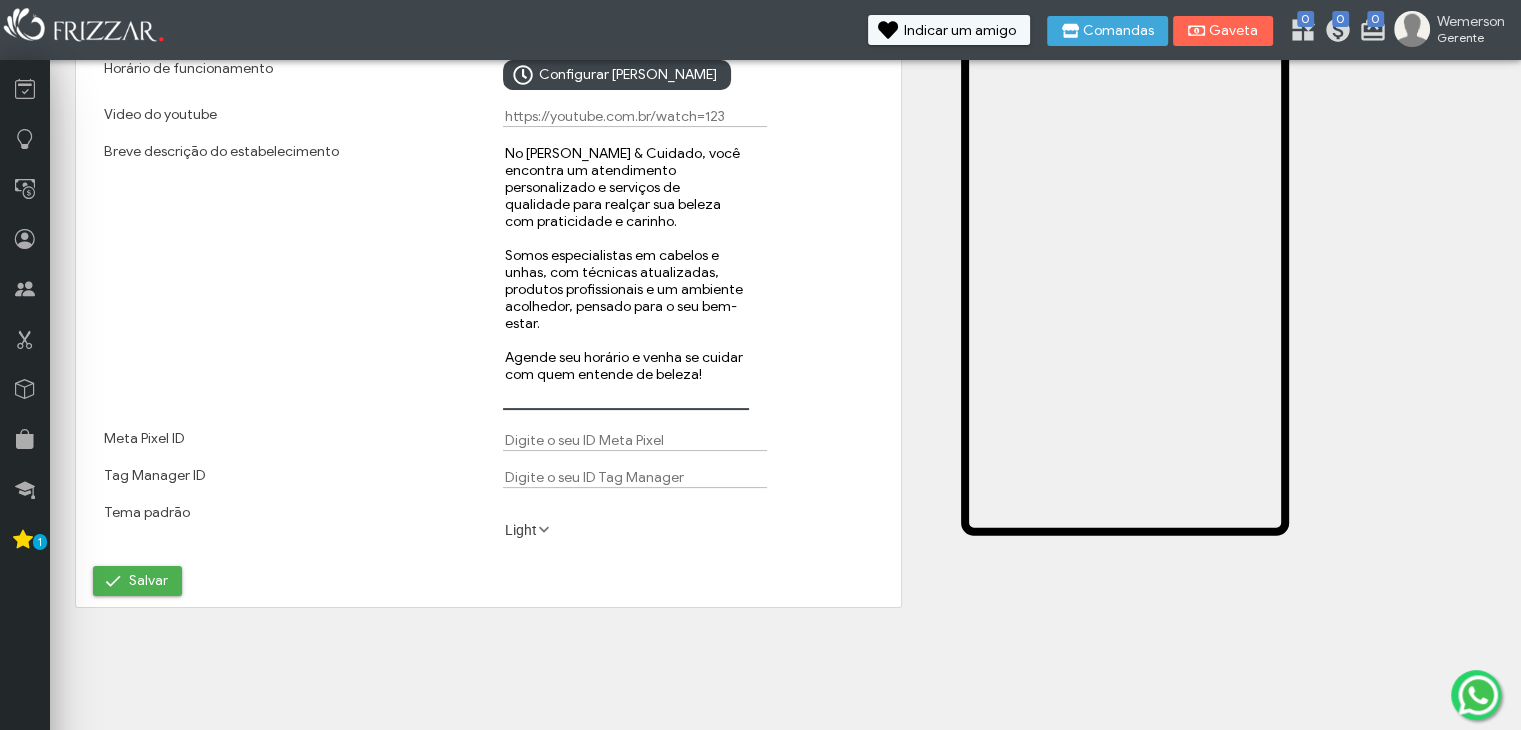 type on "No Ana Carla Beleza & Cuidado, você encontra um atendimento personalizado e serviços de qualidade para realçar sua beleza com praticidade e carinho.
Somos especialistas em cabelos e unhas, com técnicas atualizadas, produtos profissionais e um ambiente acolhedor, pensado para o seu bem-estar.
Agende seu horário e venha se cuidar com quem entende de beleza!" 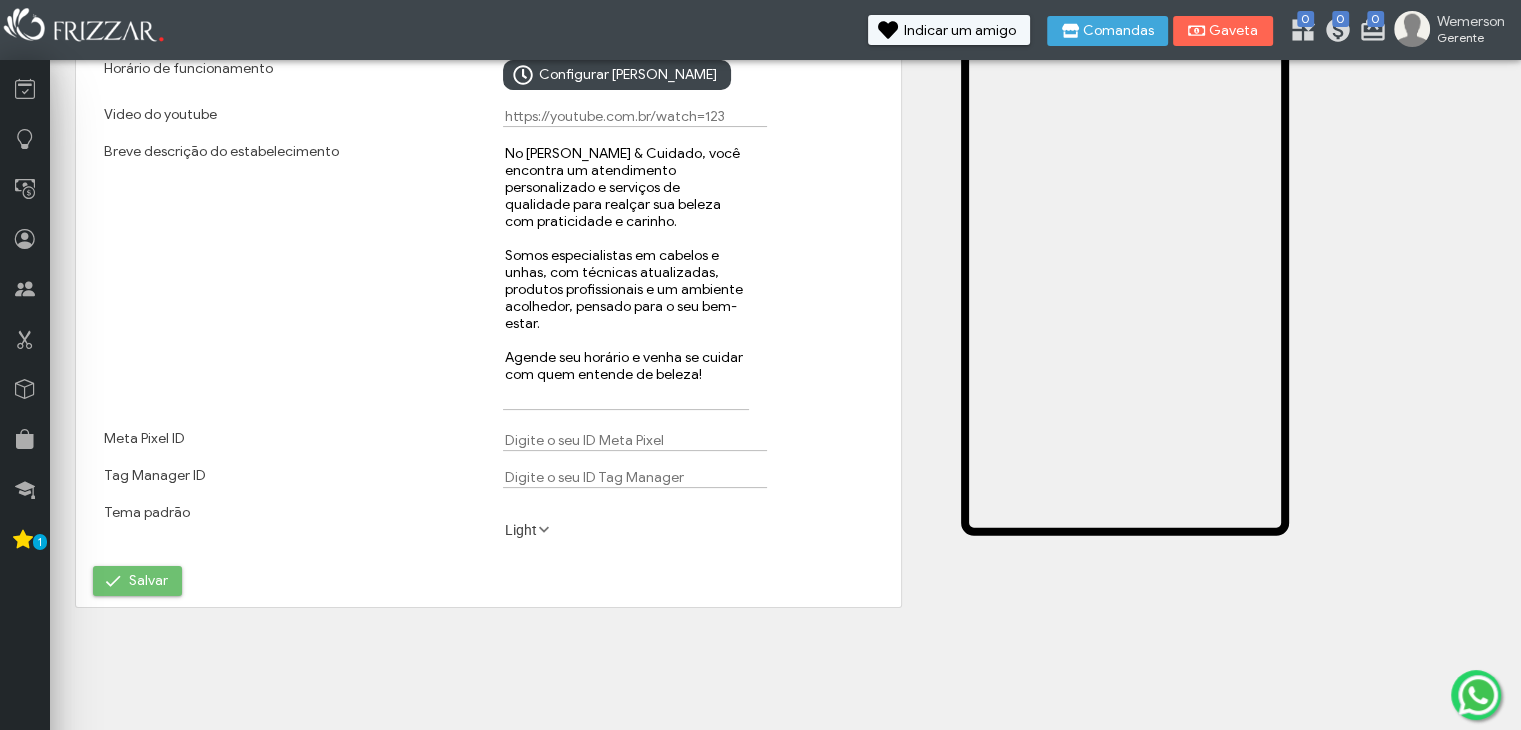 click on "Salvar" at bounding box center [137, 581] 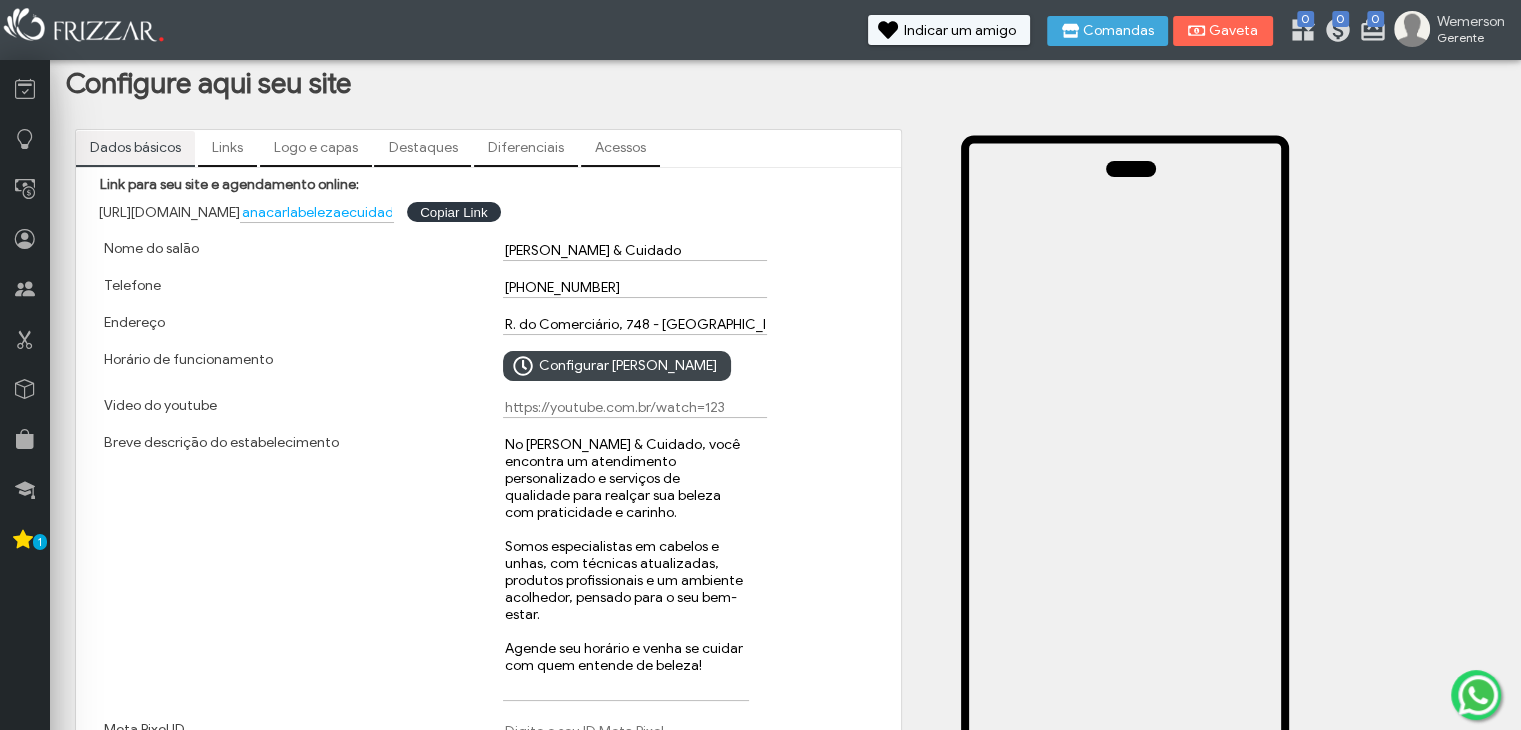 scroll, scrollTop: 0, scrollLeft: 0, axis: both 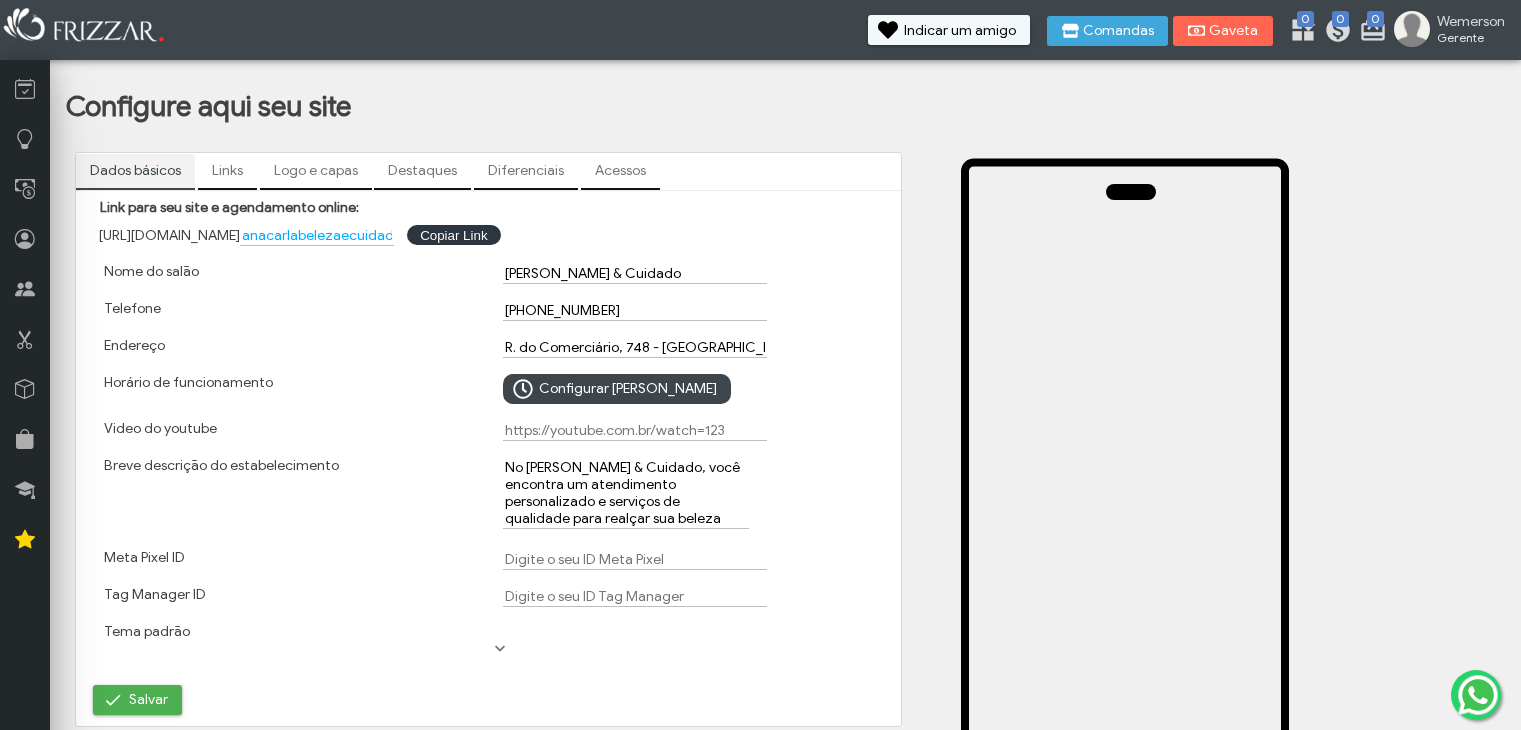 click on "Links" at bounding box center [227, 171] 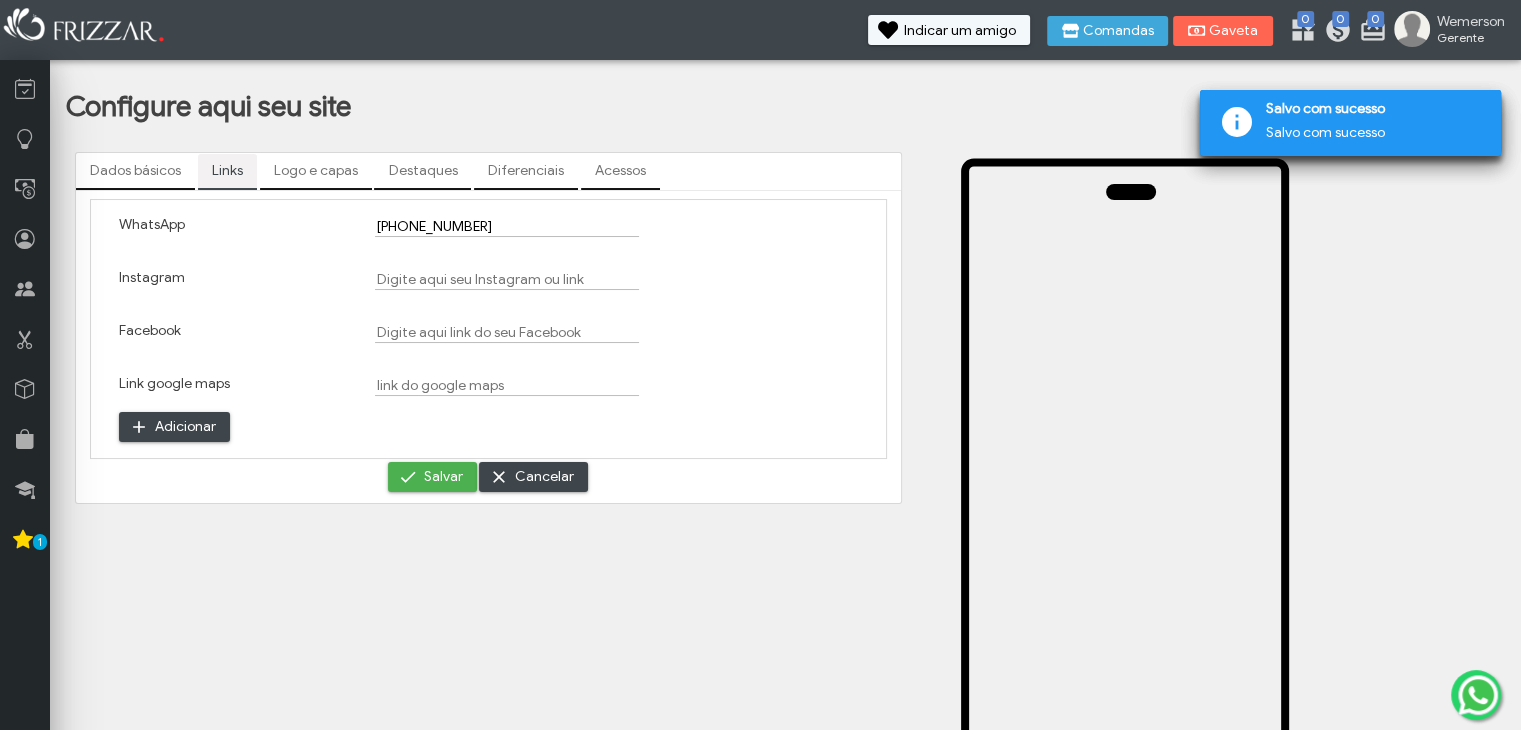 scroll, scrollTop: 0, scrollLeft: 0, axis: both 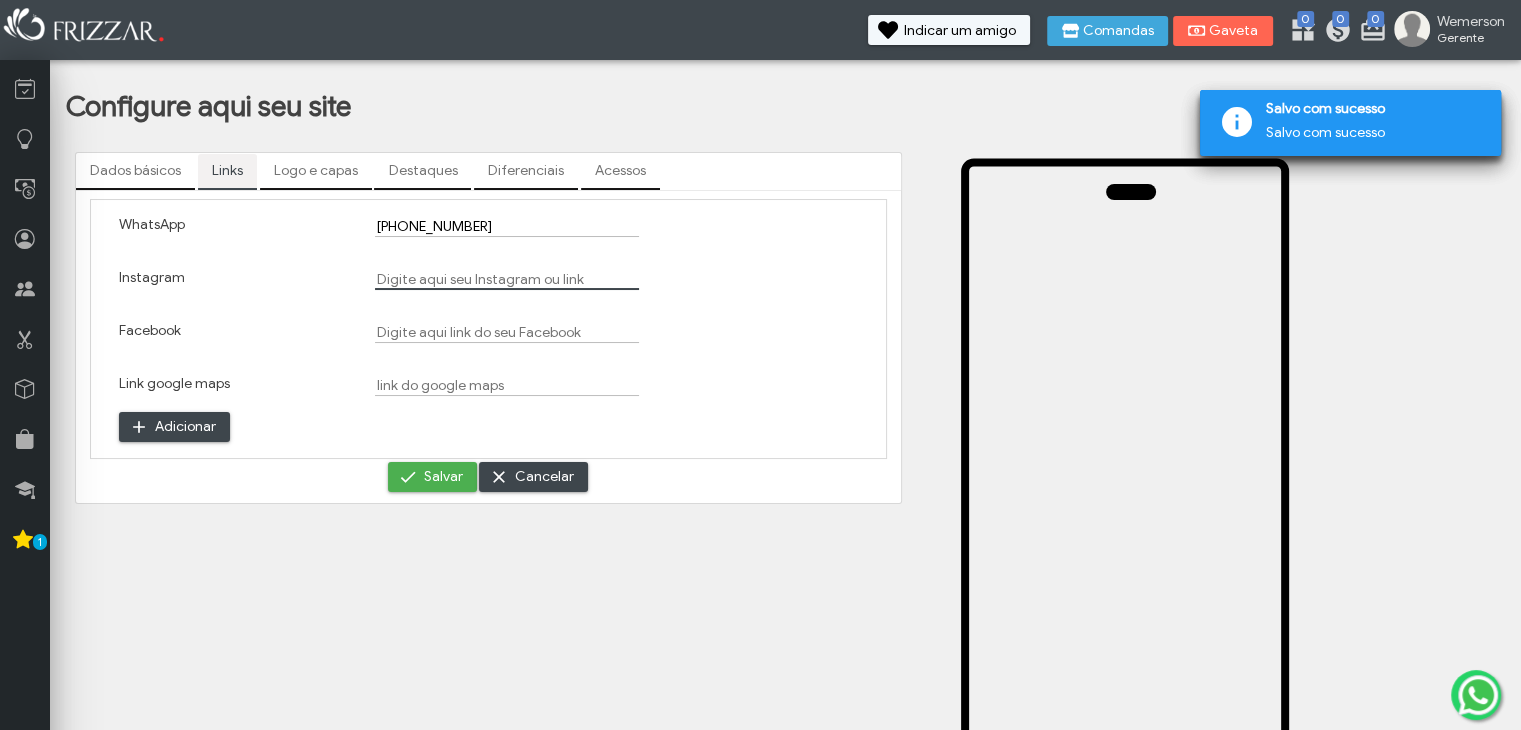 click on "Instagram" at bounding box center (507, 279) 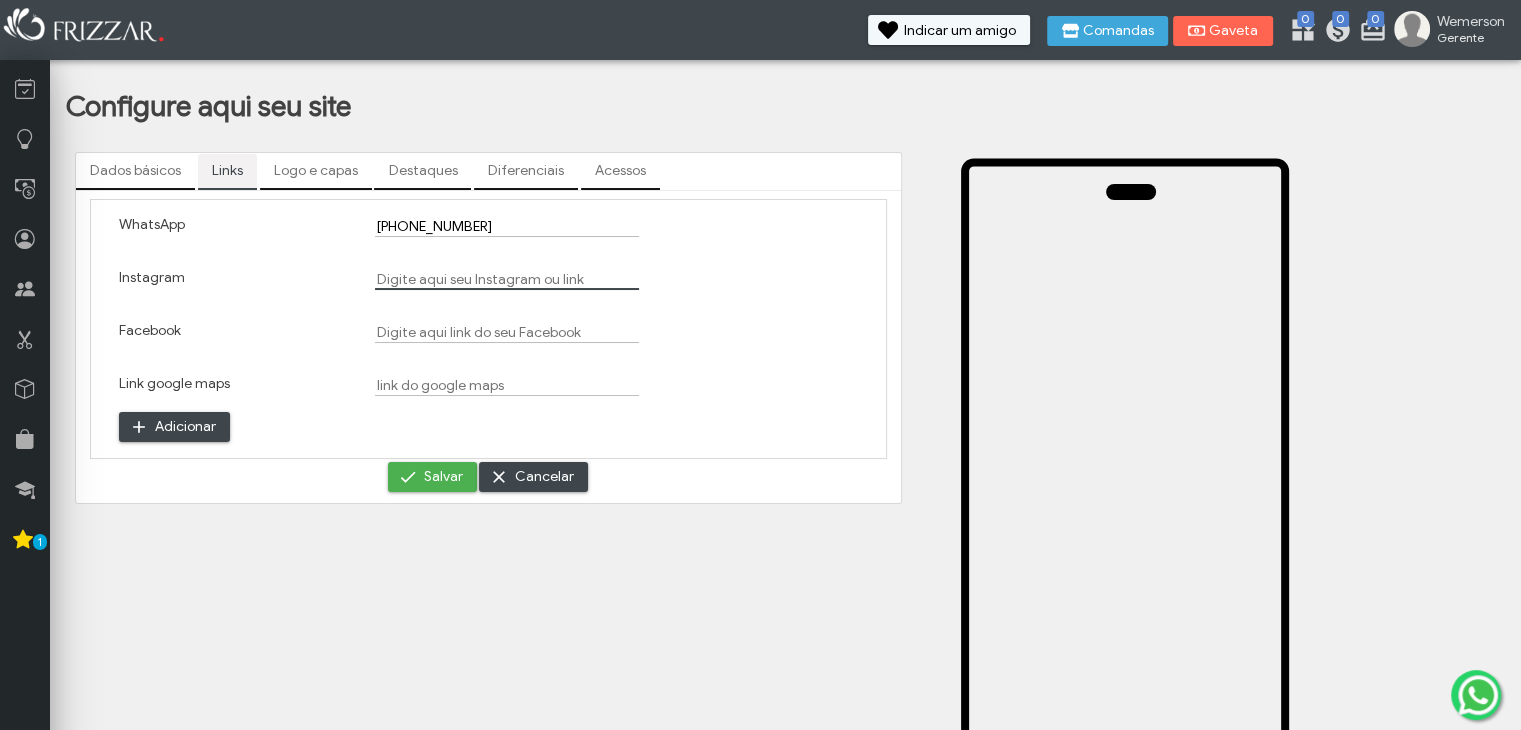 click at bounding box center [489, 287] 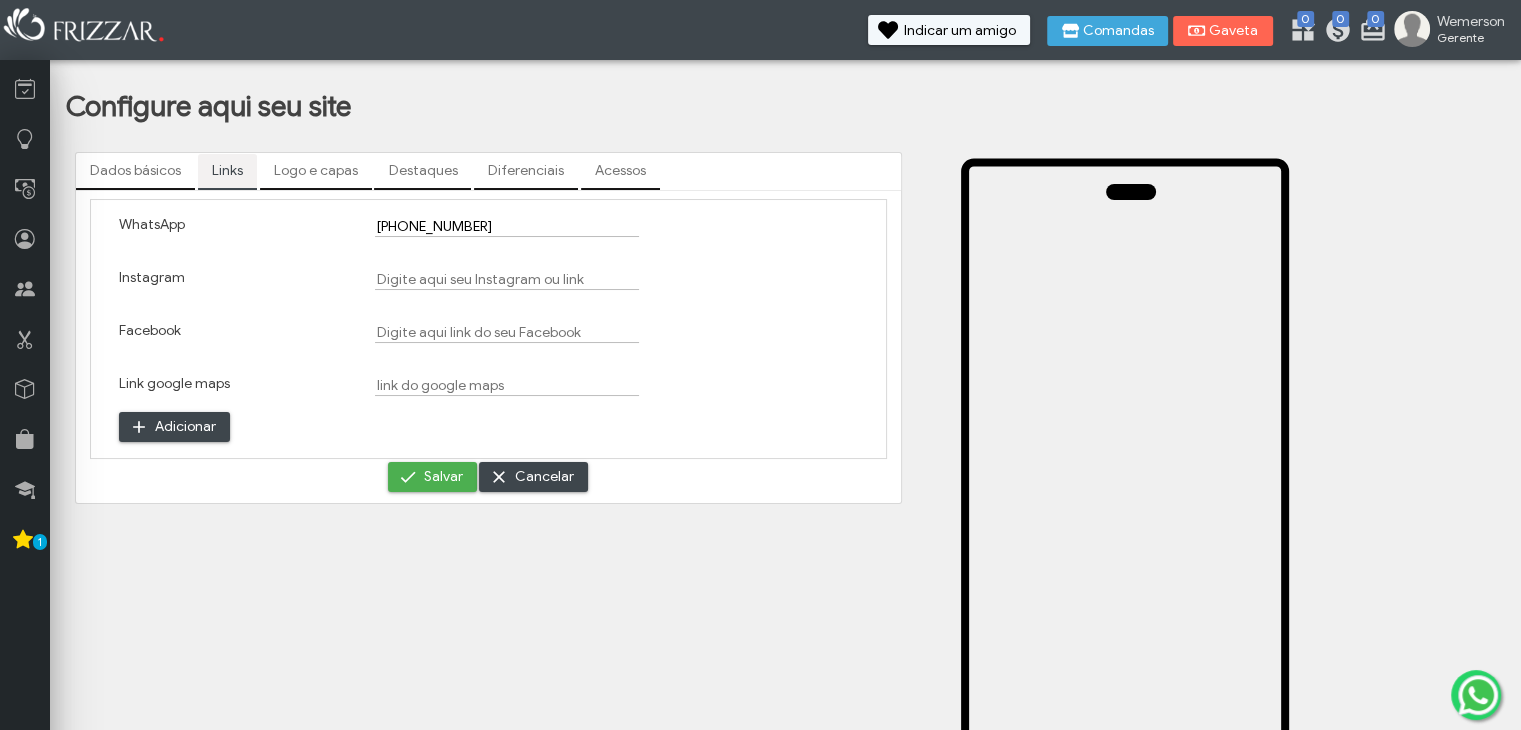 click on "Instagram" at bounding box center (507, 279) 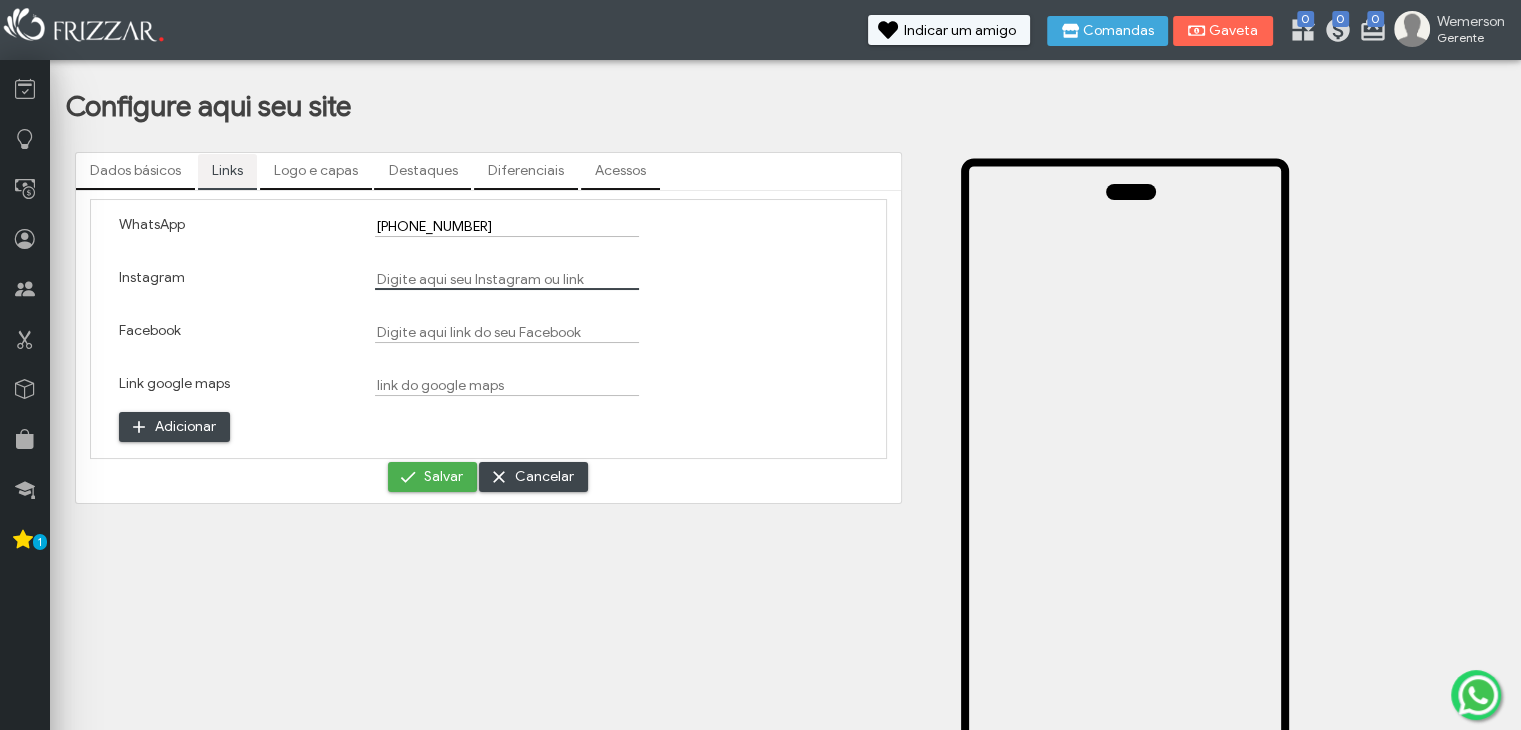 paste on "https://www.instagram.com/anacarlabelezaecuidado?utm_source=ig_web_button_share_sheet&igsh=ZDNlZDc0MzIxNw==" 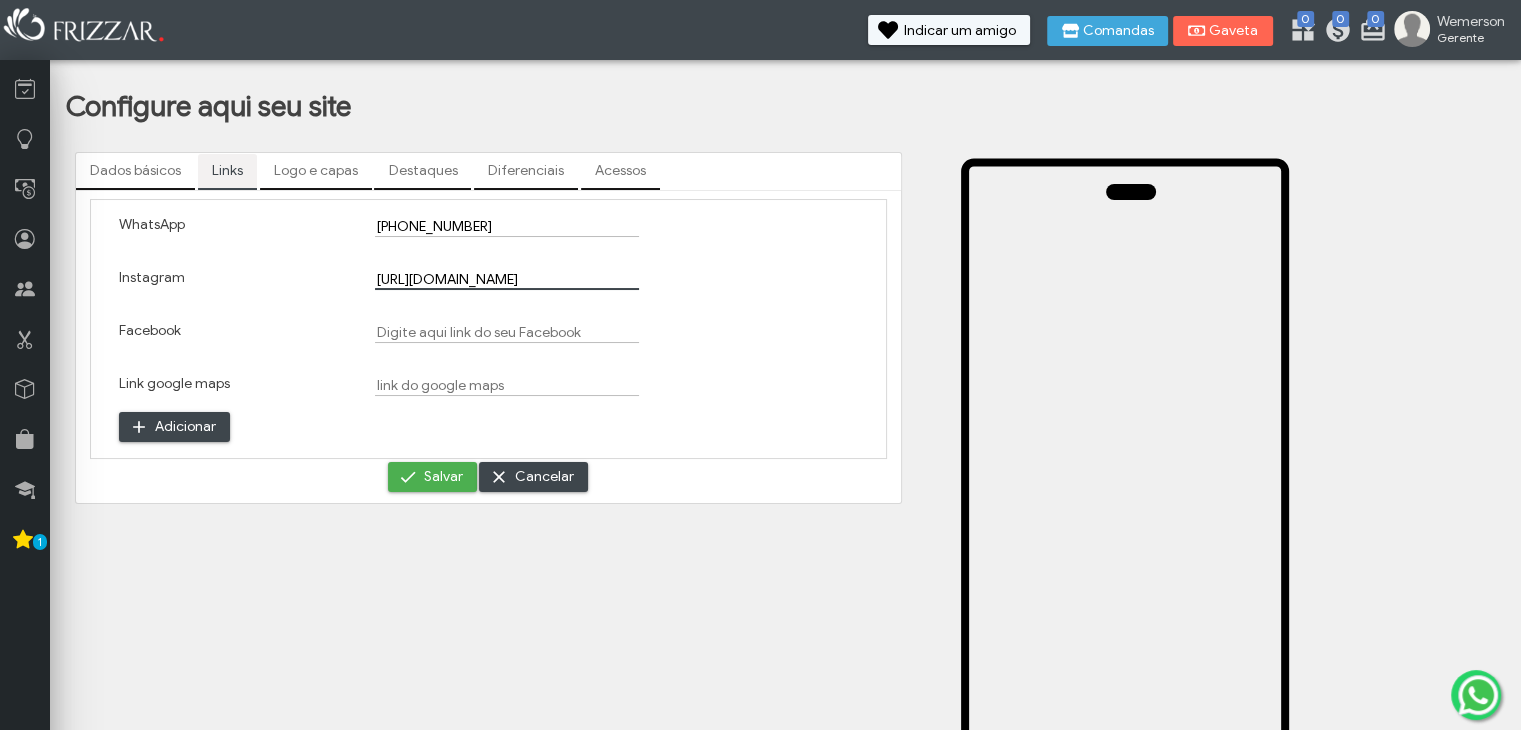scroll, scrollTop: 0, scrollLeft: 536, axis: horizontal 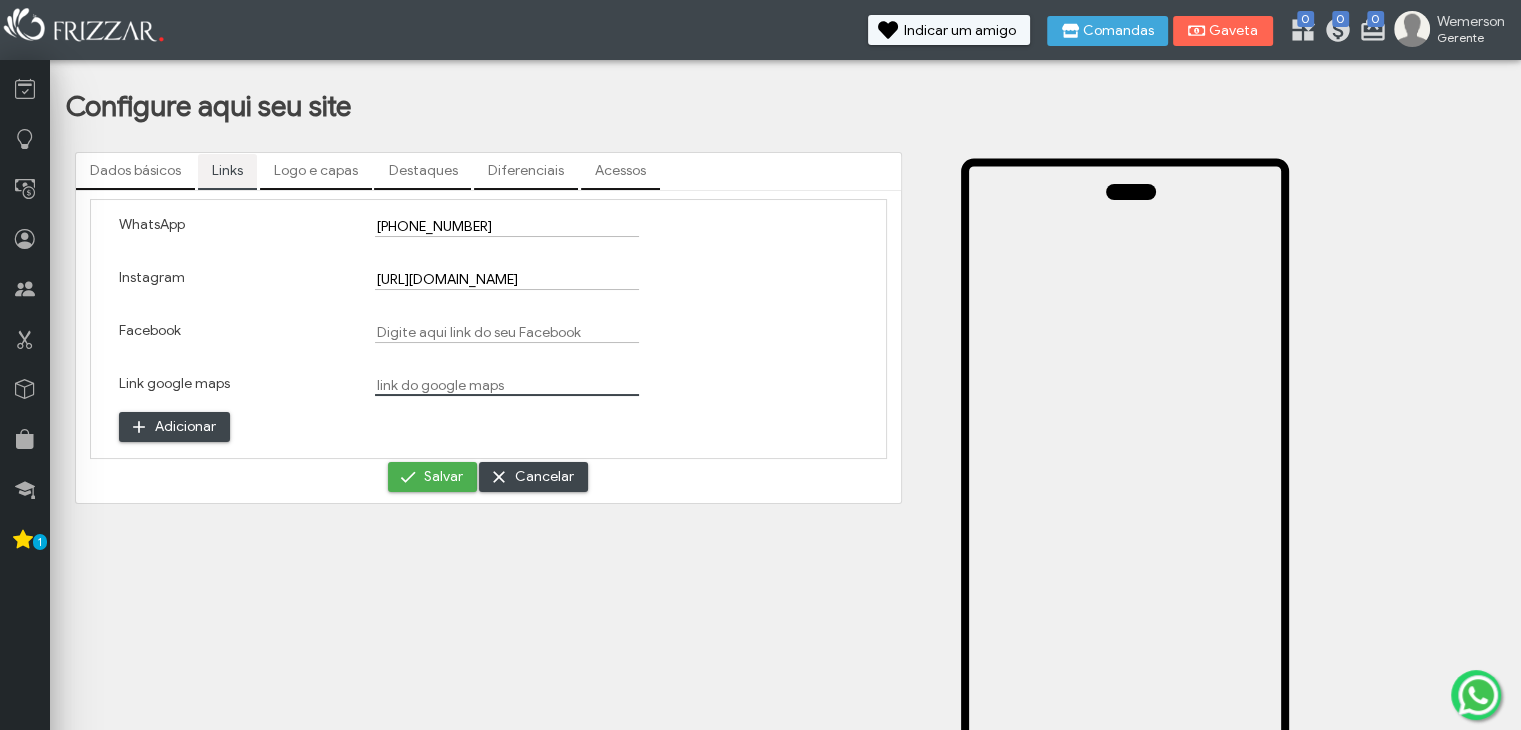 click on "Link google maps" at bounding box center (507, 385) 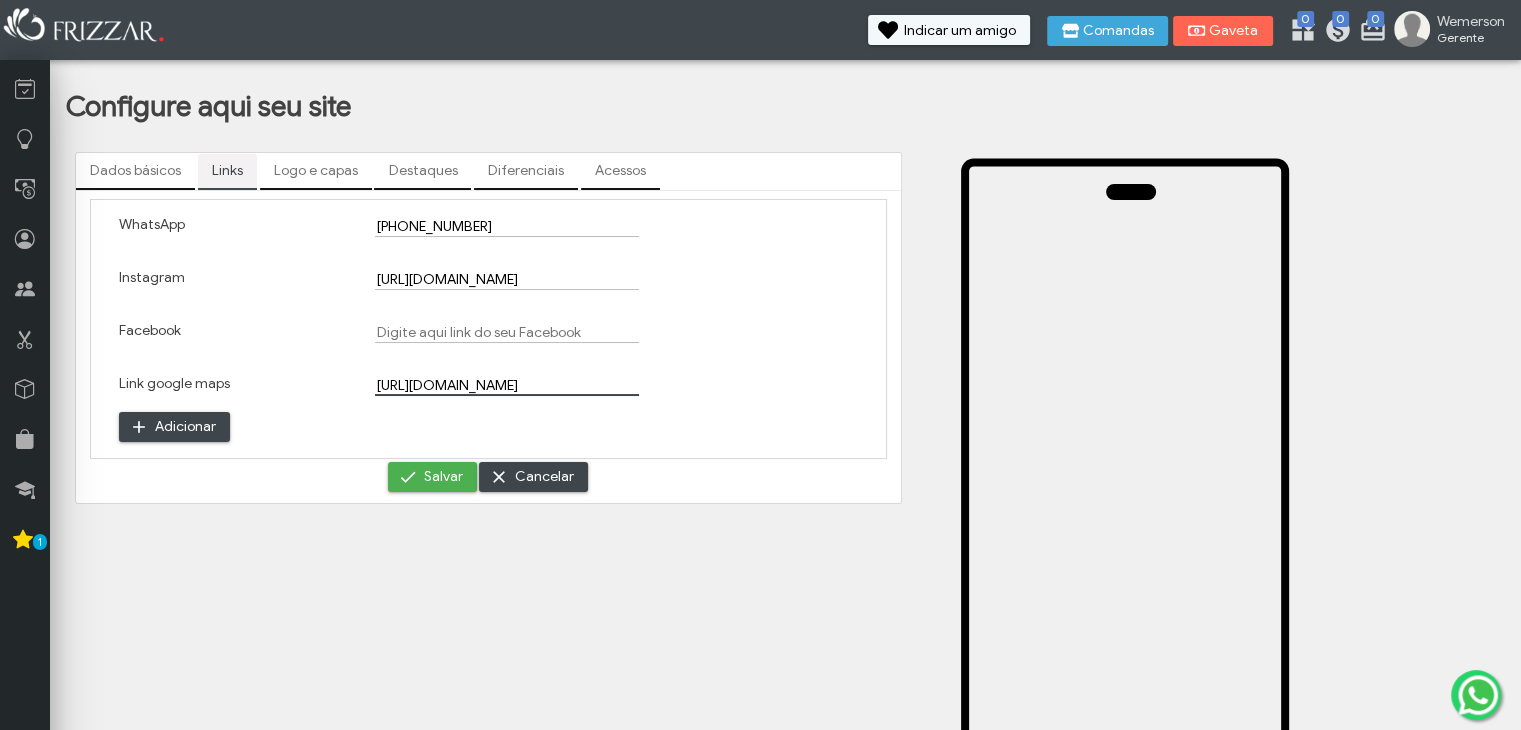 type on "https://g.co/kgs/xzKqB5D" 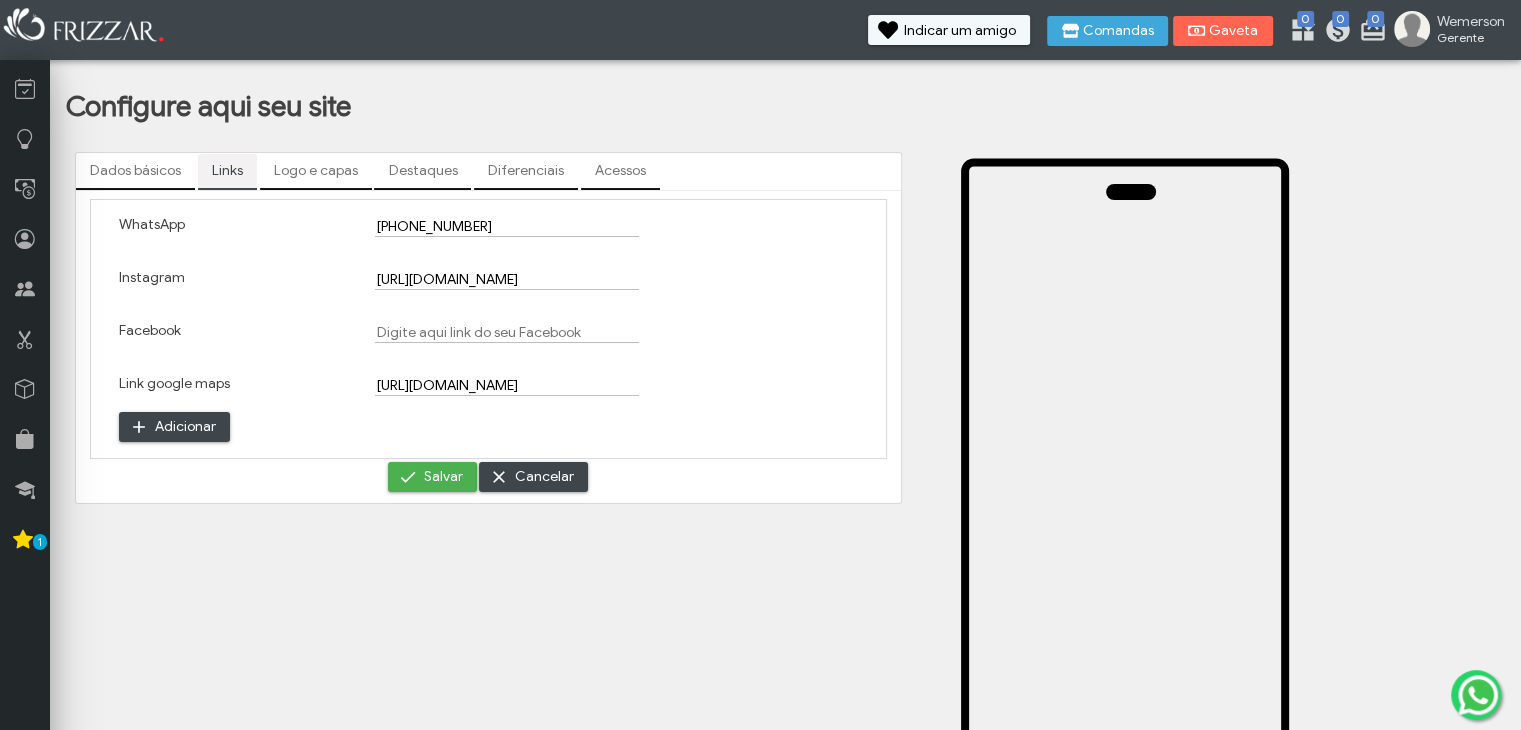 click on "Adicionar" at bounding box center [488, 427] 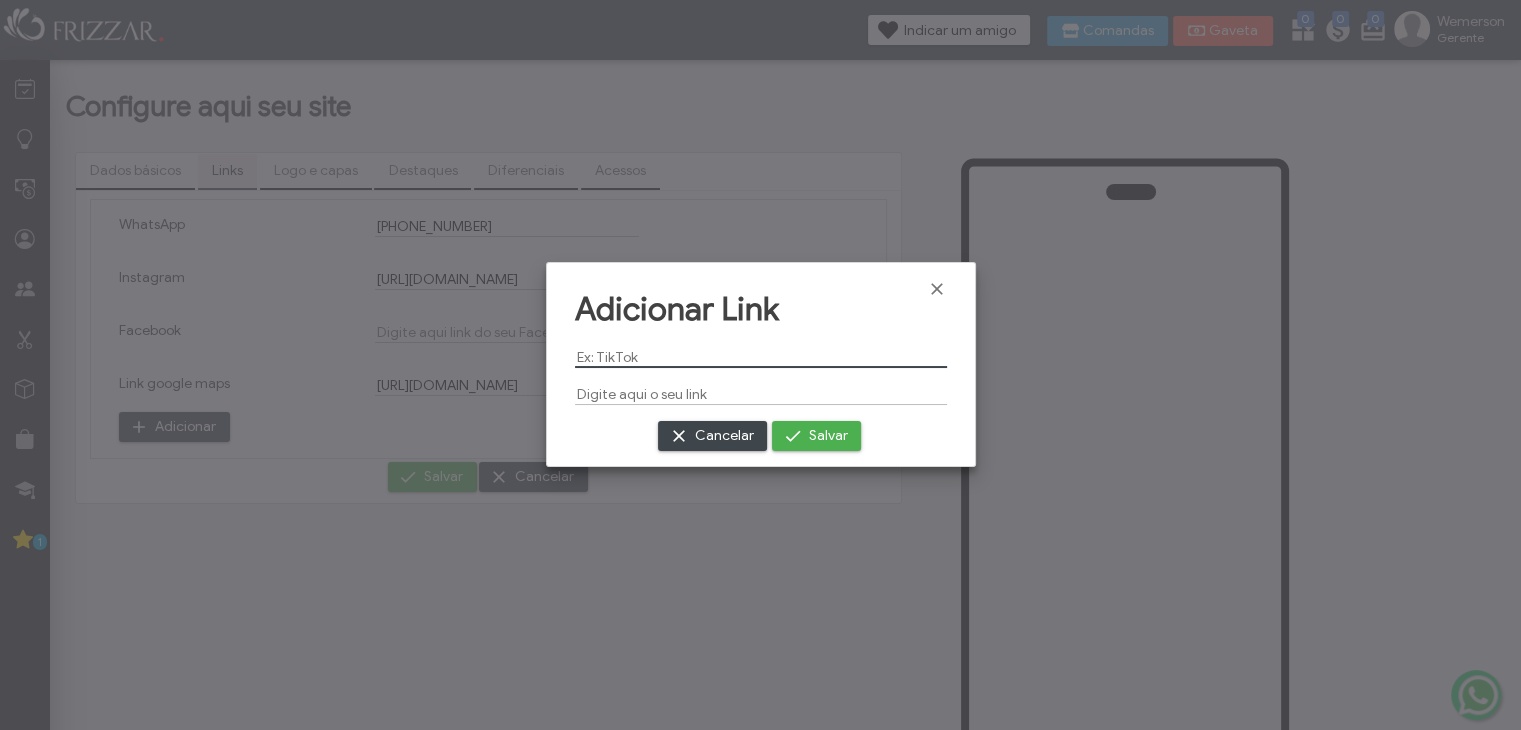 click at bounding box center (761, 357) 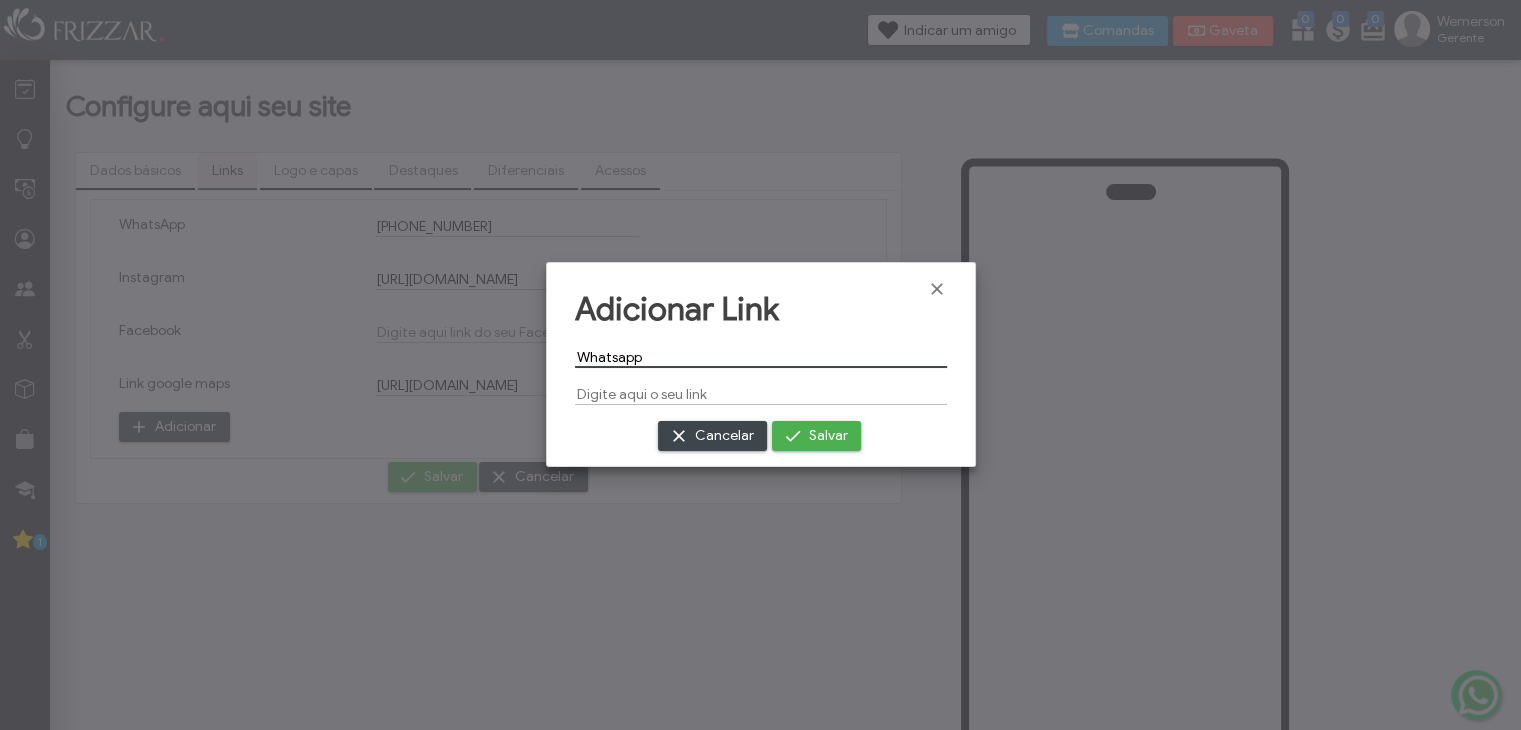 type on "Whatsapp" 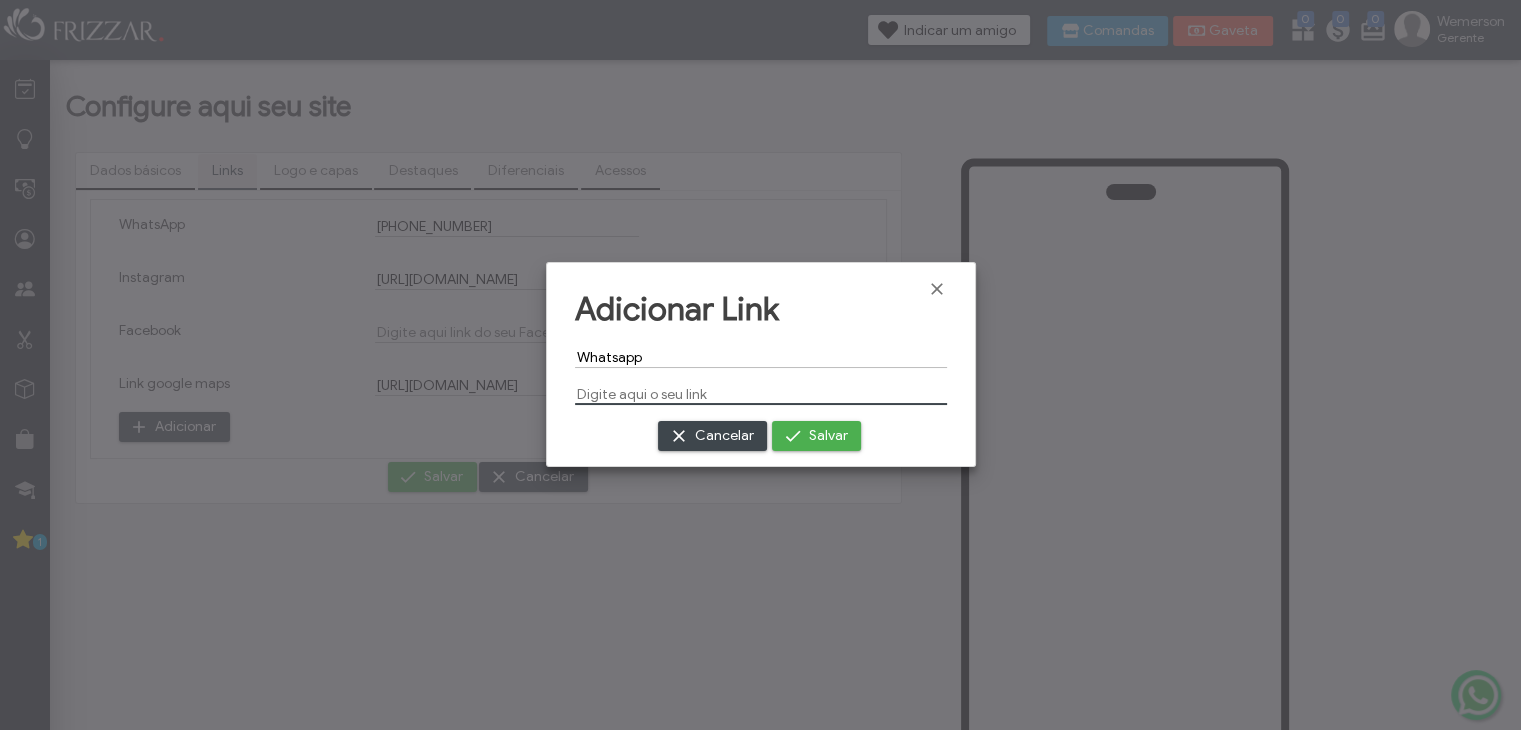click at bounding box center (761, 394) 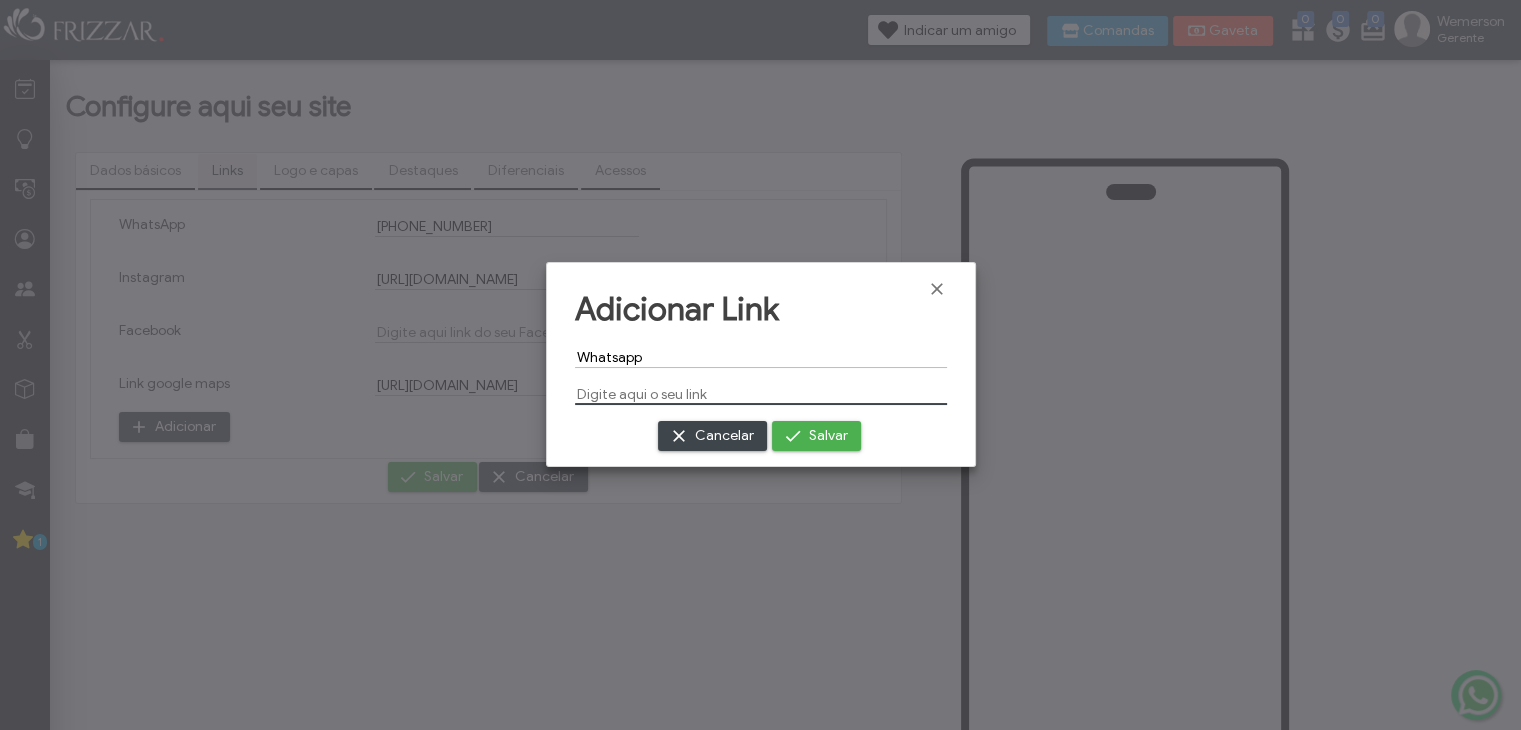 paste on "https://wa.me/5534984314362?text=Ol%C3%A1!%20Tudo%20bem%3F%0AGostaria%20de%20agendar%20meu%20hor%C3%A1rio." 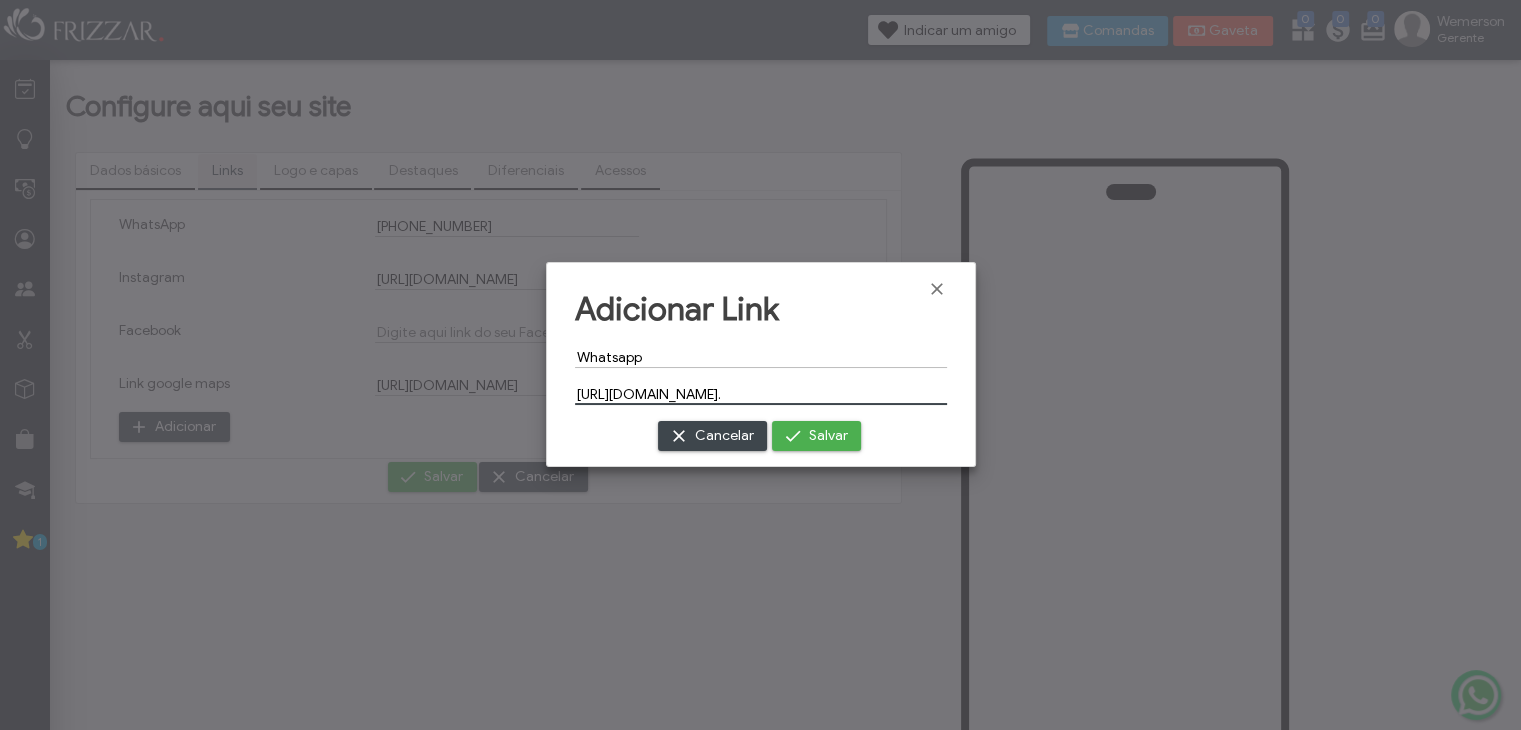 scroll, scrollTop: 0, scrollLeft: 466, axis: horizontal 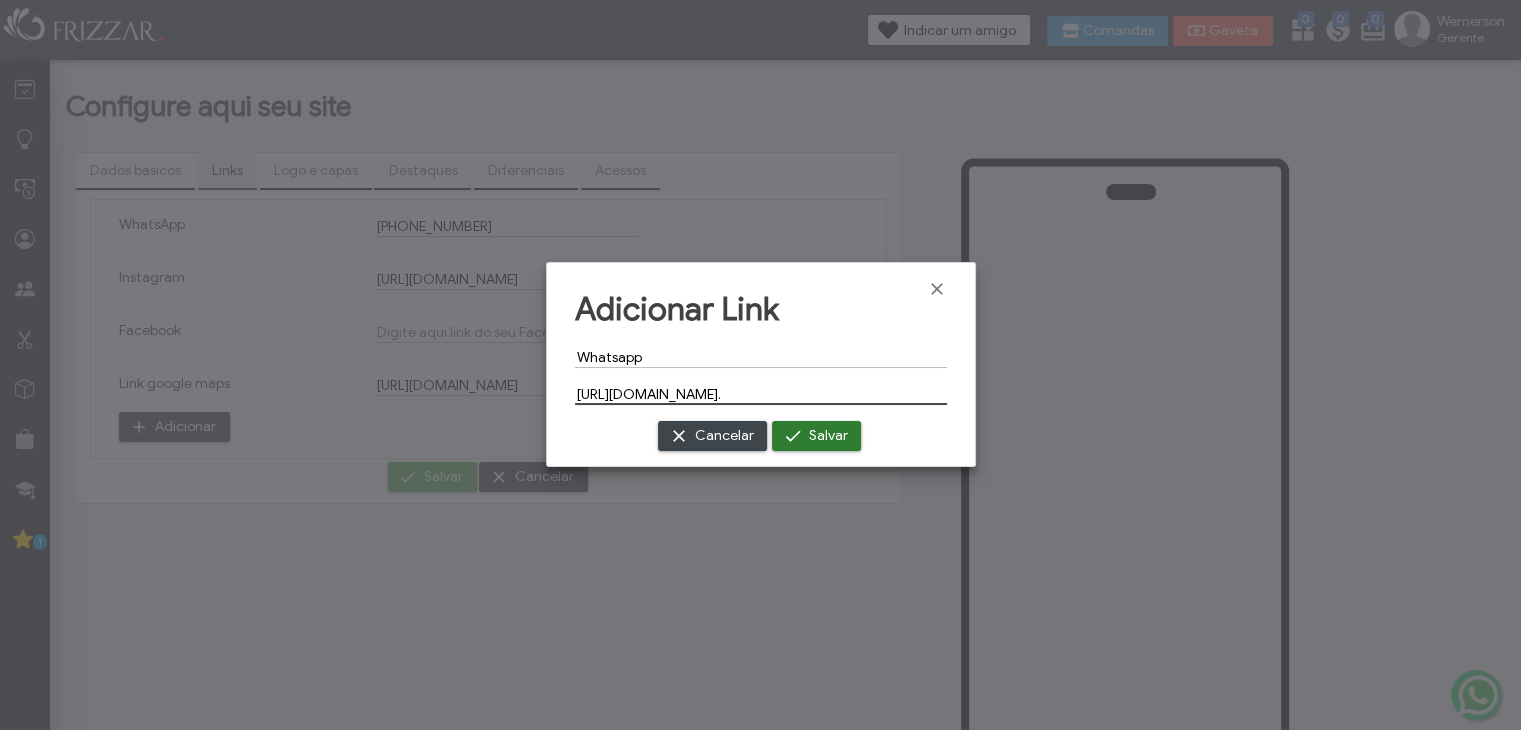 type on "https://wa.me/5534984314362?text=Ol%C3%A1!%20Tudo%20bem%3F%0AGostaria%20de%20agendar%20meu%20hor%C3%A1rio." 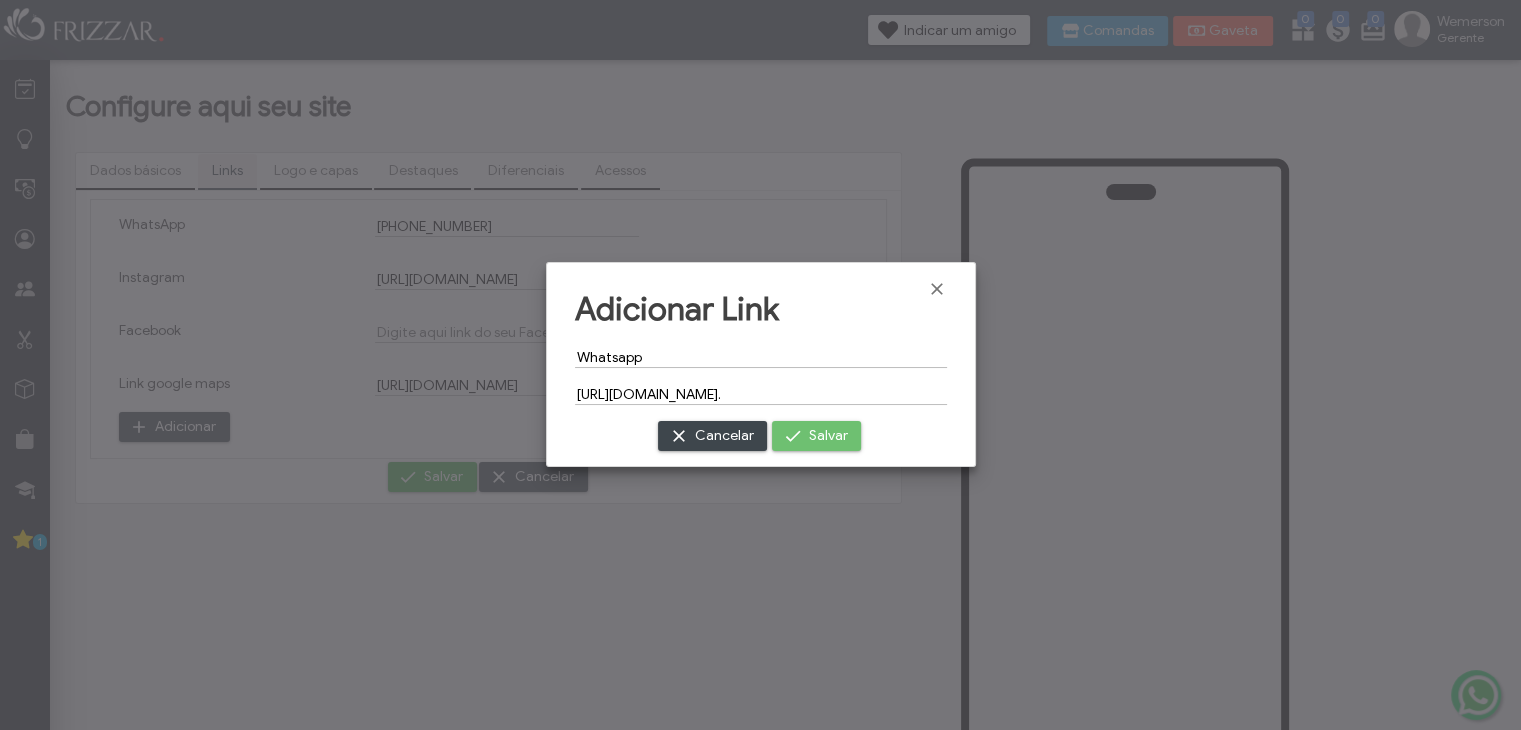 scroll, scrollTop: 0, scrollLeft: 0, axis: both 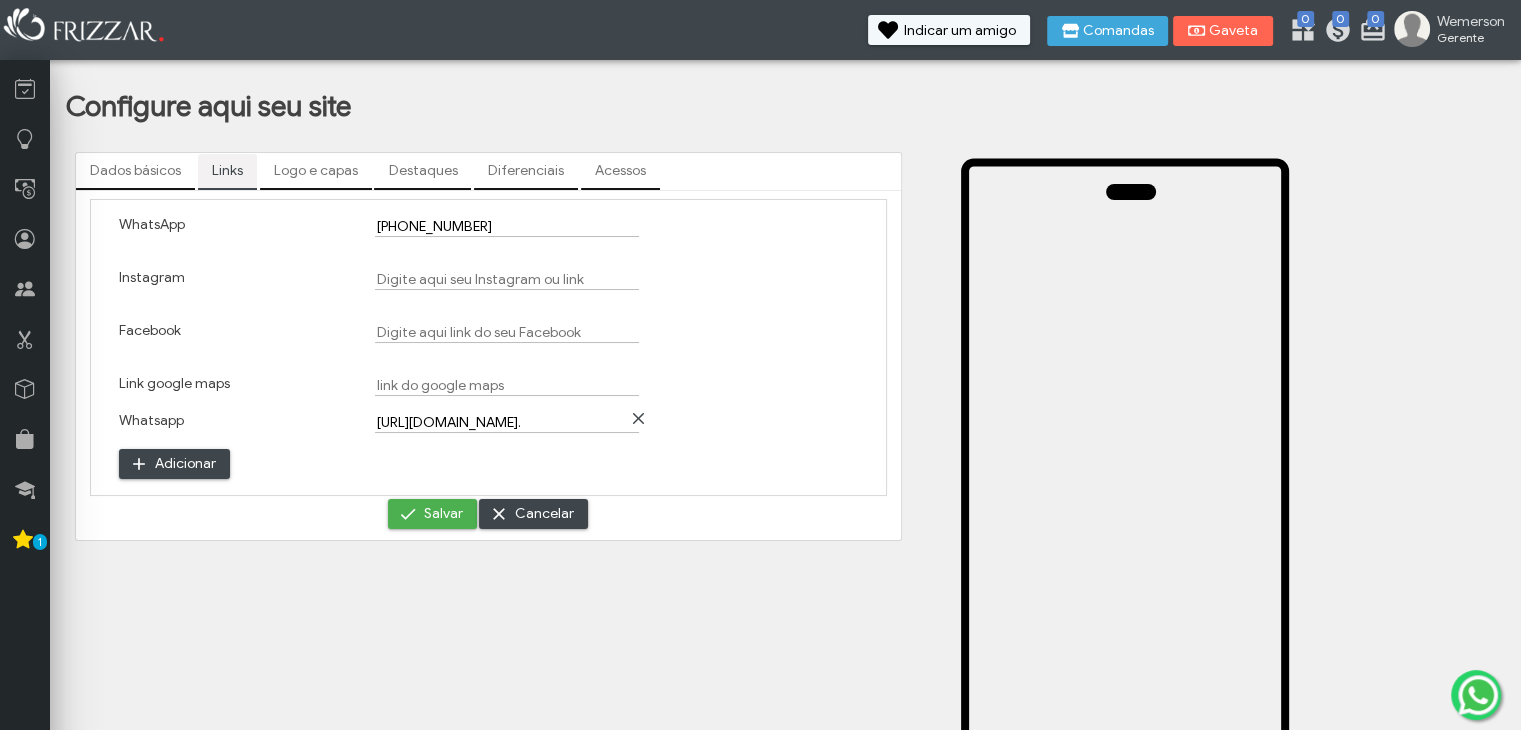 click on "Instagram" at bounding box center (507, 279) 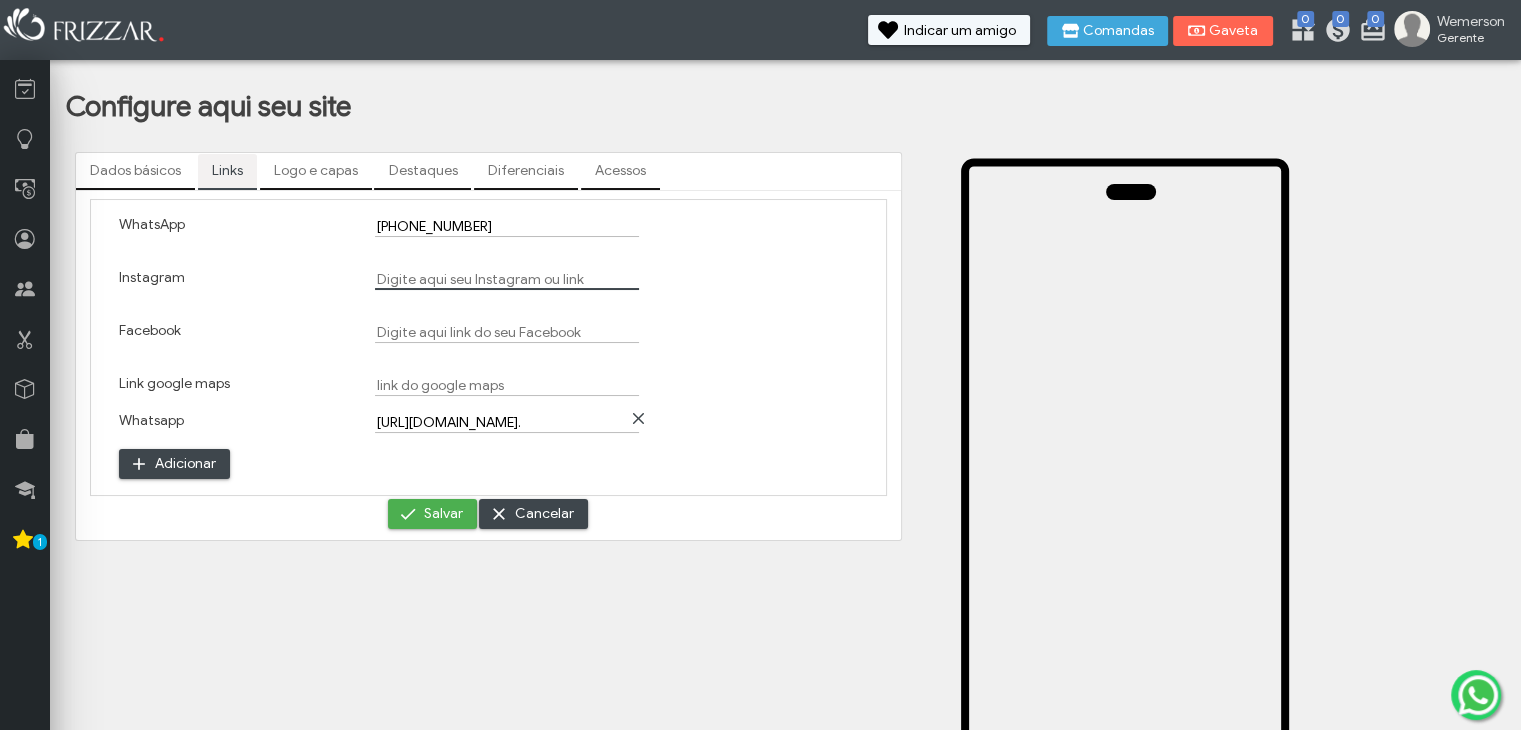 click on "Instagram" at bounding box center (507, 279) 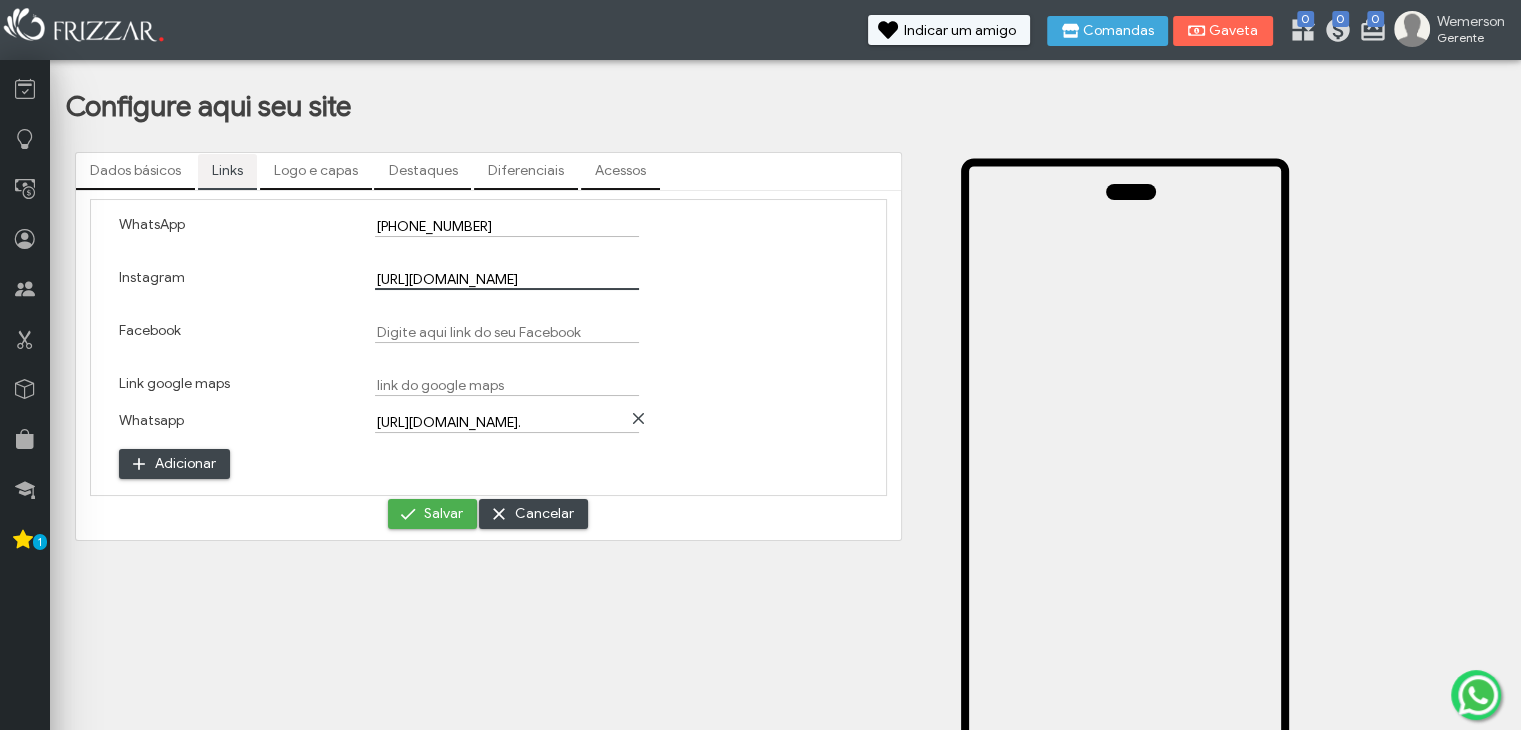scroll, scrollTop: 0, scrollLeft: 536, axis: horizontal 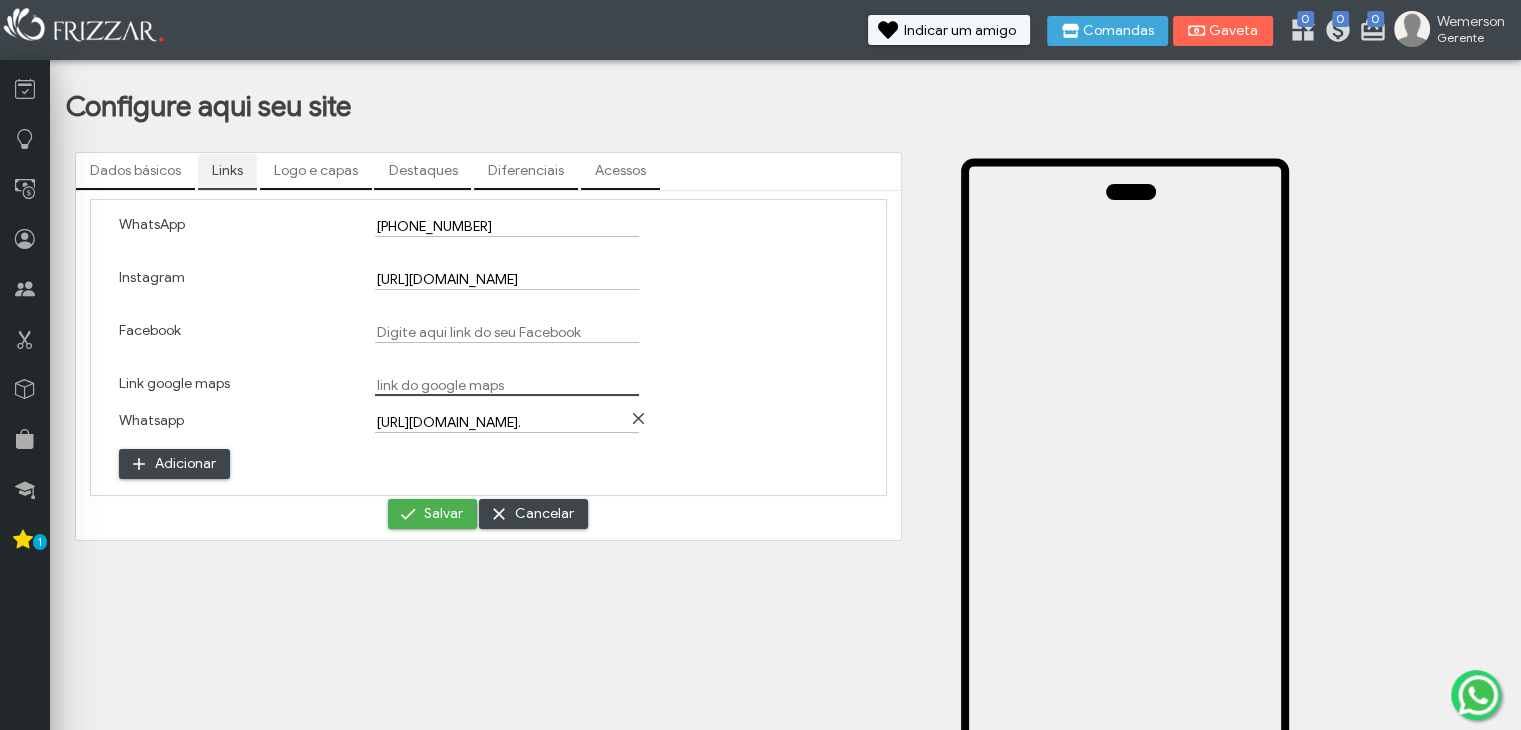 click on "Link google maps" at bounding box center (507, 385) 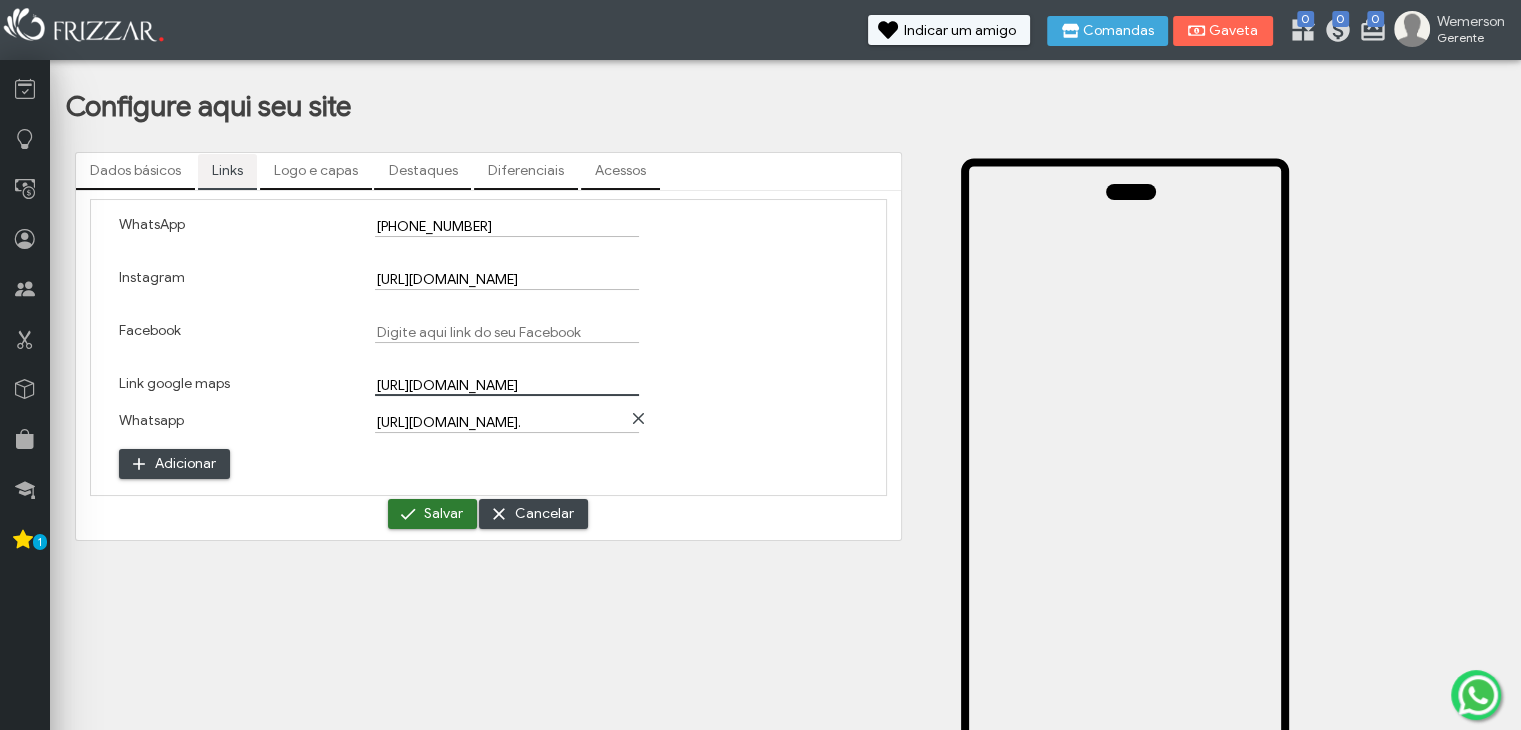 type on "https://g.co/kgs/xzKqB5D" 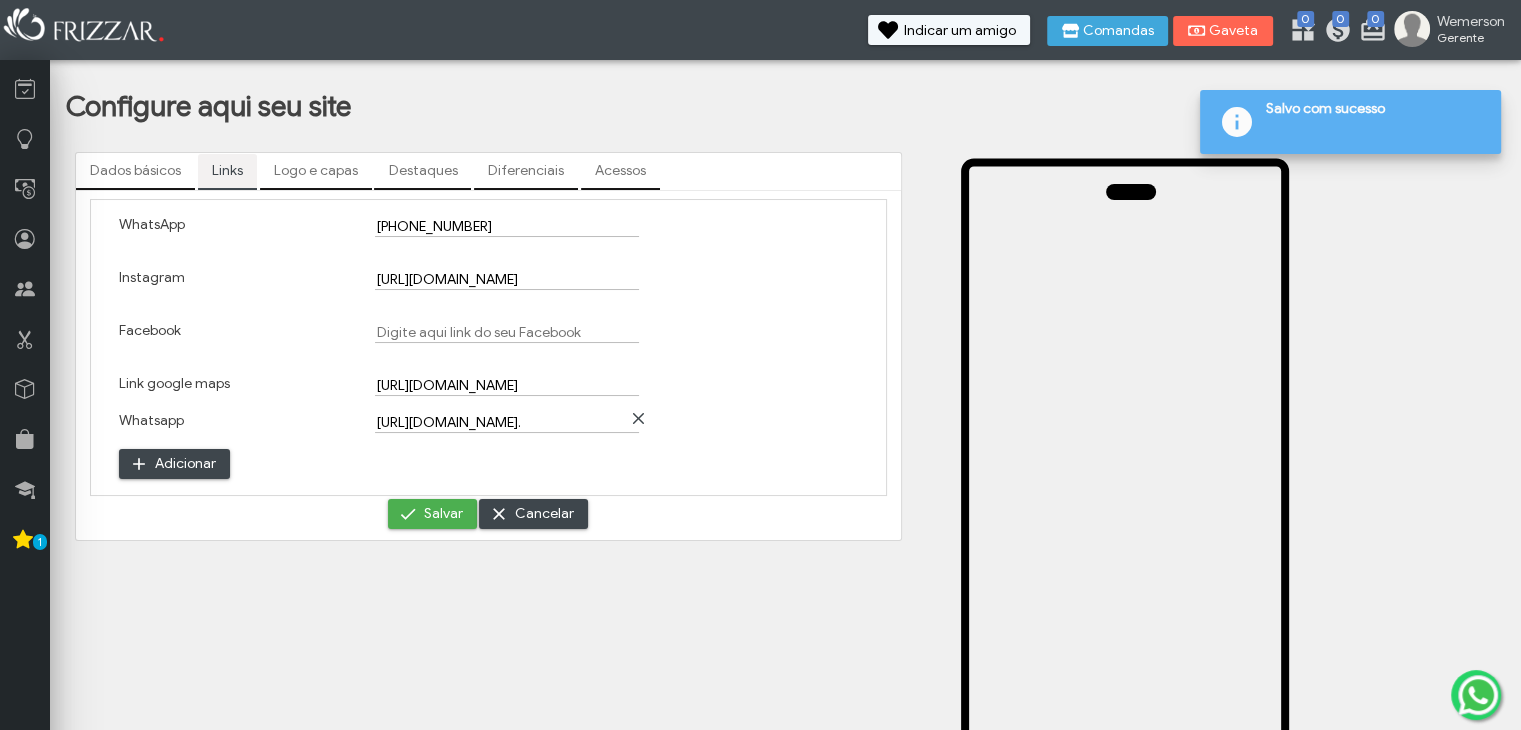 click on "Logo e capas" at bounding box center [316, 171] 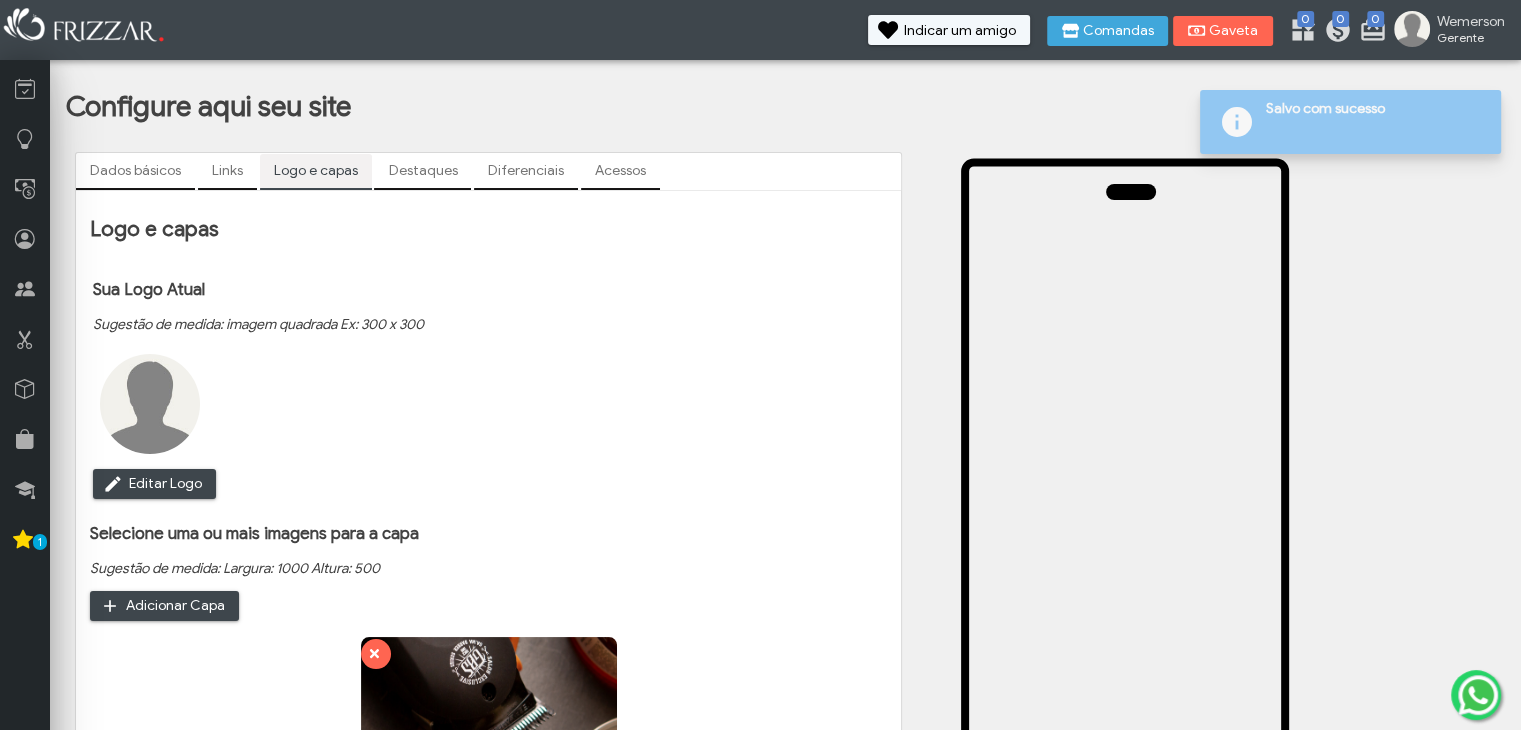 click on "Logo e capas" at bounding box center [316, 171] 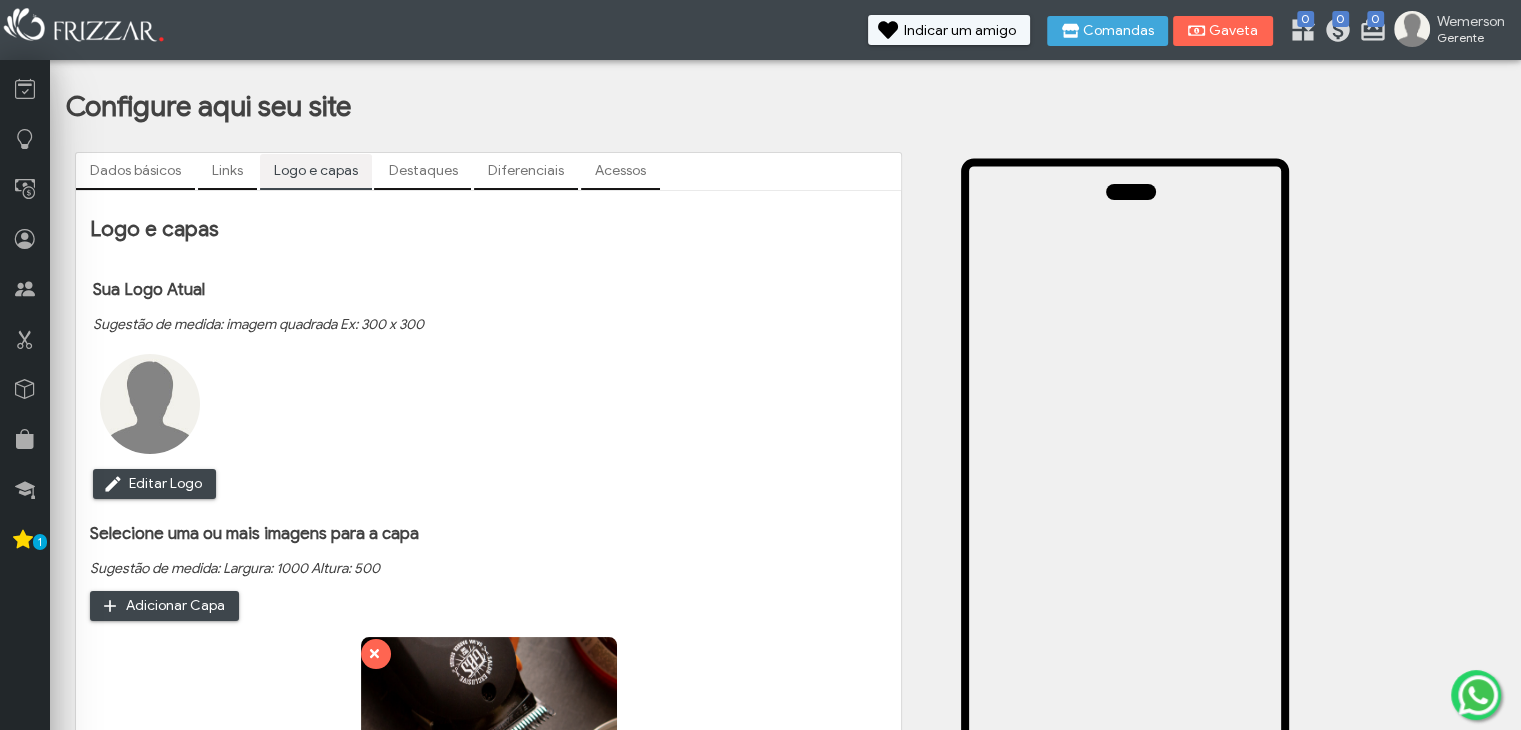 scroll, scrollTop: 0, scrollLeft: 0, axis: both 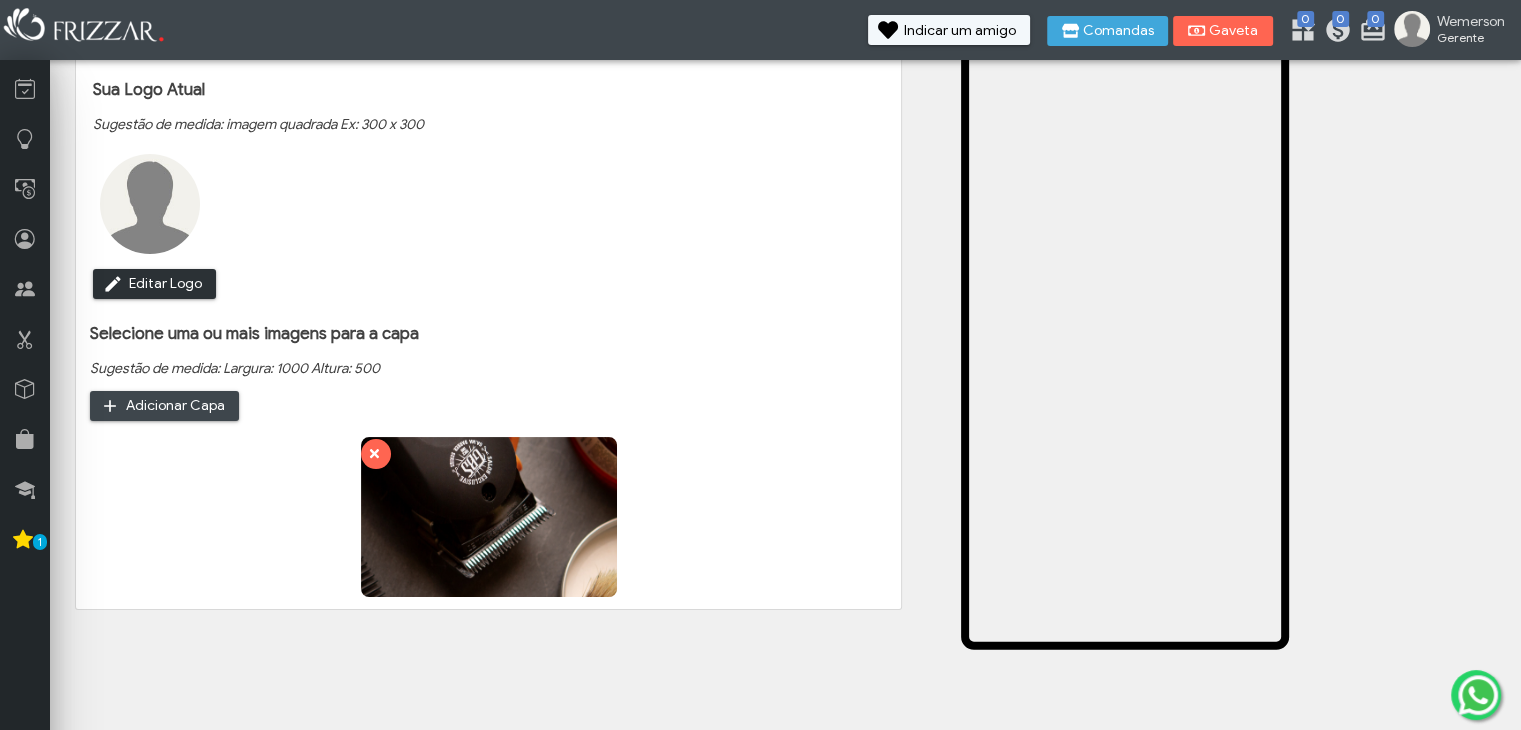 click at bounding box center [-730, 329] 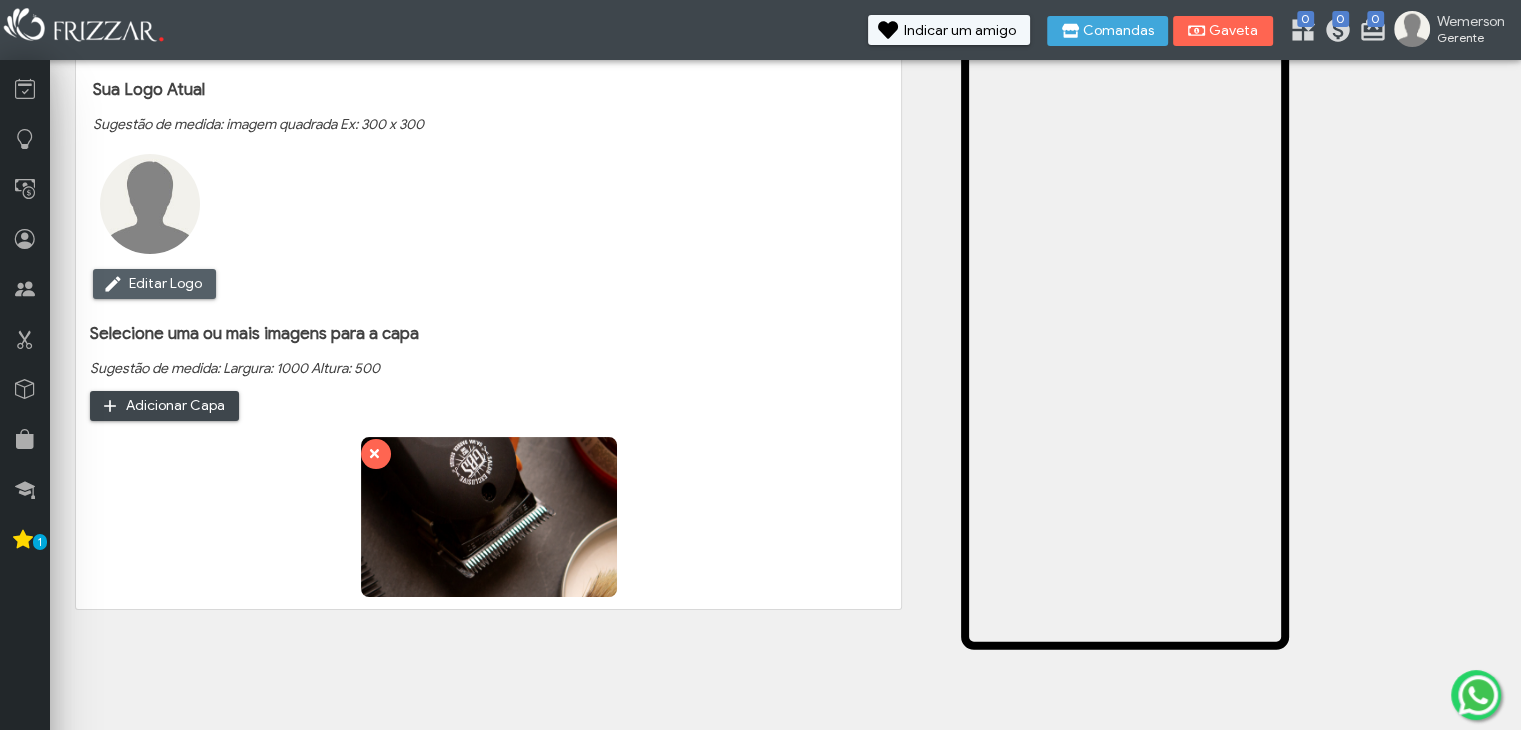 type on "C:\fakepath\ChatGPT Image 9 de jul. de 2025, 09_57_07.png" 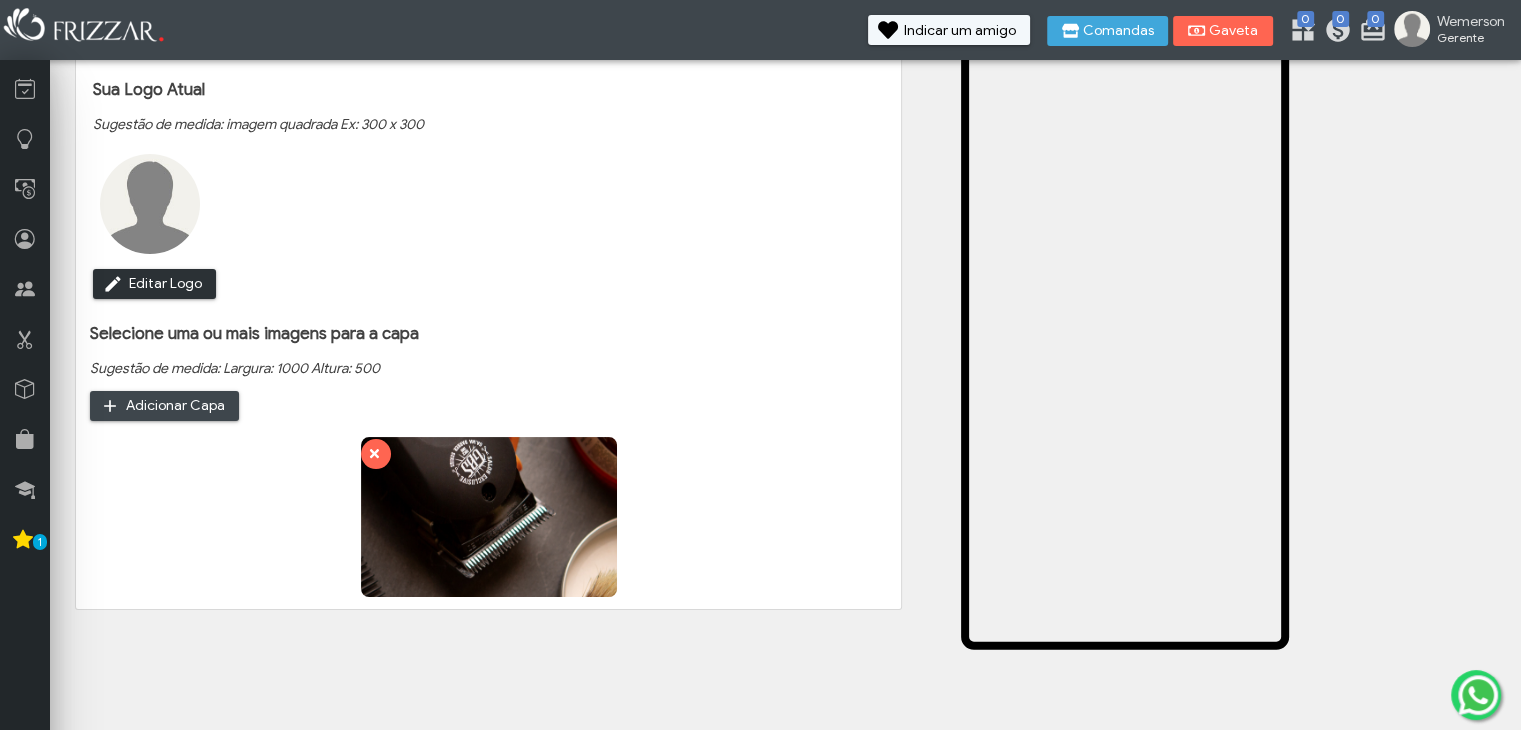type on "C:\fakepath\ChatGPT Image 9 de jul. de 2025, 09_57_07.png" 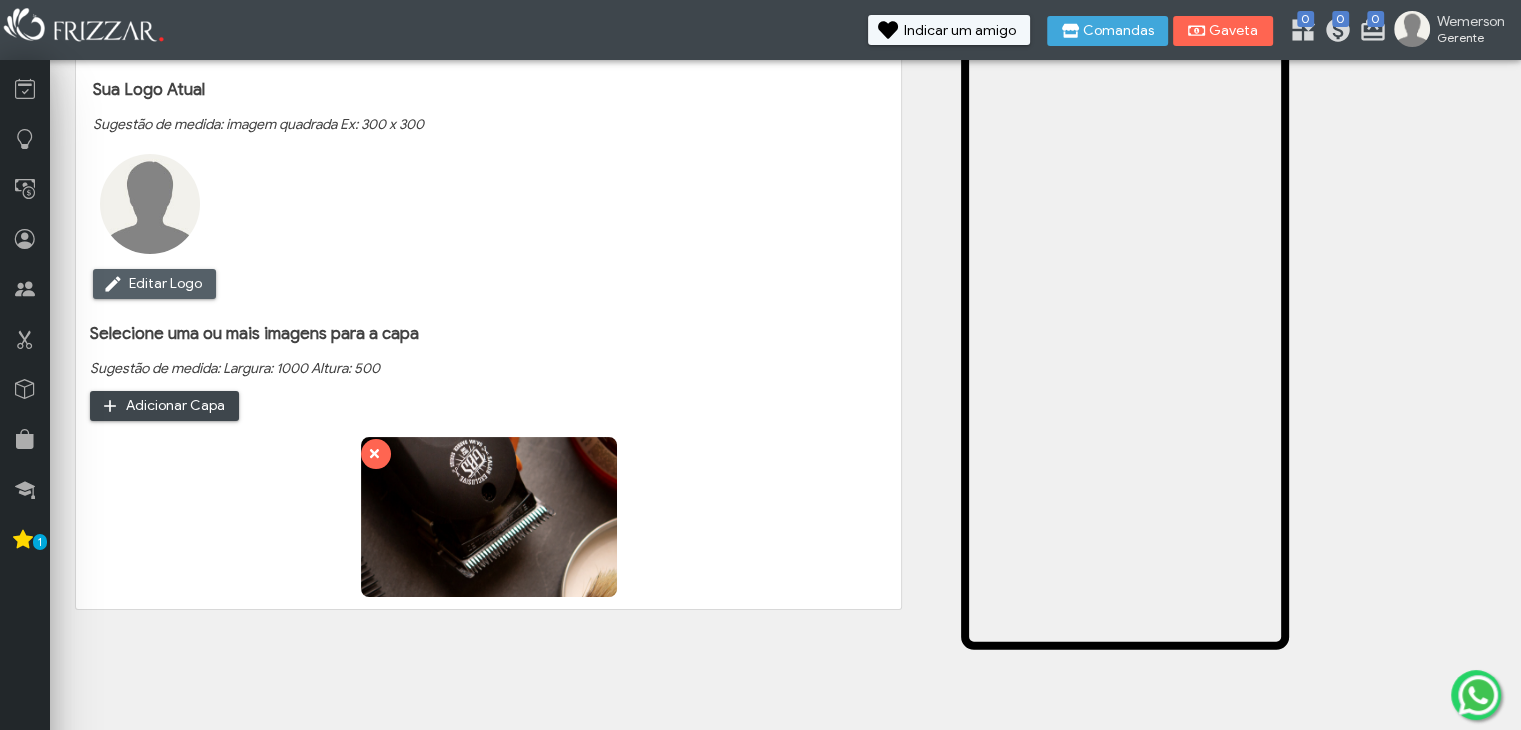 click at bounding box center (-730, 329) 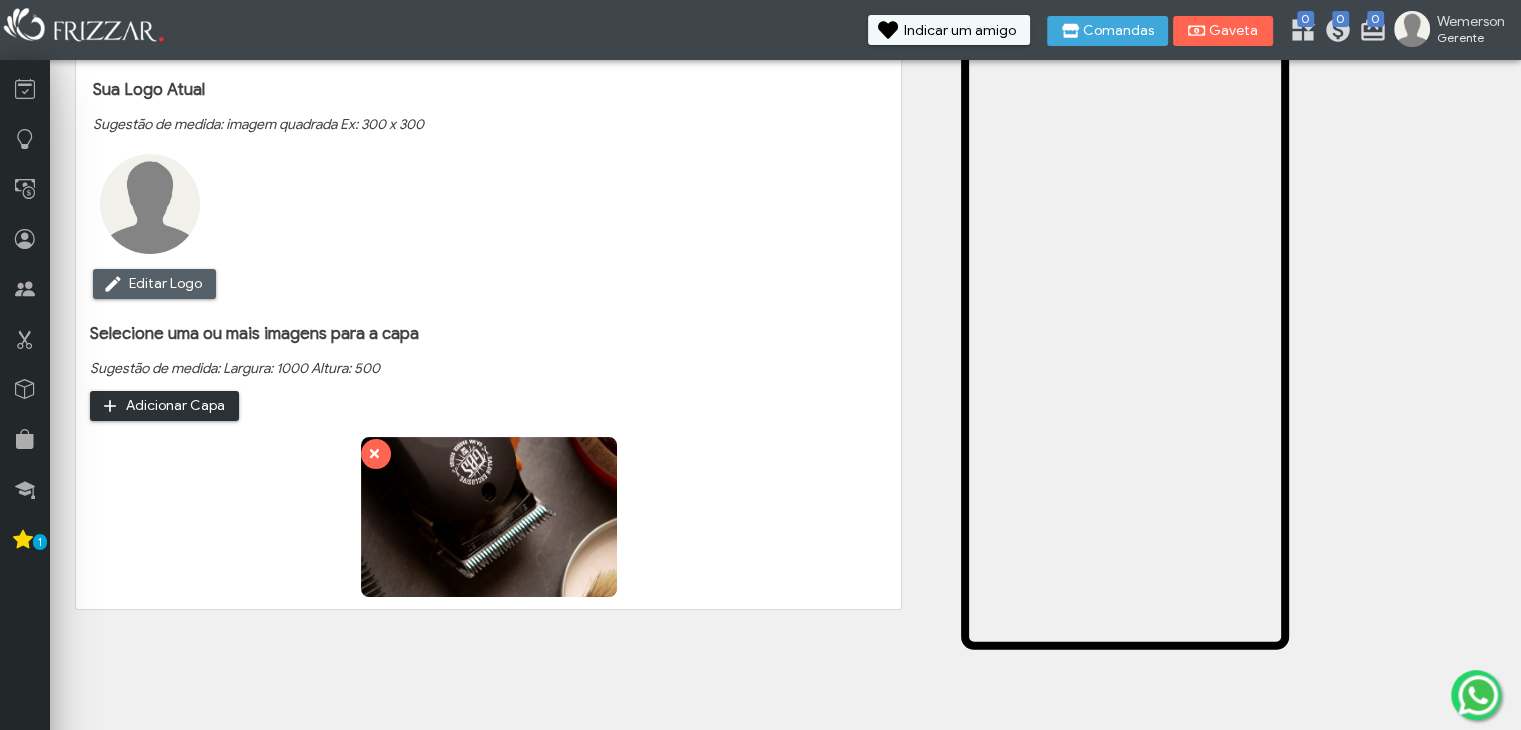 click at bounding box center (-707, 451) 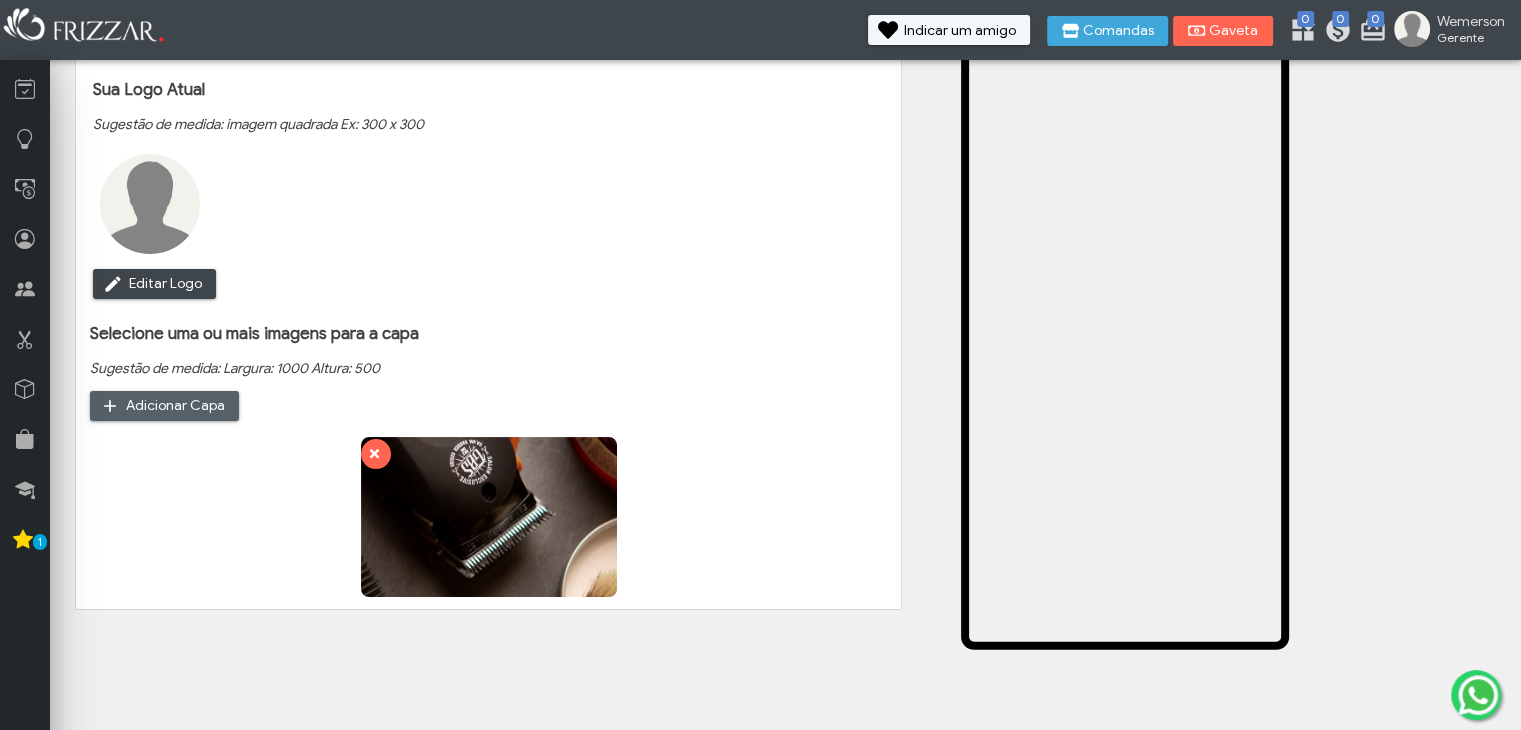 type on "C:\fakepath\ChatGPT Image 9 de jul. de 2025, 10_00_08.png" 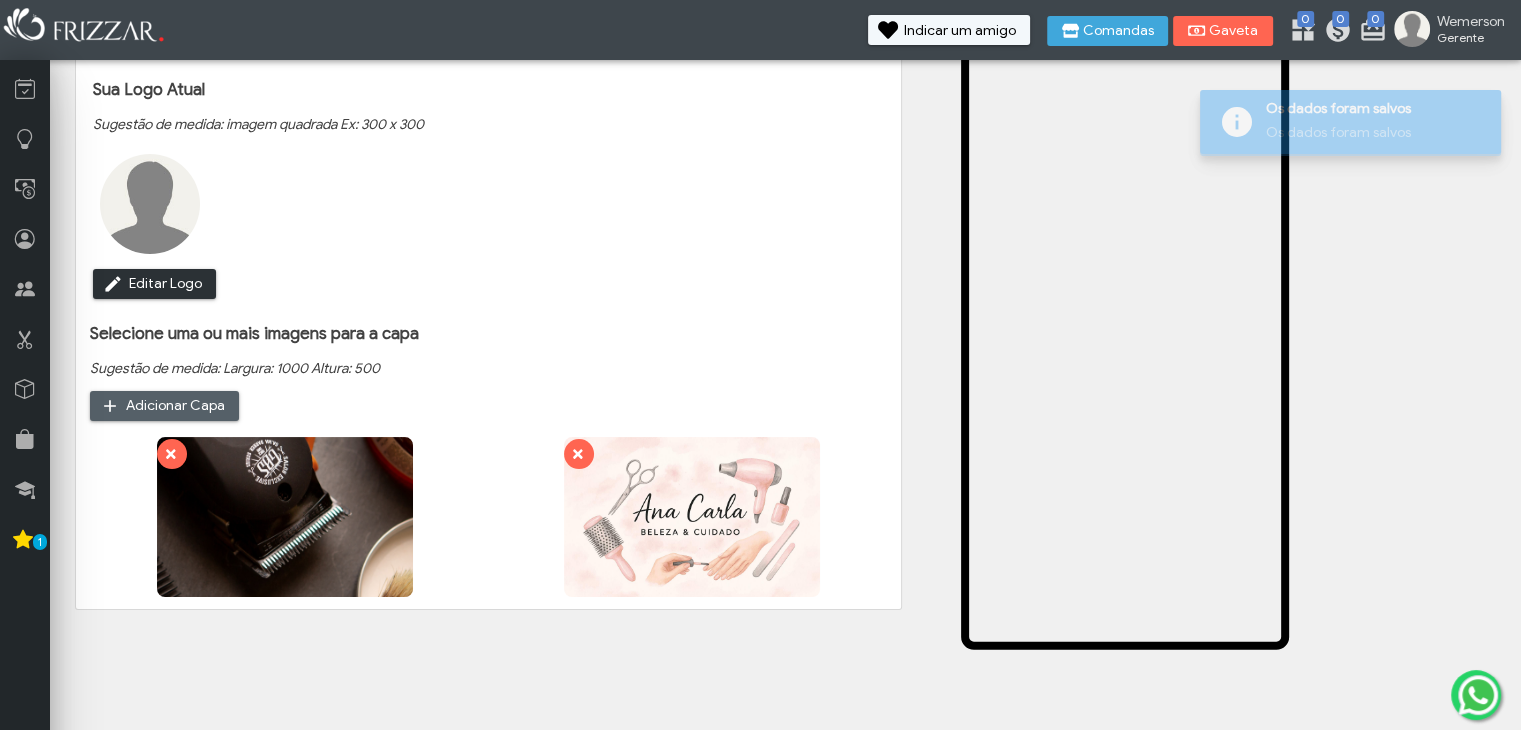 click at bounding box center (-730, 329) 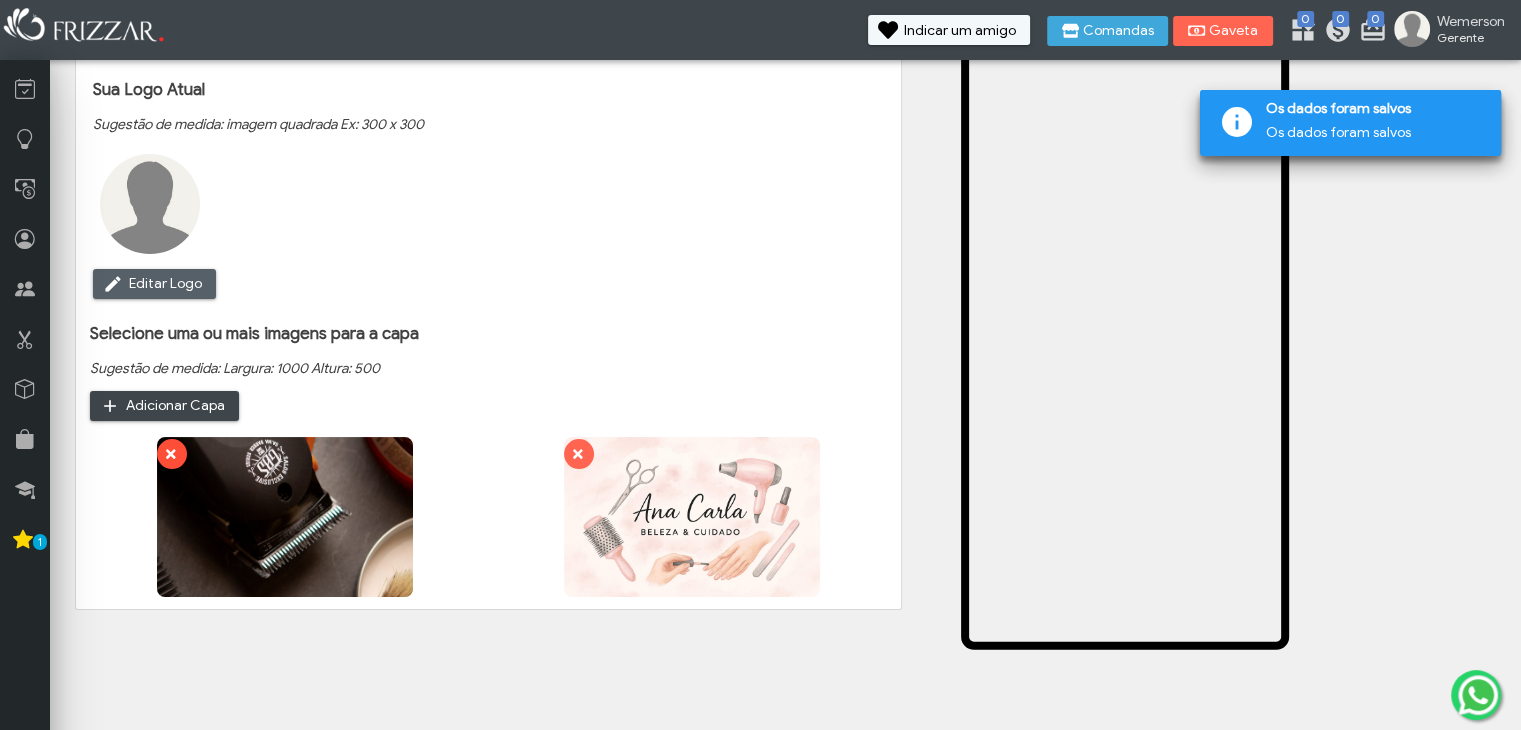 click 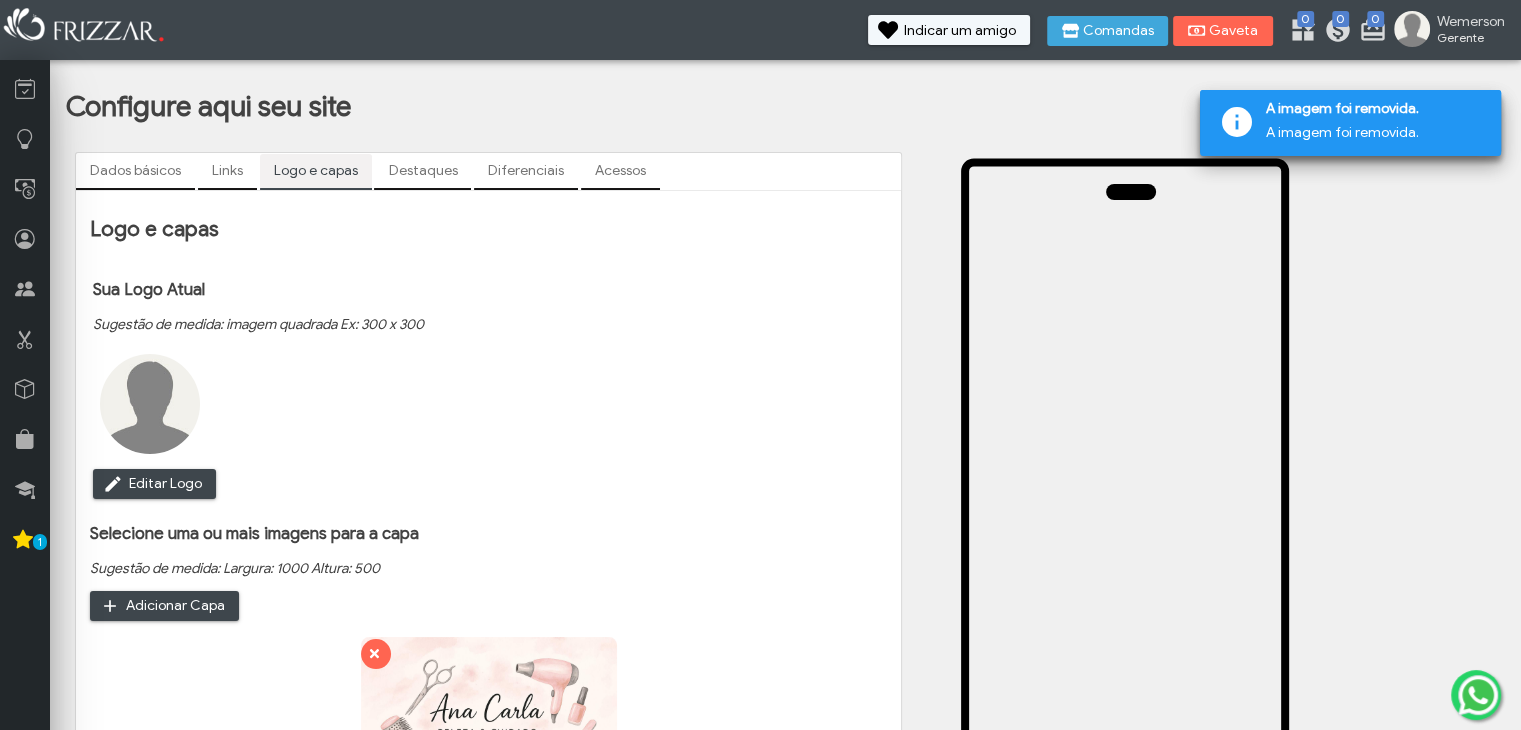 scroll, scrollTop: 200, scrollLeft: 0, axis: vertical 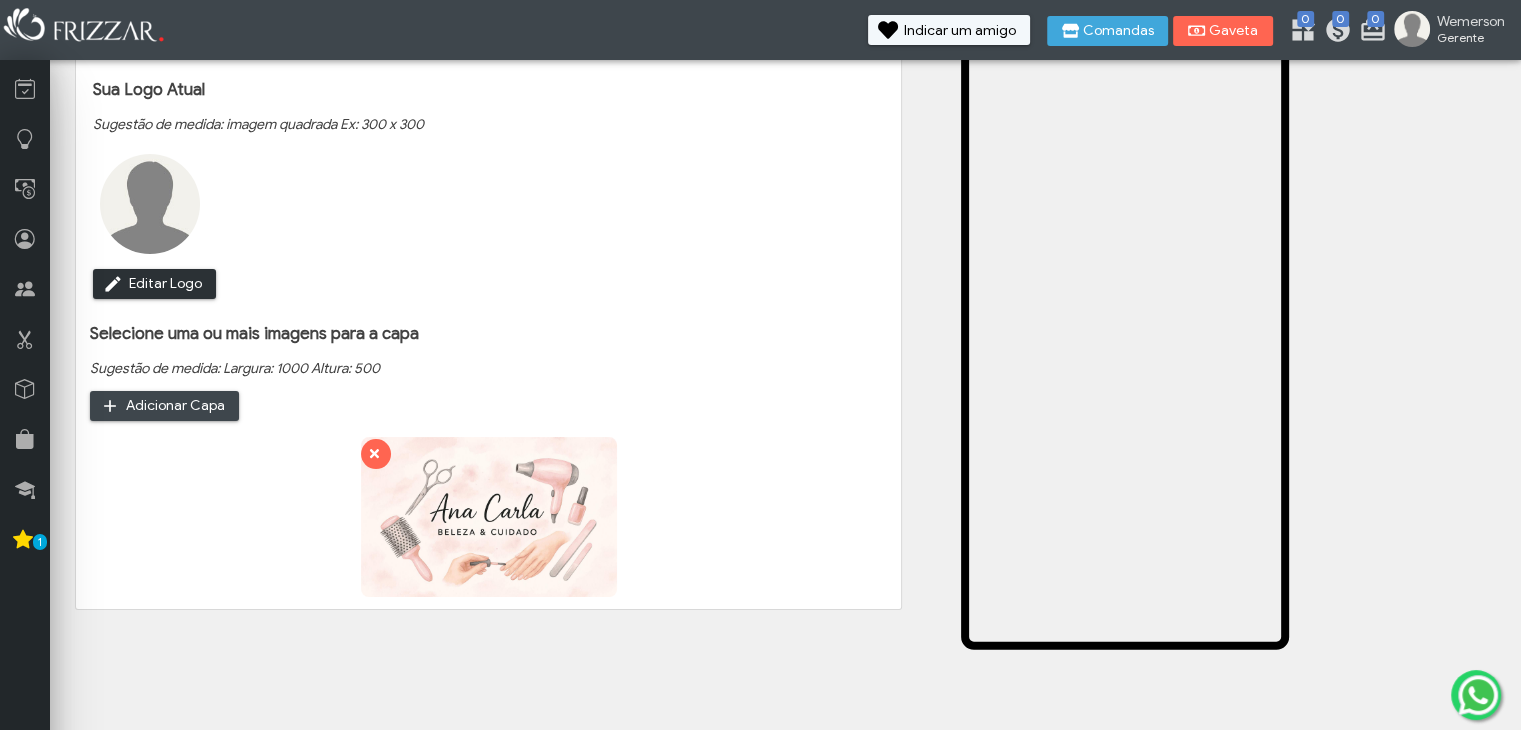 click at bounding box center [-730, 329] 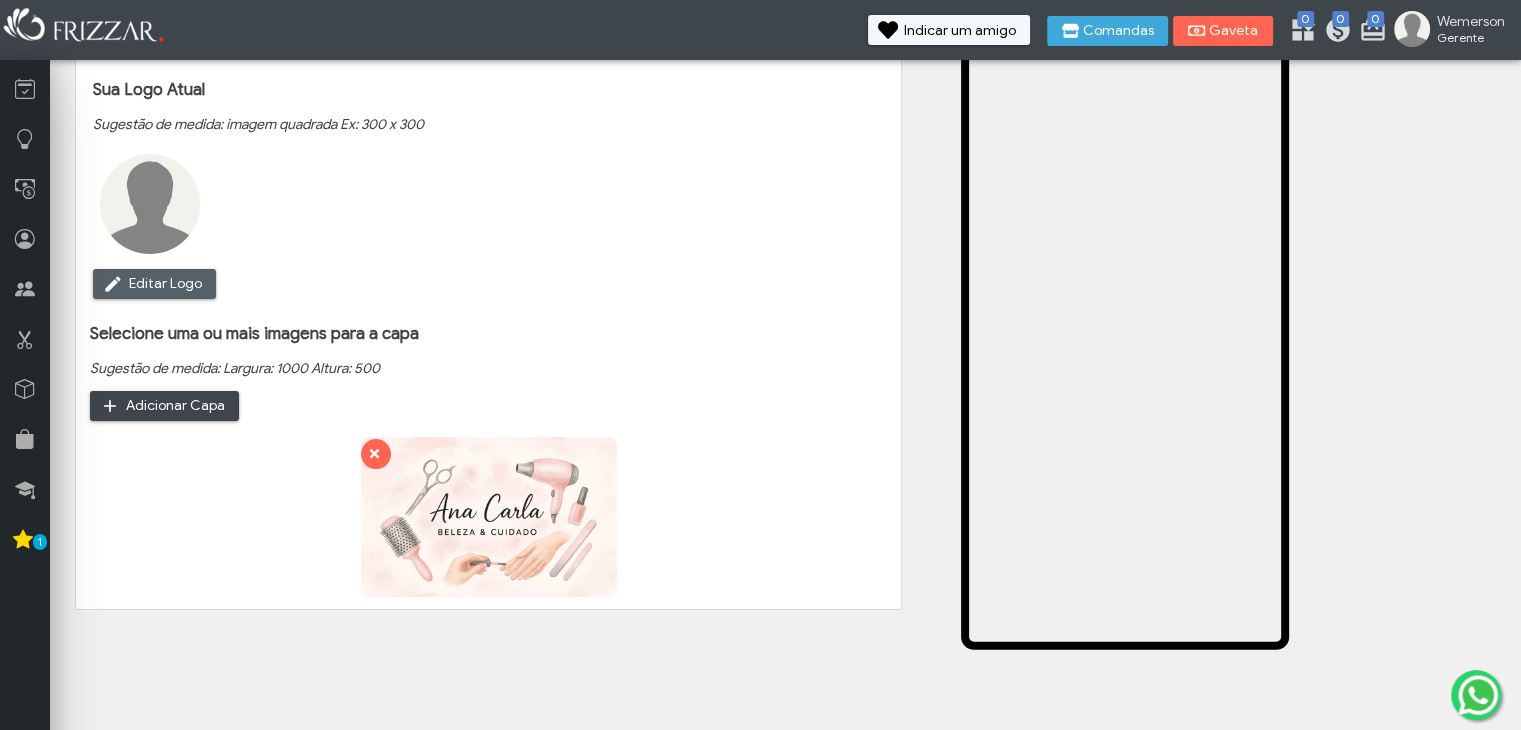 type on "C:\fakepath\ChatGPT Image 9 de jul. de 2025, 09_57_07 (1).png" 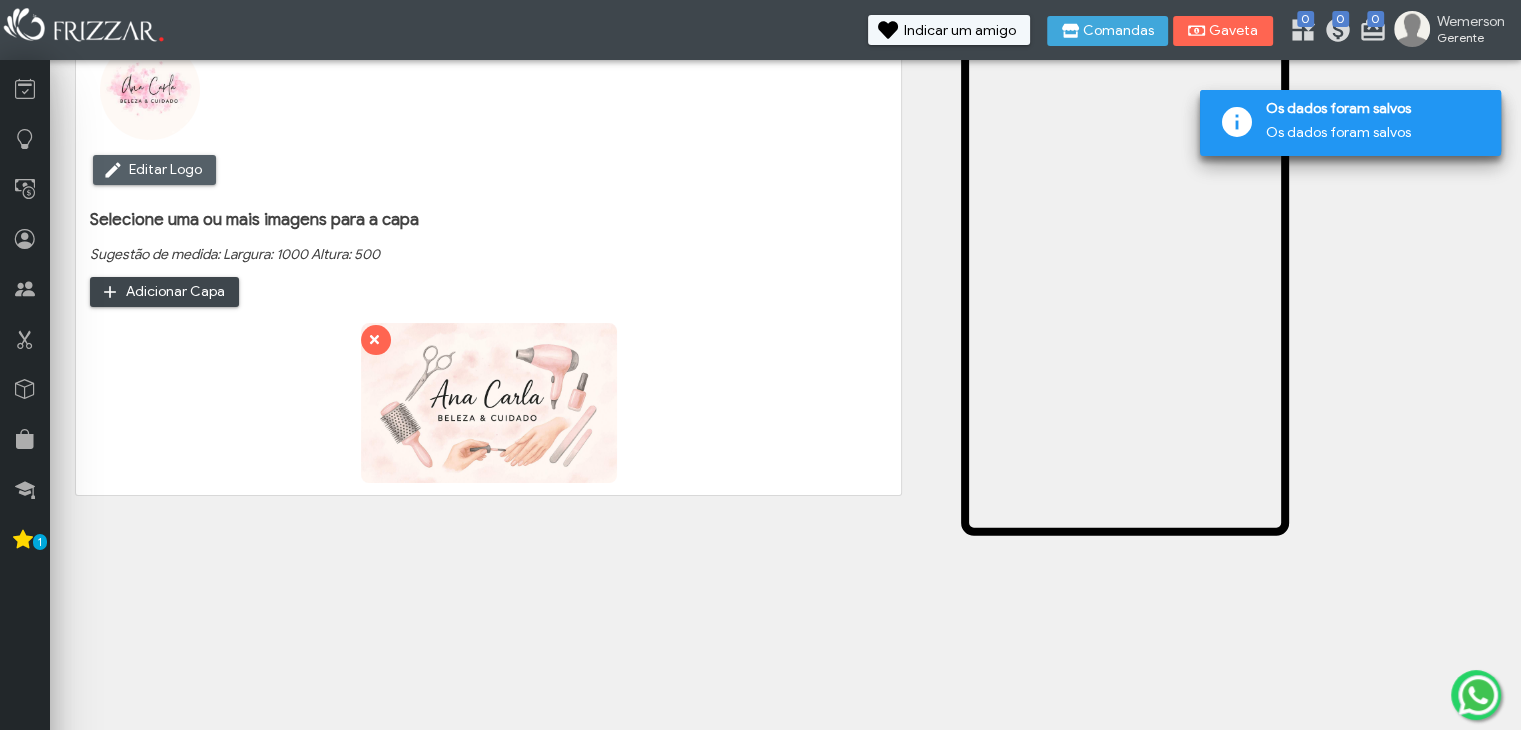 scroll, scrollTop: 0, scrollLeft: 0, axis: both 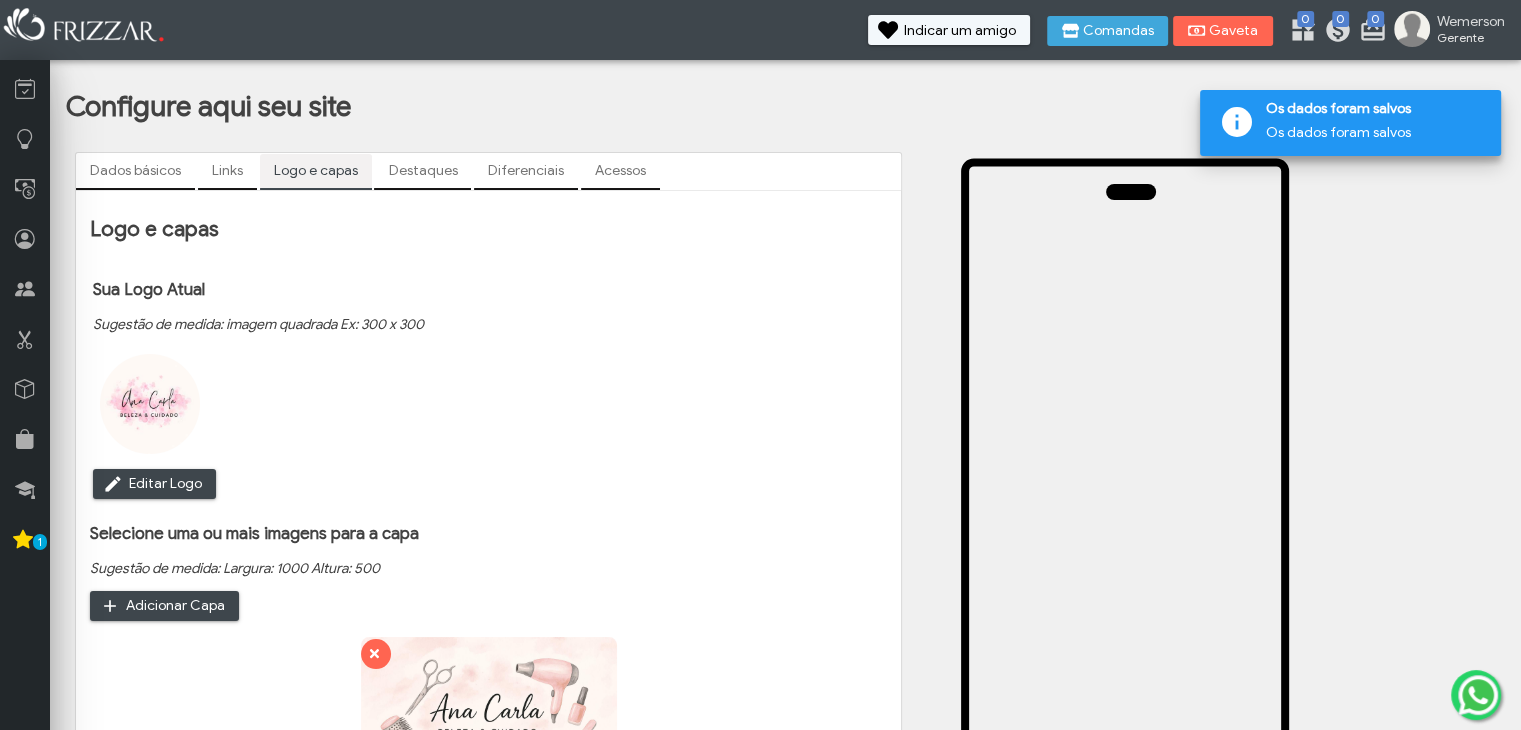 click on "Destaques" at bounding box center (422, 171) 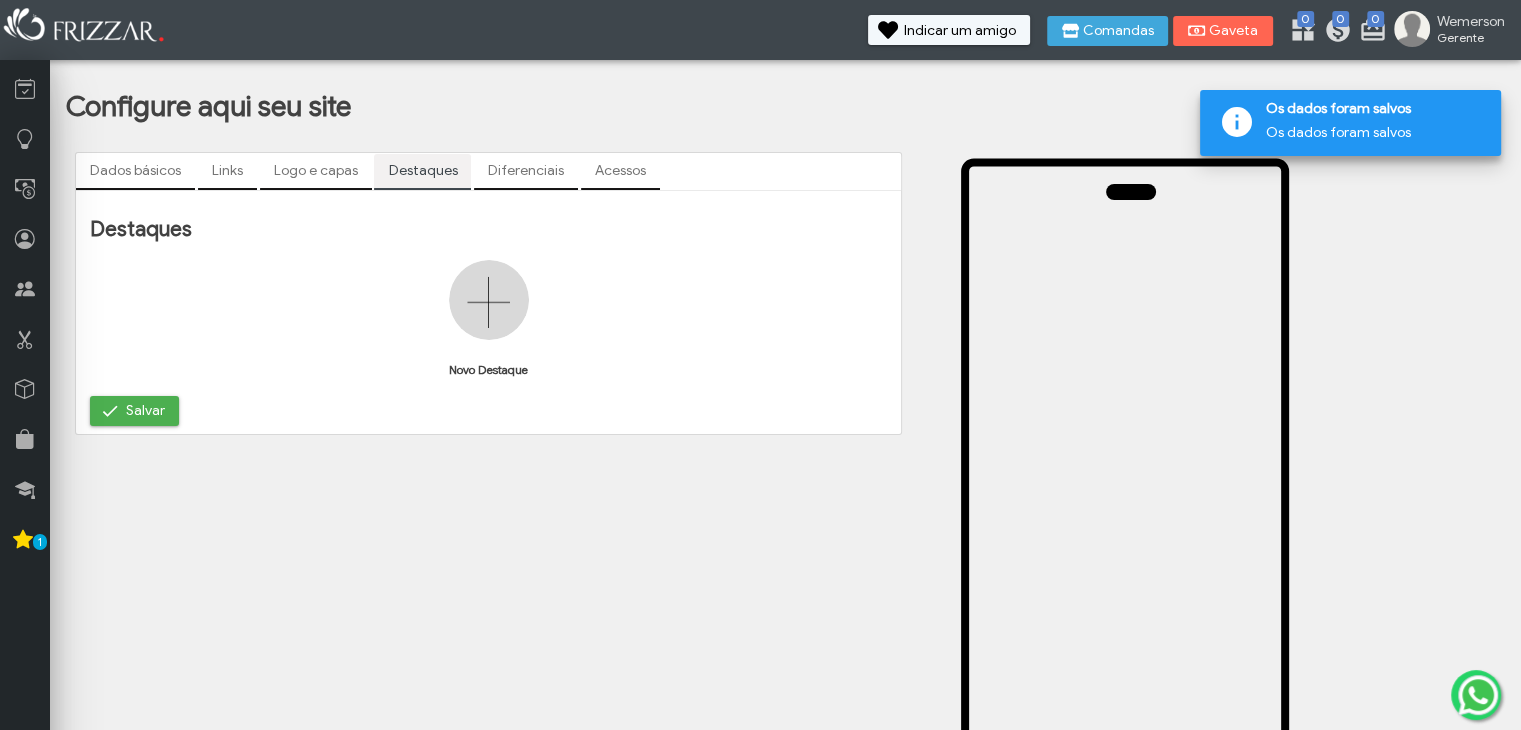 click at bounding box center [489, 300] 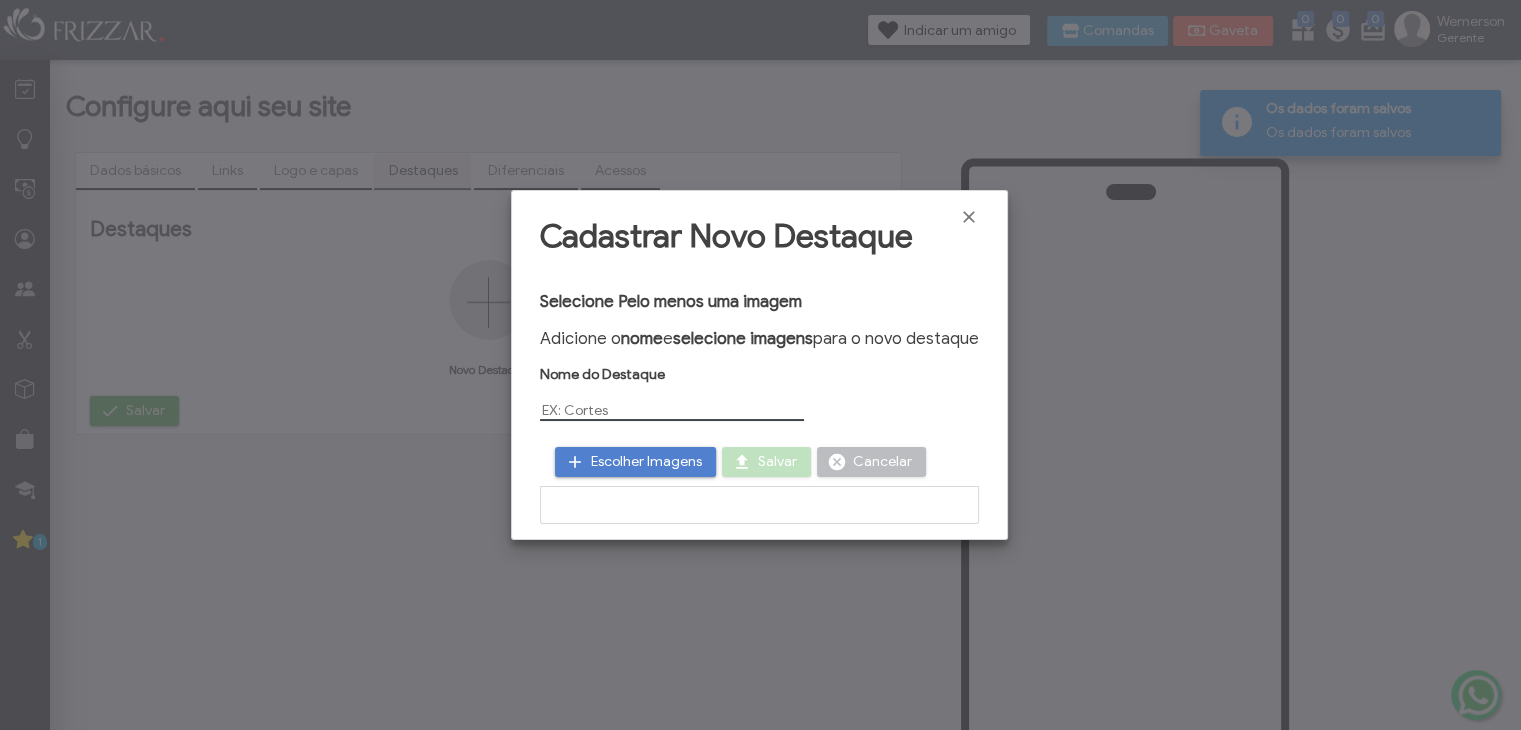 click at bounding box center (672, 410) 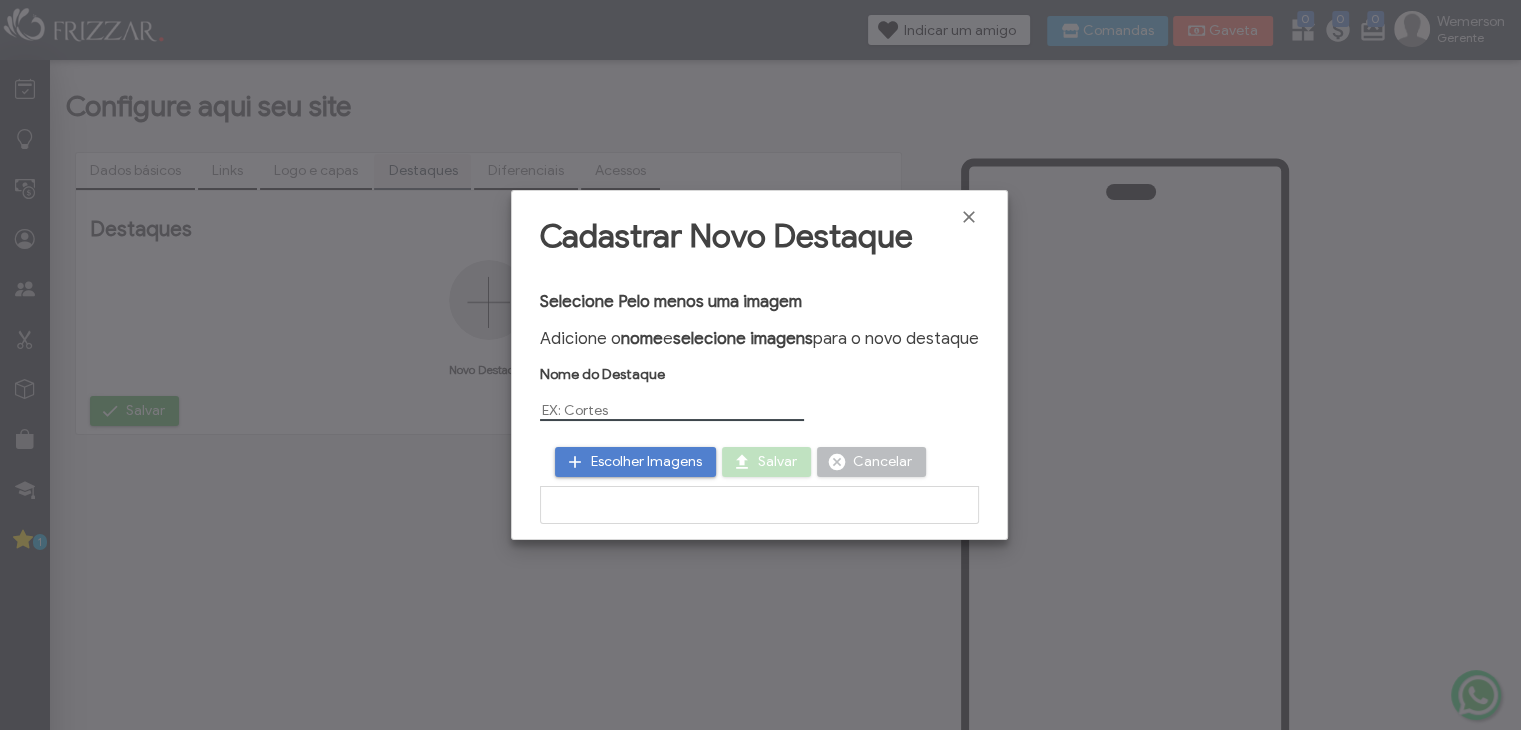 click at bounding box center [672, 410] 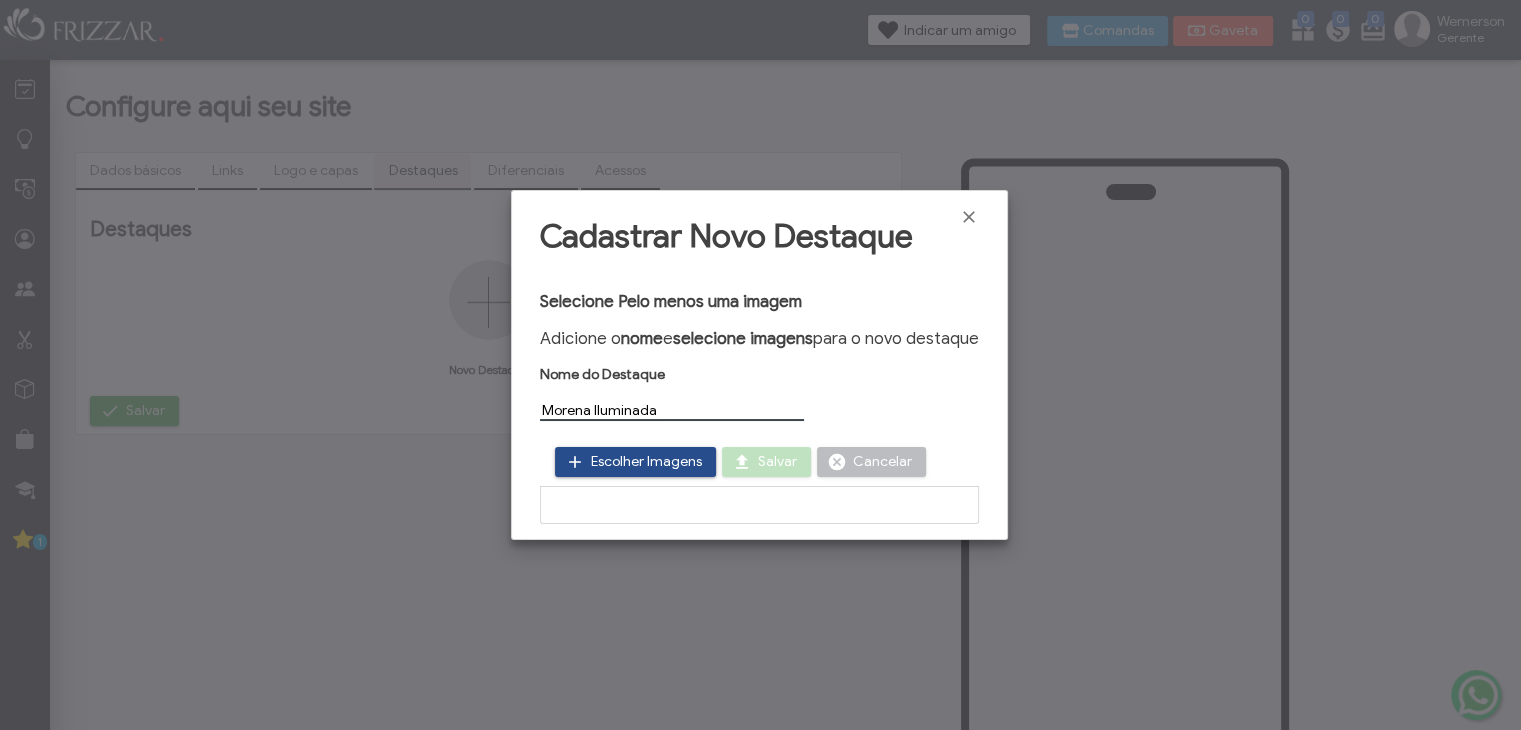 type on "Morena Iluminada" 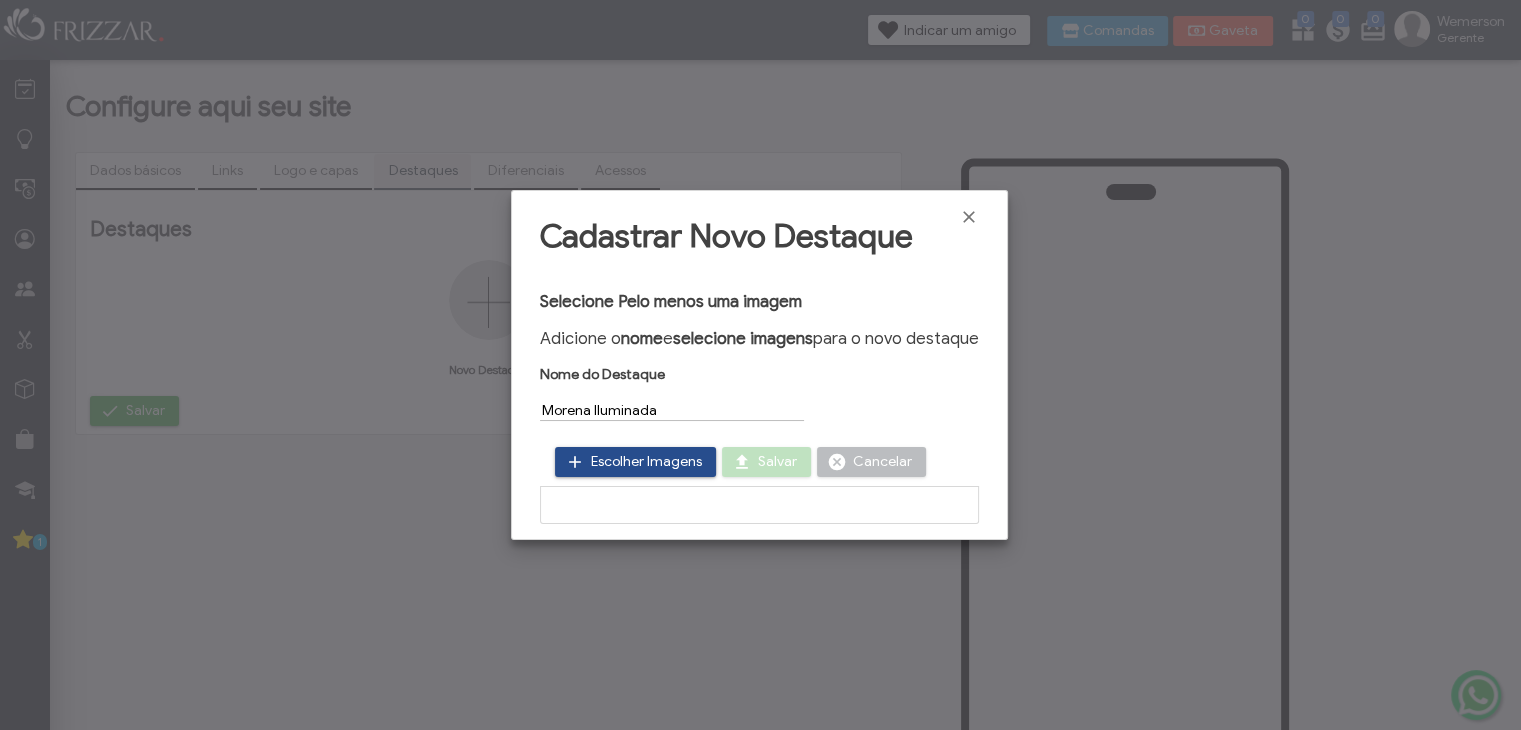 click on "Escolher Imagens" at bounding box center [646, 462] 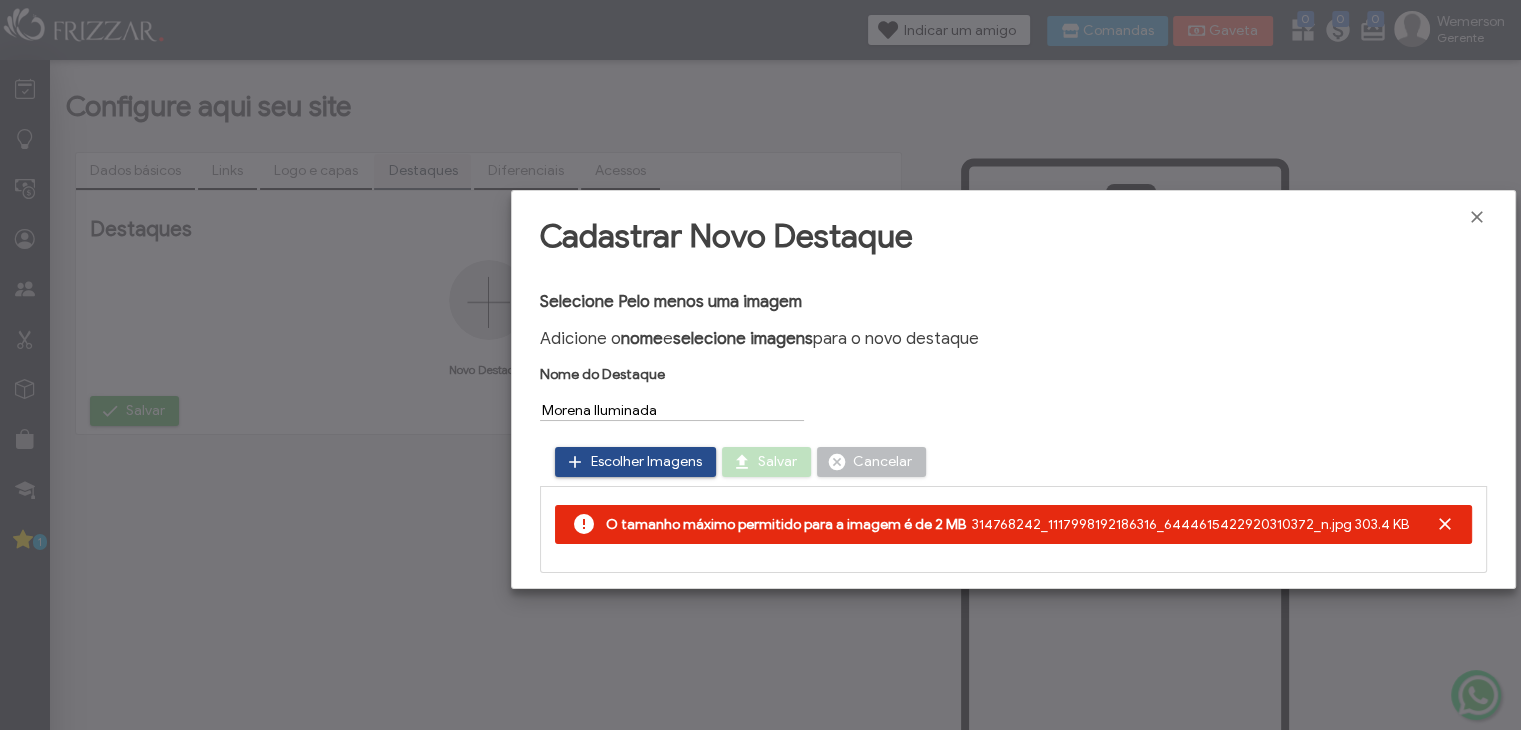 click on "Escolher Imagens" at bounding box center (646, 462) 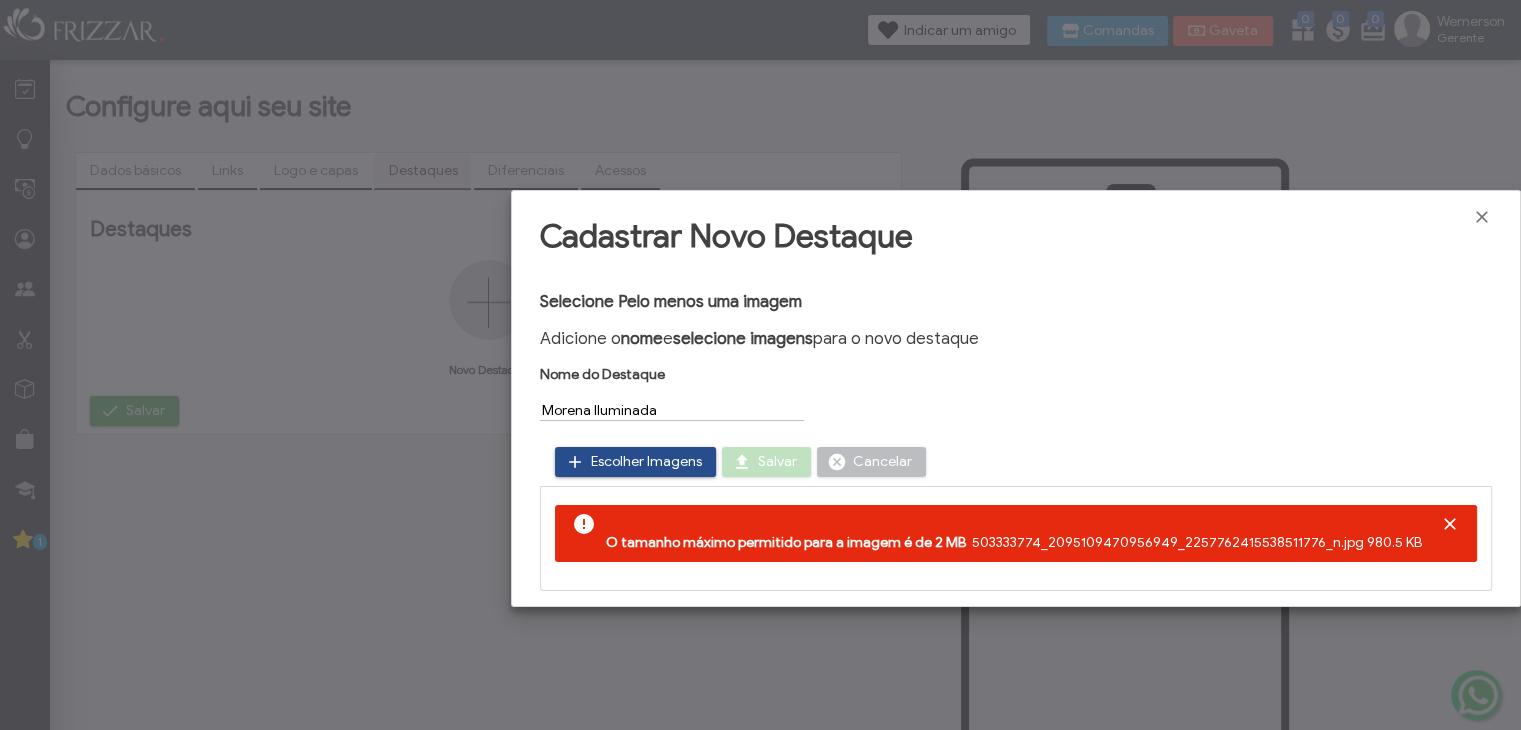 click on "Escolher Imagens" at bounding box center (646, 462) 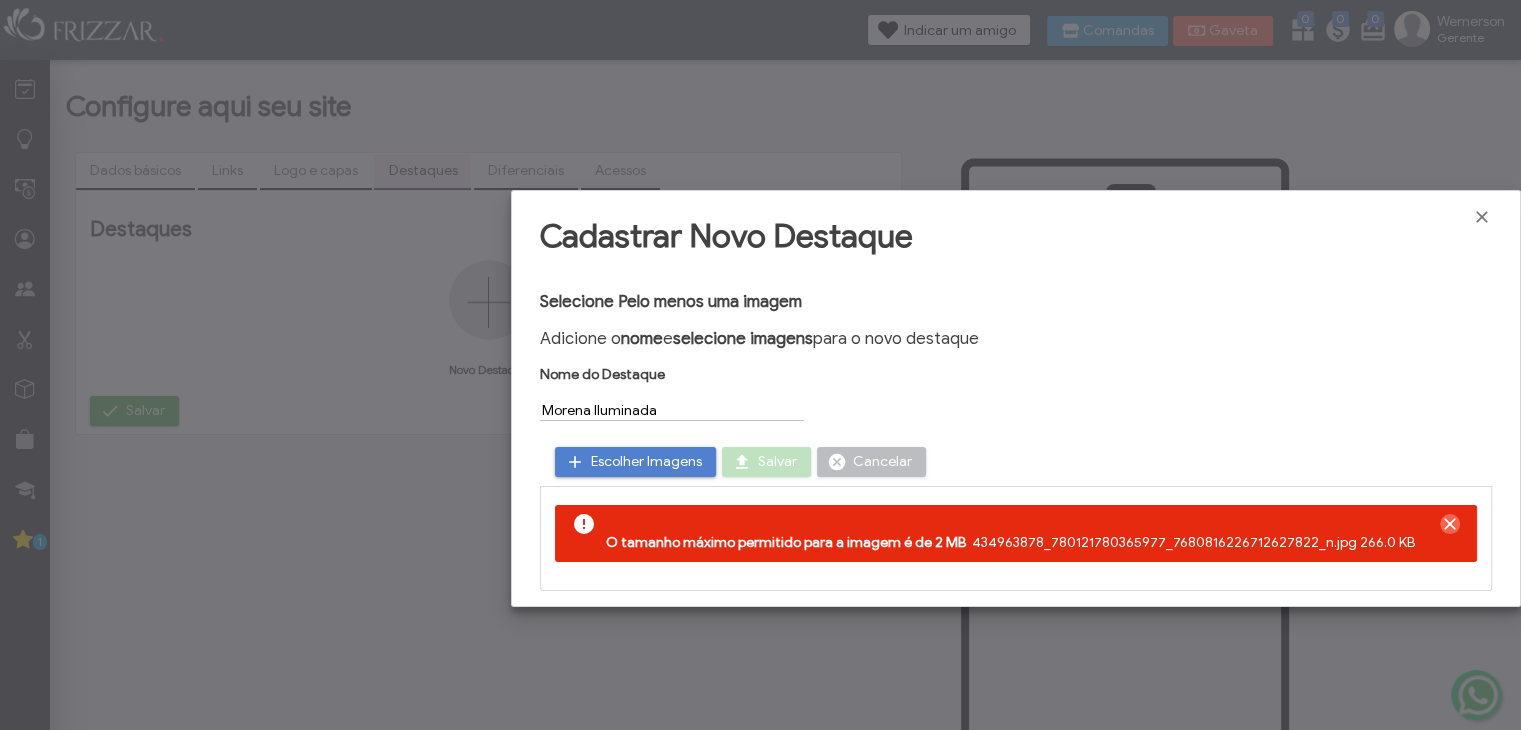 click at bounding box center [1450, 524] 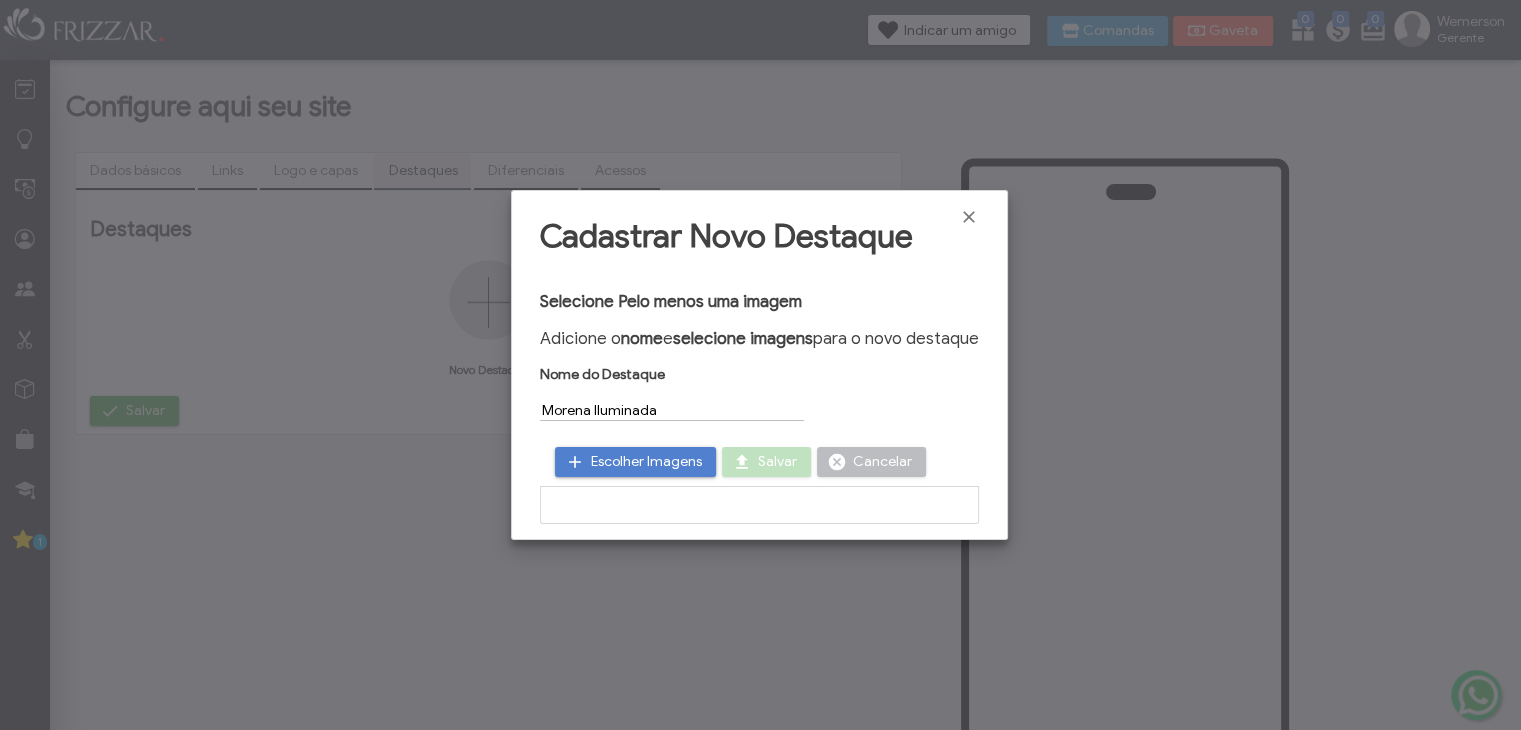 click on "Escolher Imagens" at bounding box center [646, 462] 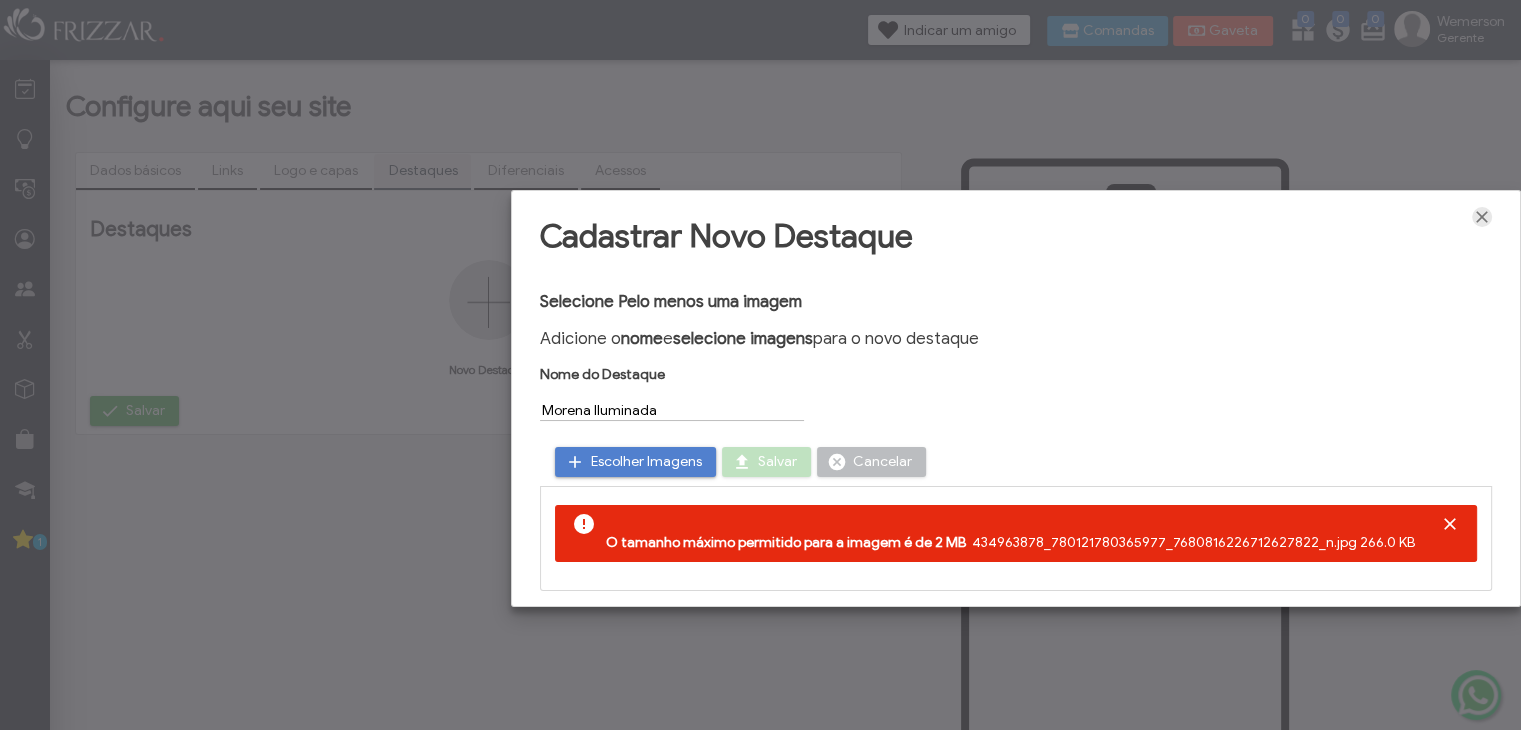 click at bounding box center (1482, 217) 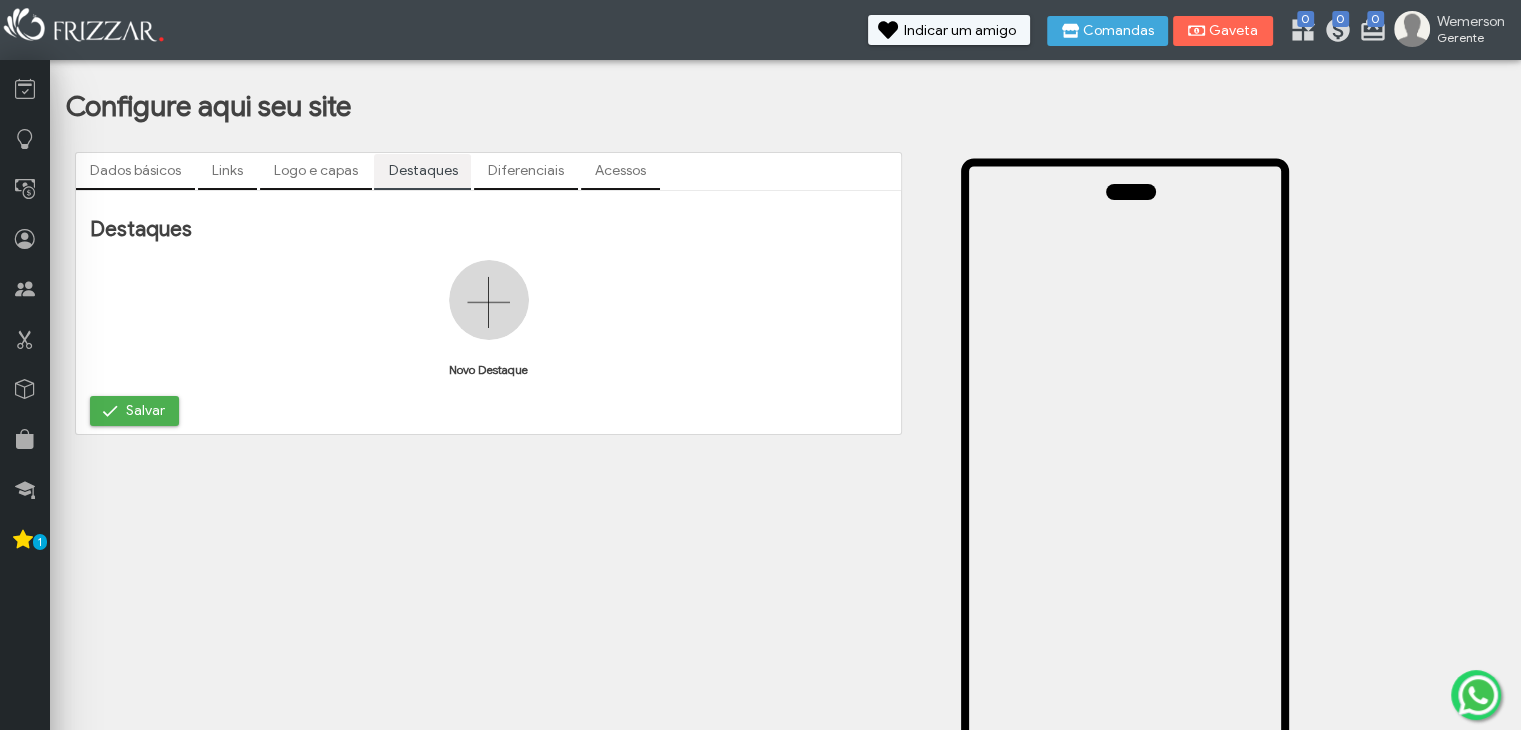 click at bounding box center [489, 300] 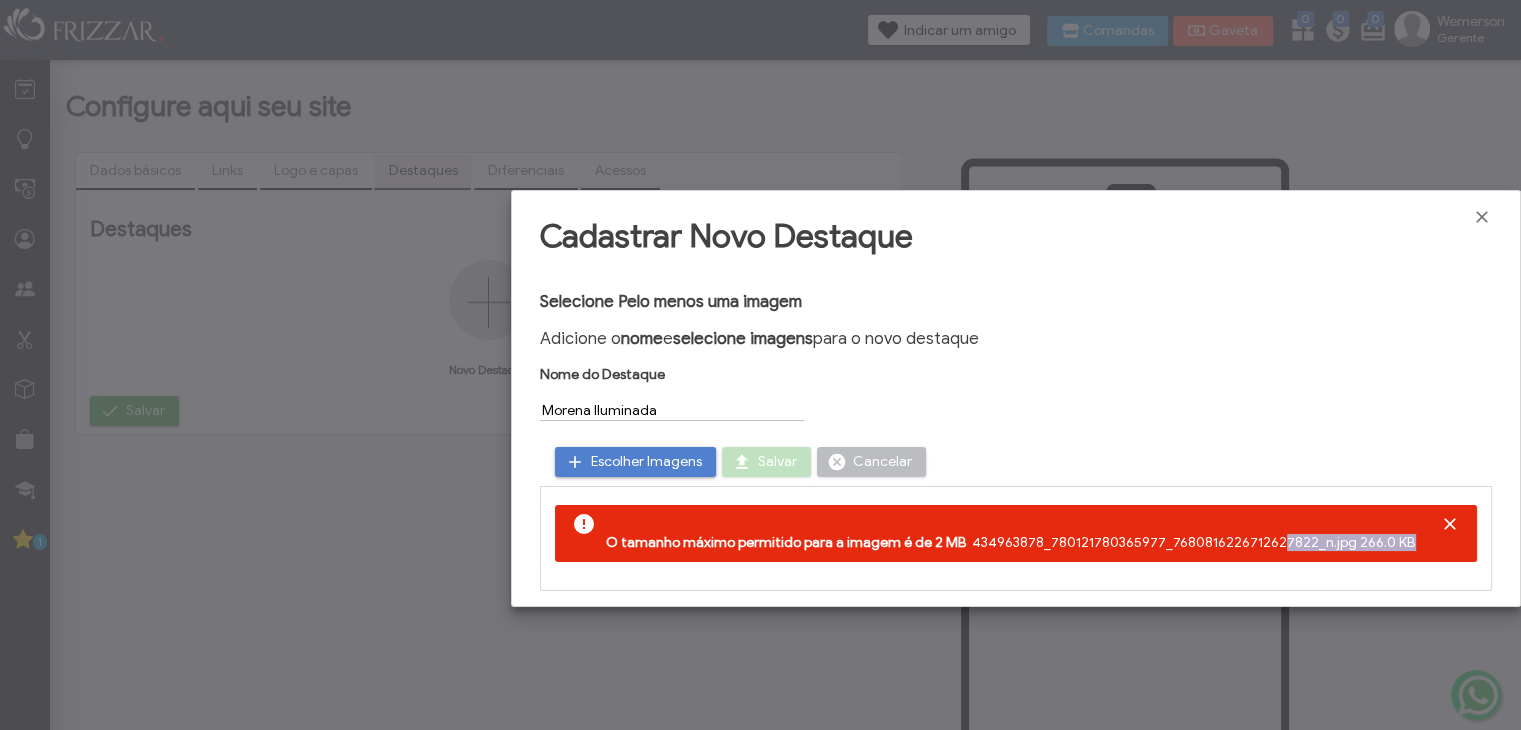 drag, startPoint x: 1057, startPoint y: 535, endPoint x: 1276, endPoint y: 529, distance: 219.08218 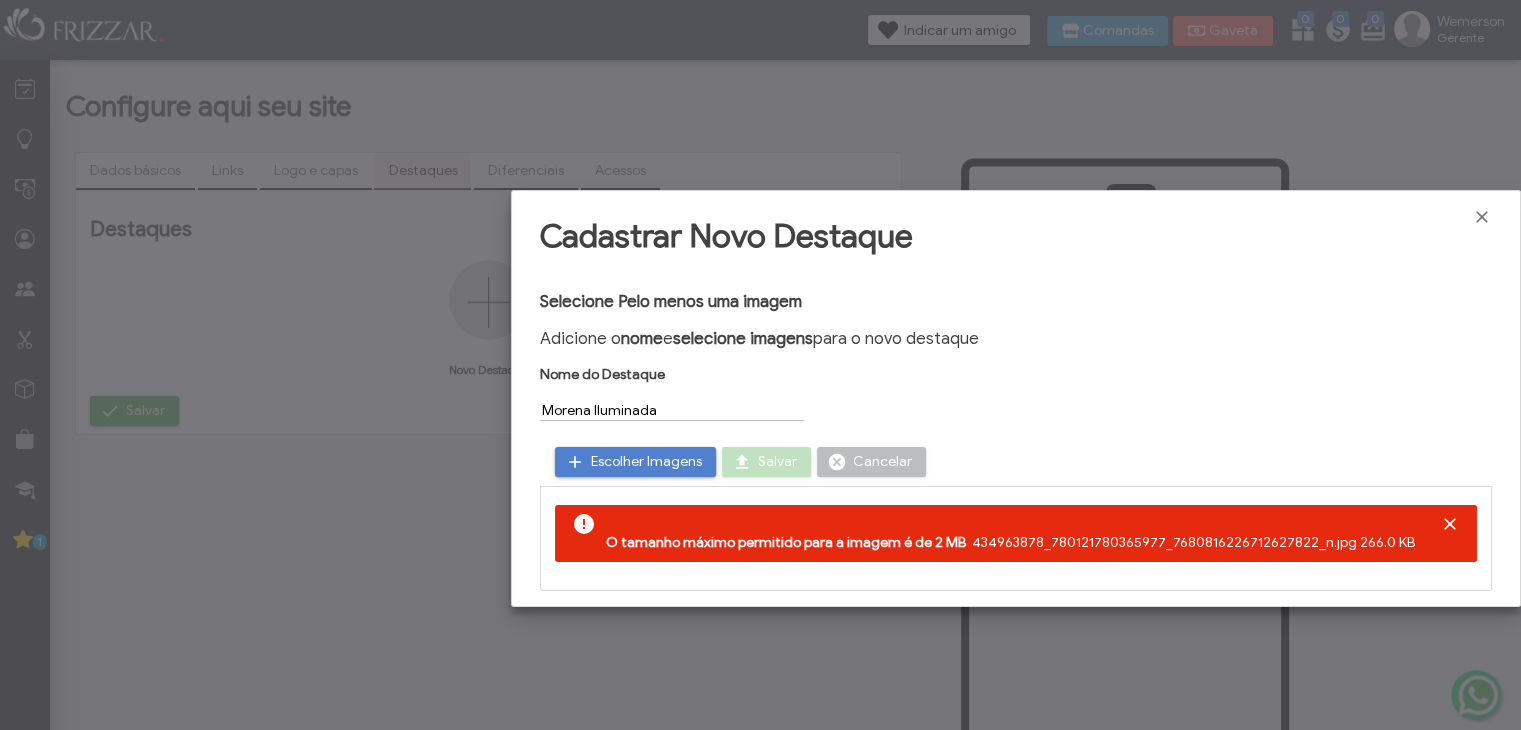 click on "O tamanho máximo permitido para a imagem é de 2 MB 434963878_780121780365977_7680816226712627822_n.jpg 266.0 KB" at bounding box center (1016, 533) 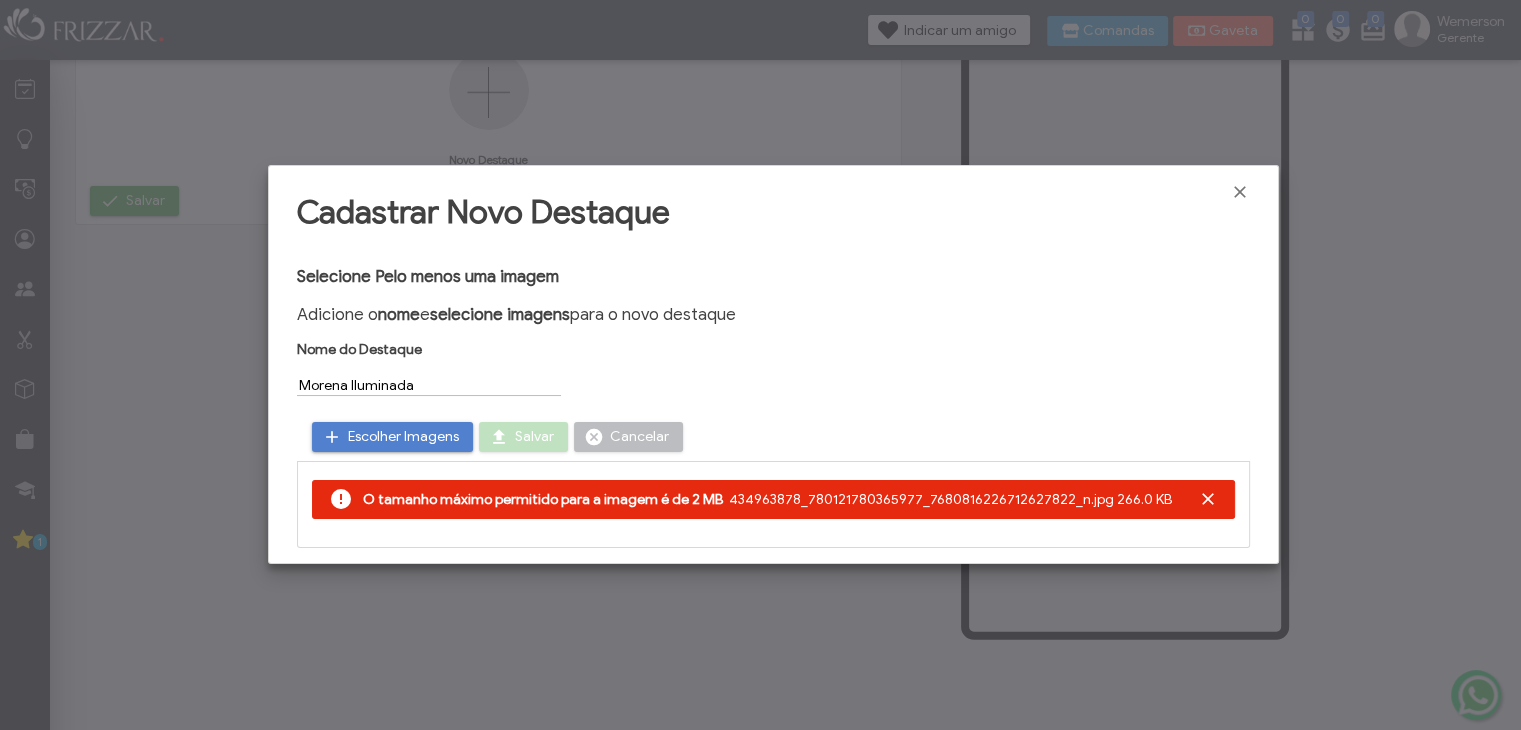 scroll, scrollTop: 0, scrollLeft: 0, axis: both 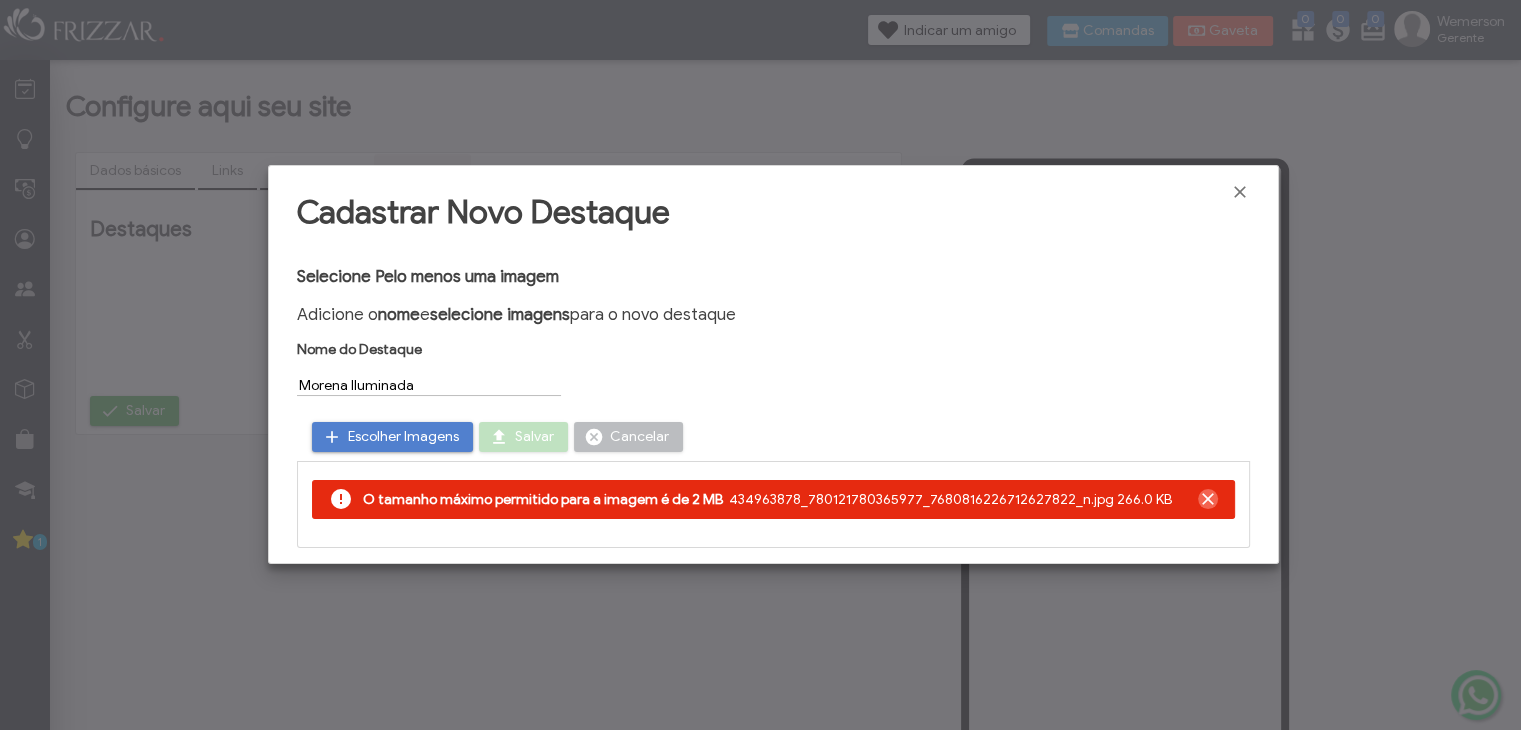 click at bounding box center [1208, 499] 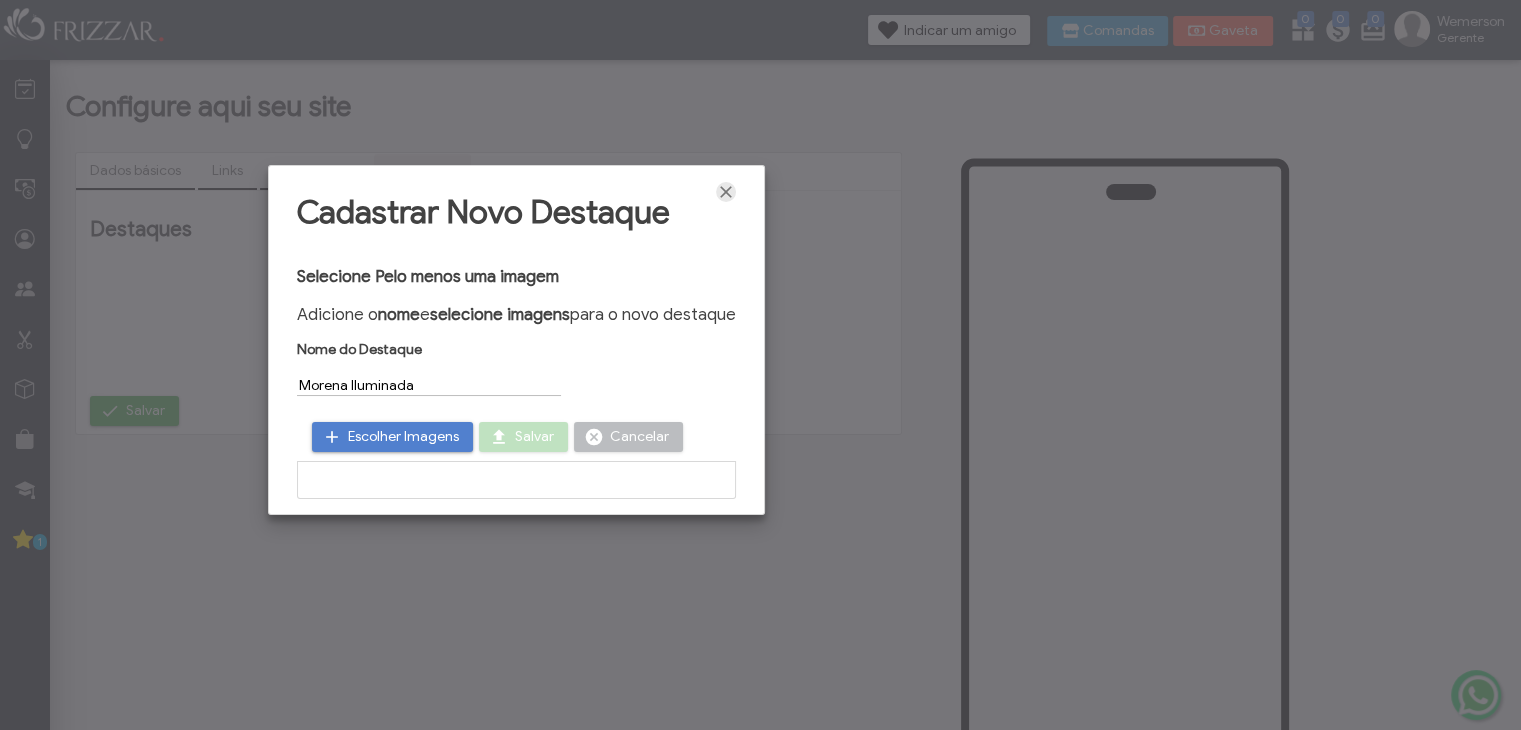 click at bounding box center (726, 192) 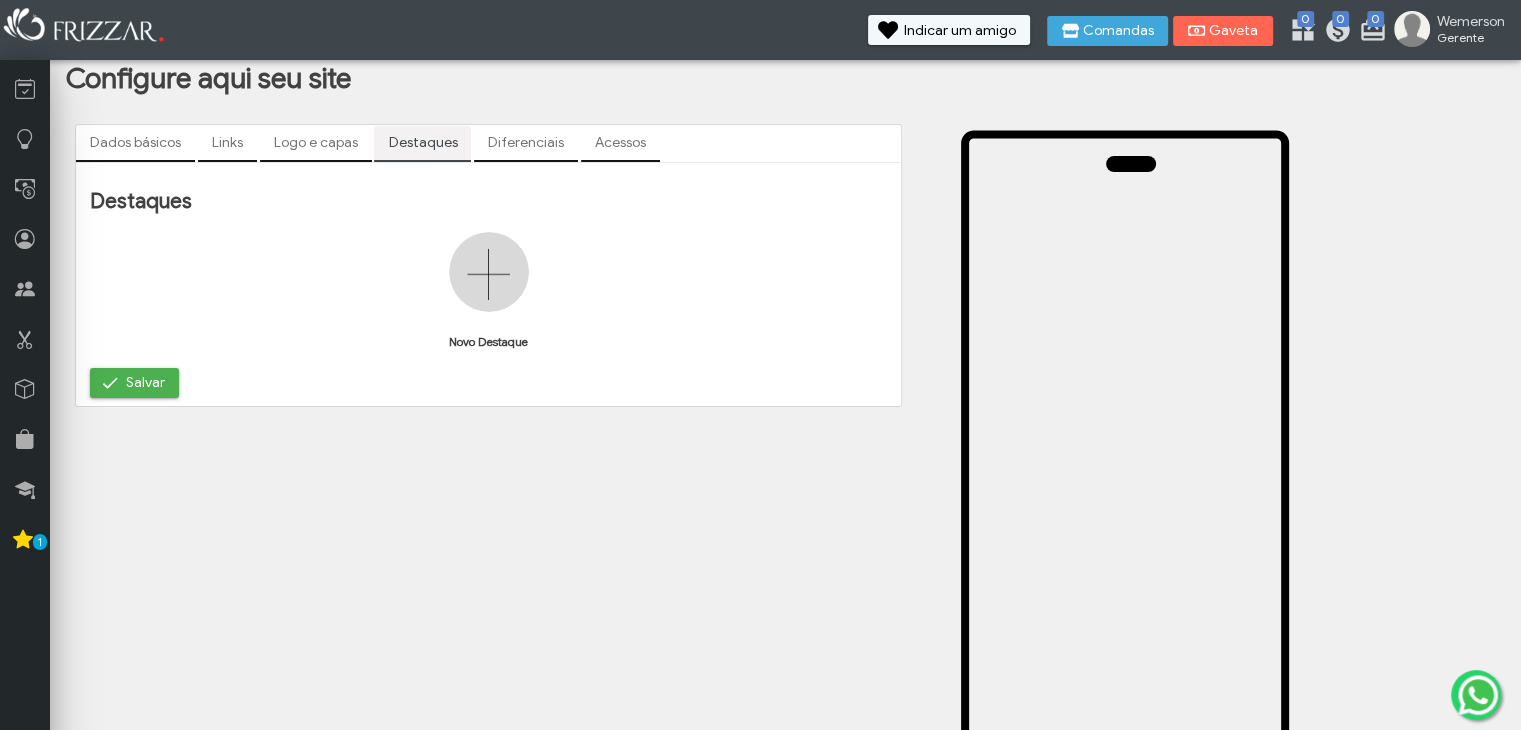 scroll, scrollTop: 0, scrollLeft: 0, axis: both 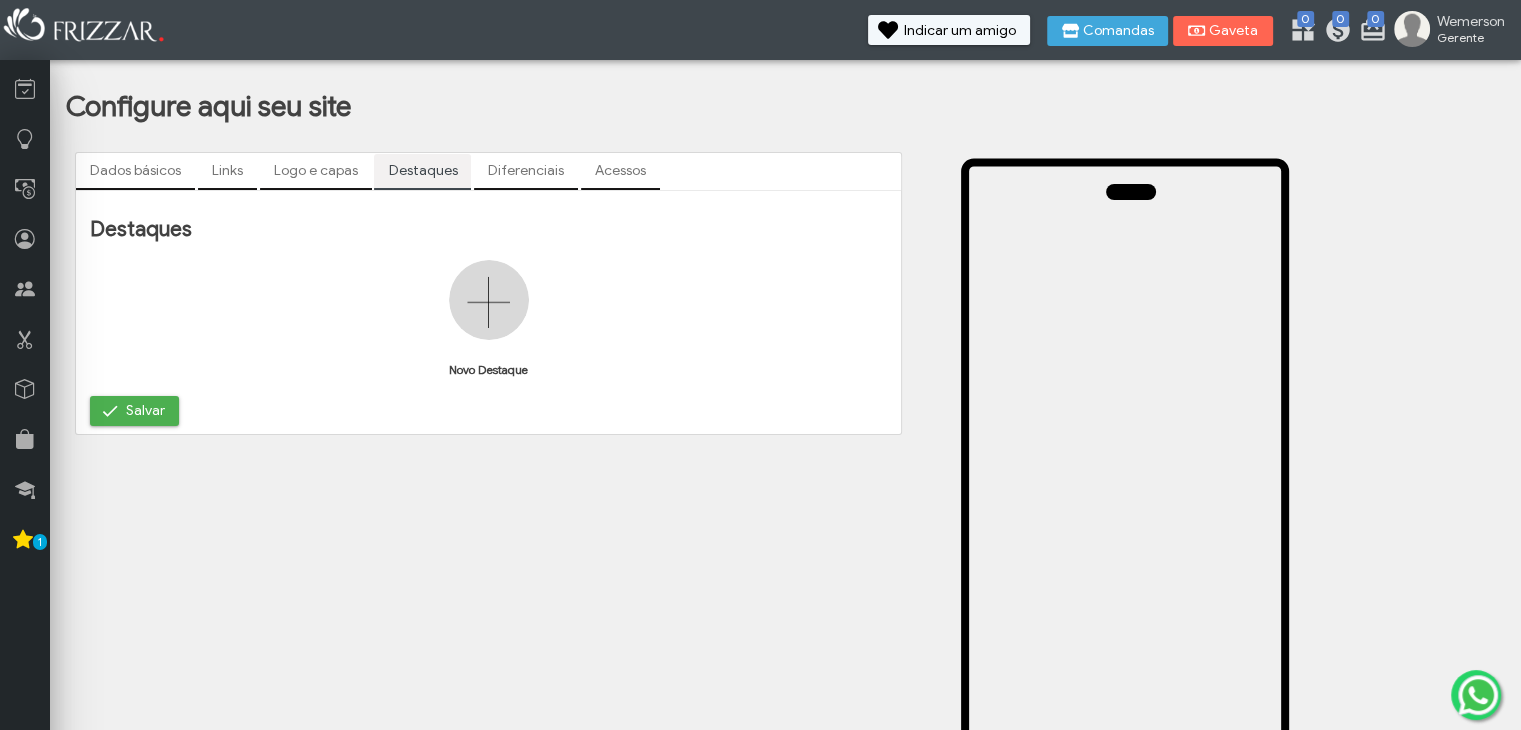 click on "Novo Destaque" at bounding box center (488, 328) 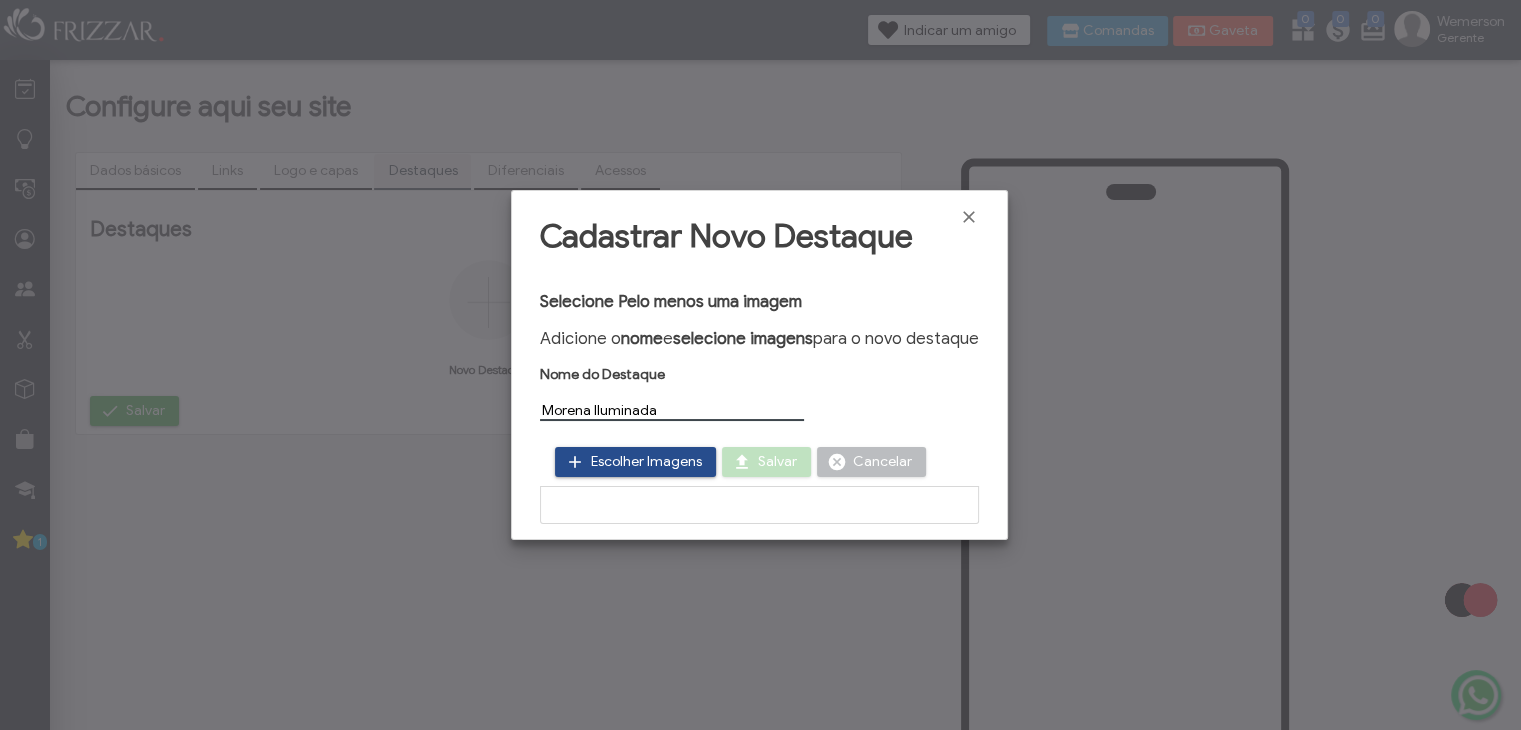 click on "Escolher Imagens" at bounding box center [646, 462] 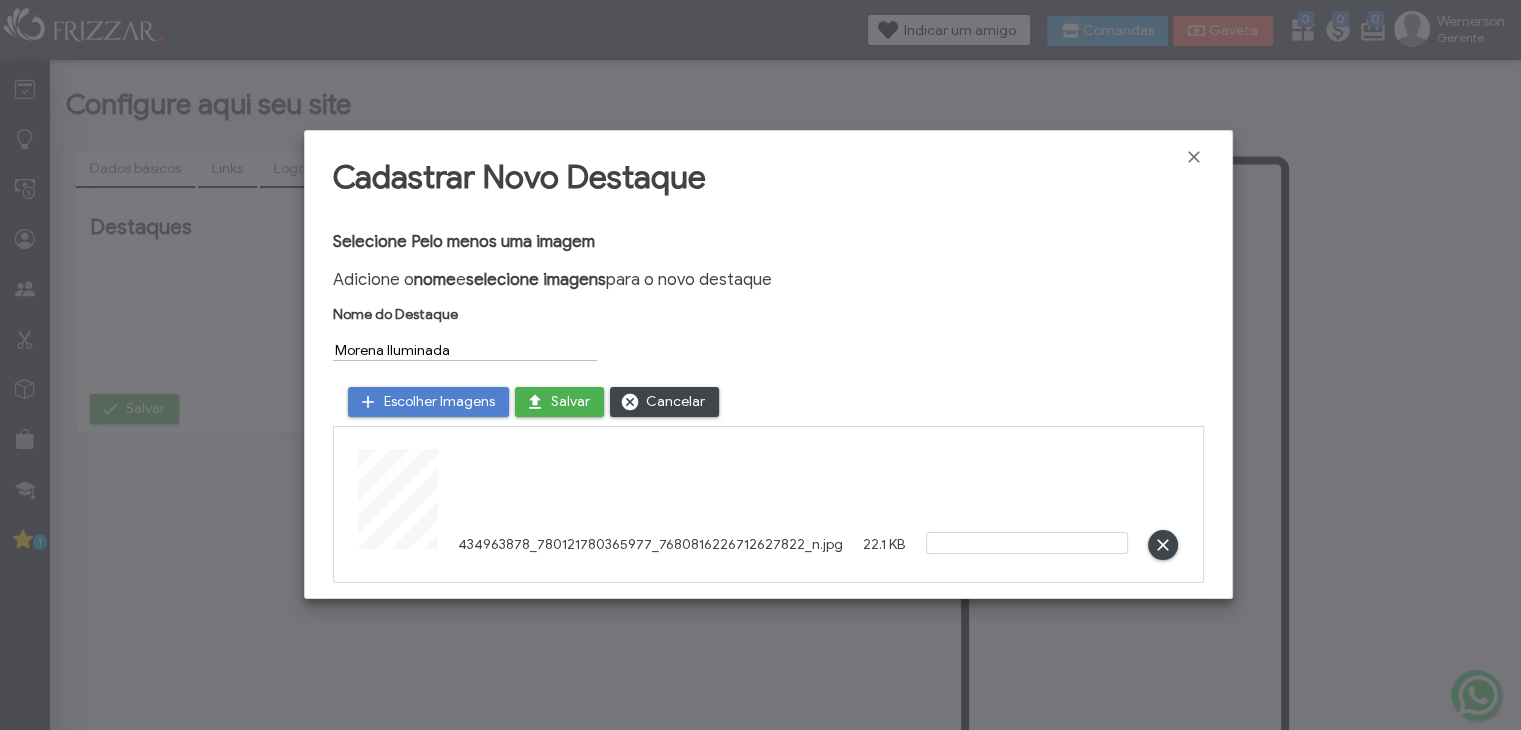 scroll, scrollTop: 0, scrollLeft: 0, axis: both 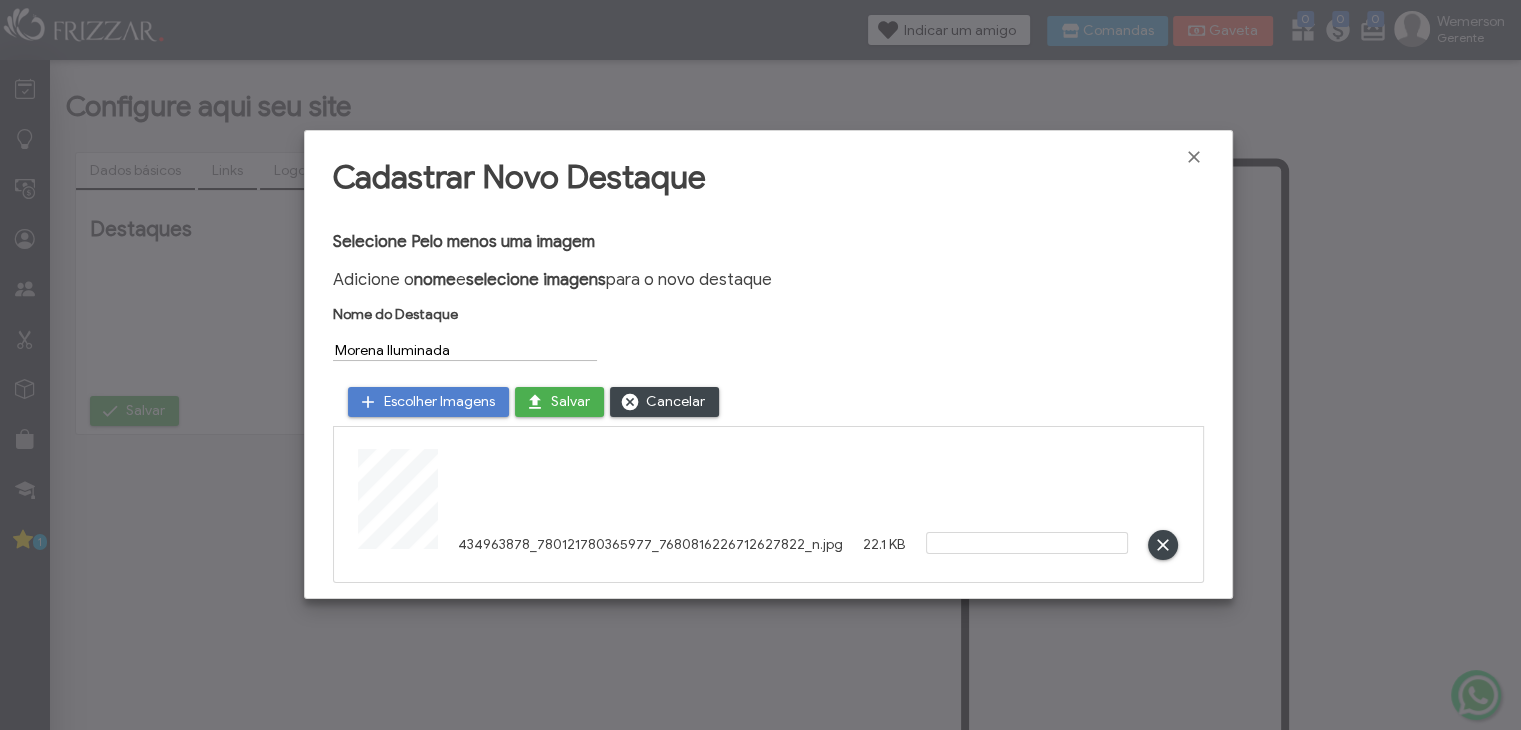 click on "Salvar" at bounding box center (570, 402) 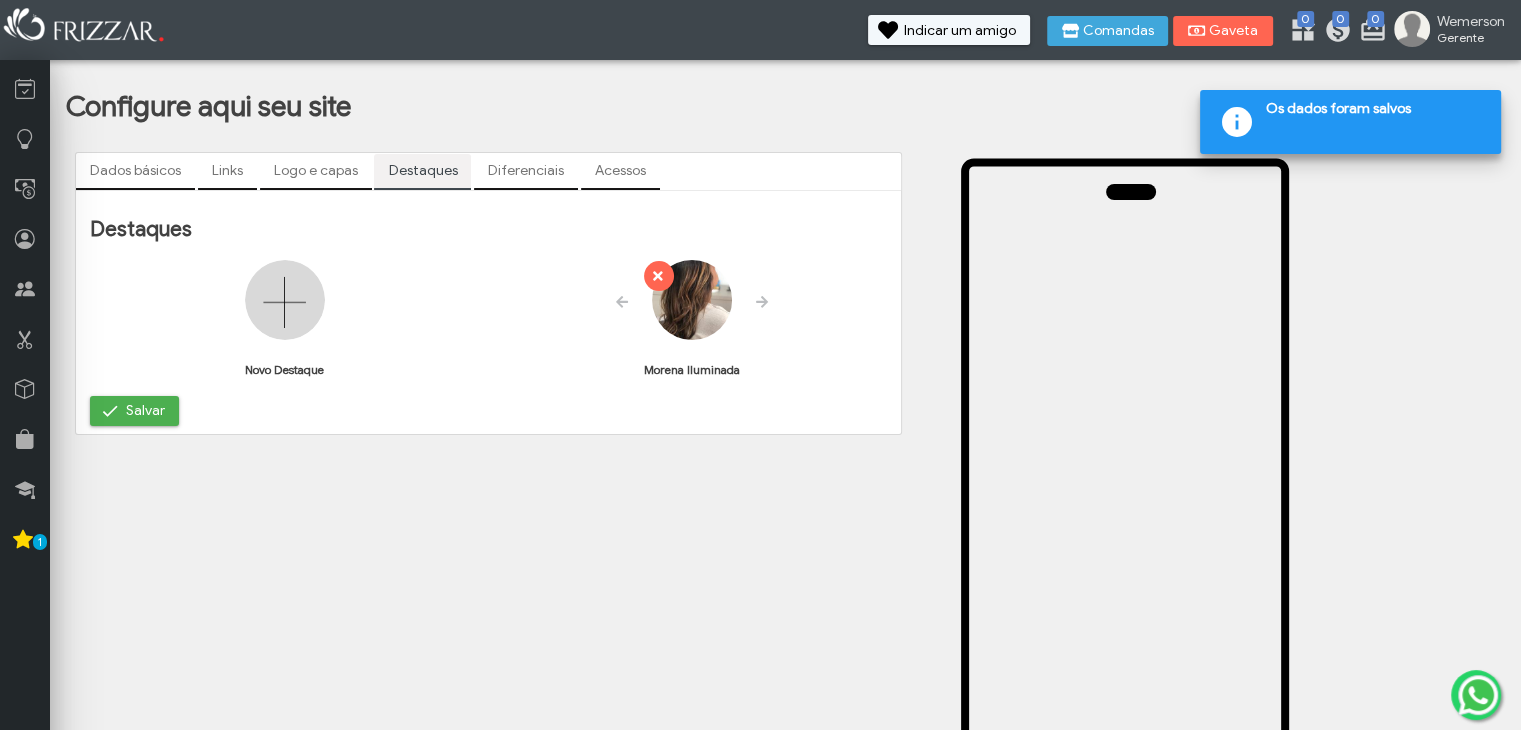 click at bounding box center [762, 328] 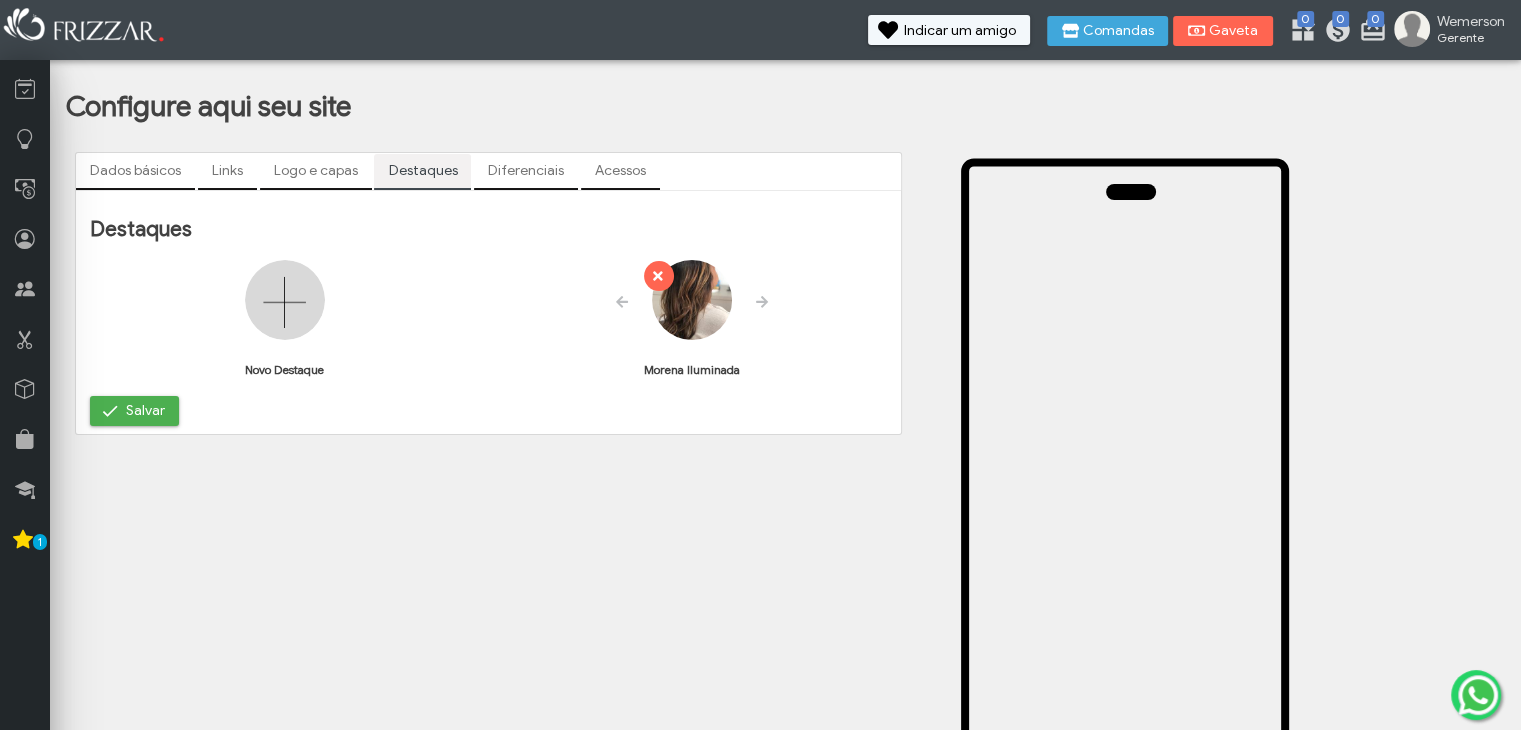 click at bounding box center [692, 300] 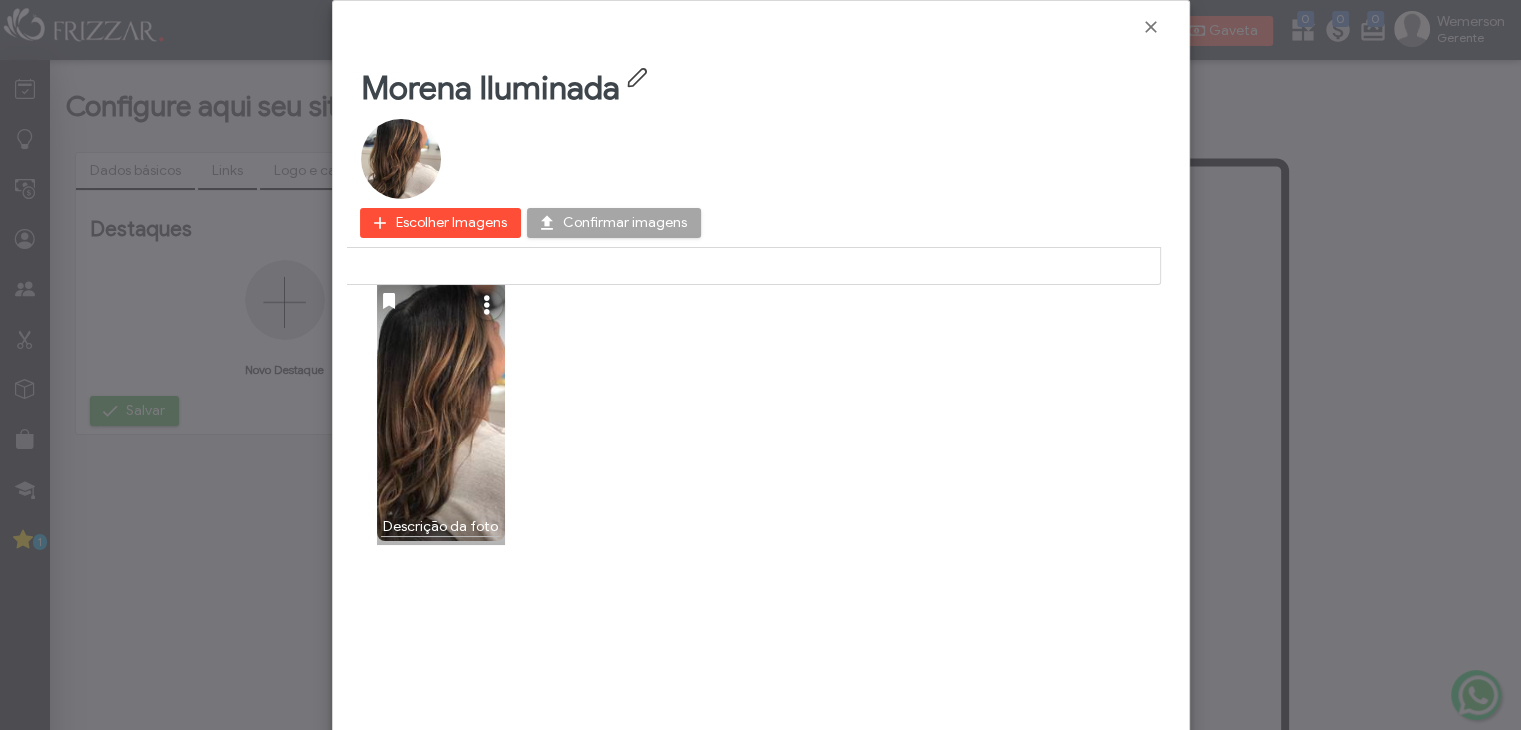 click on "Escolher Imagens" at bounding box center [451, 223] 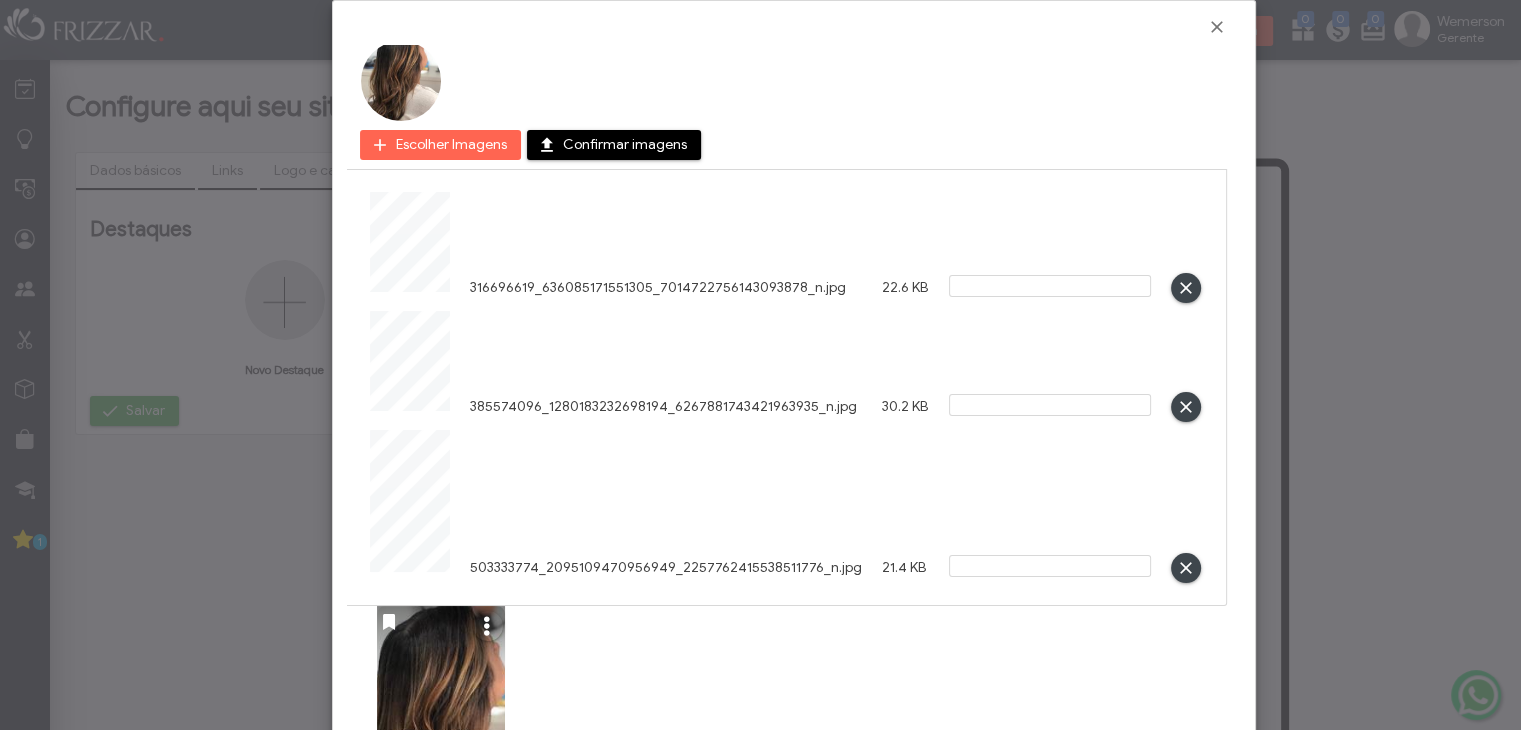 scroll, scrollTop: 190, scrollLeft: 0, axis: vertical 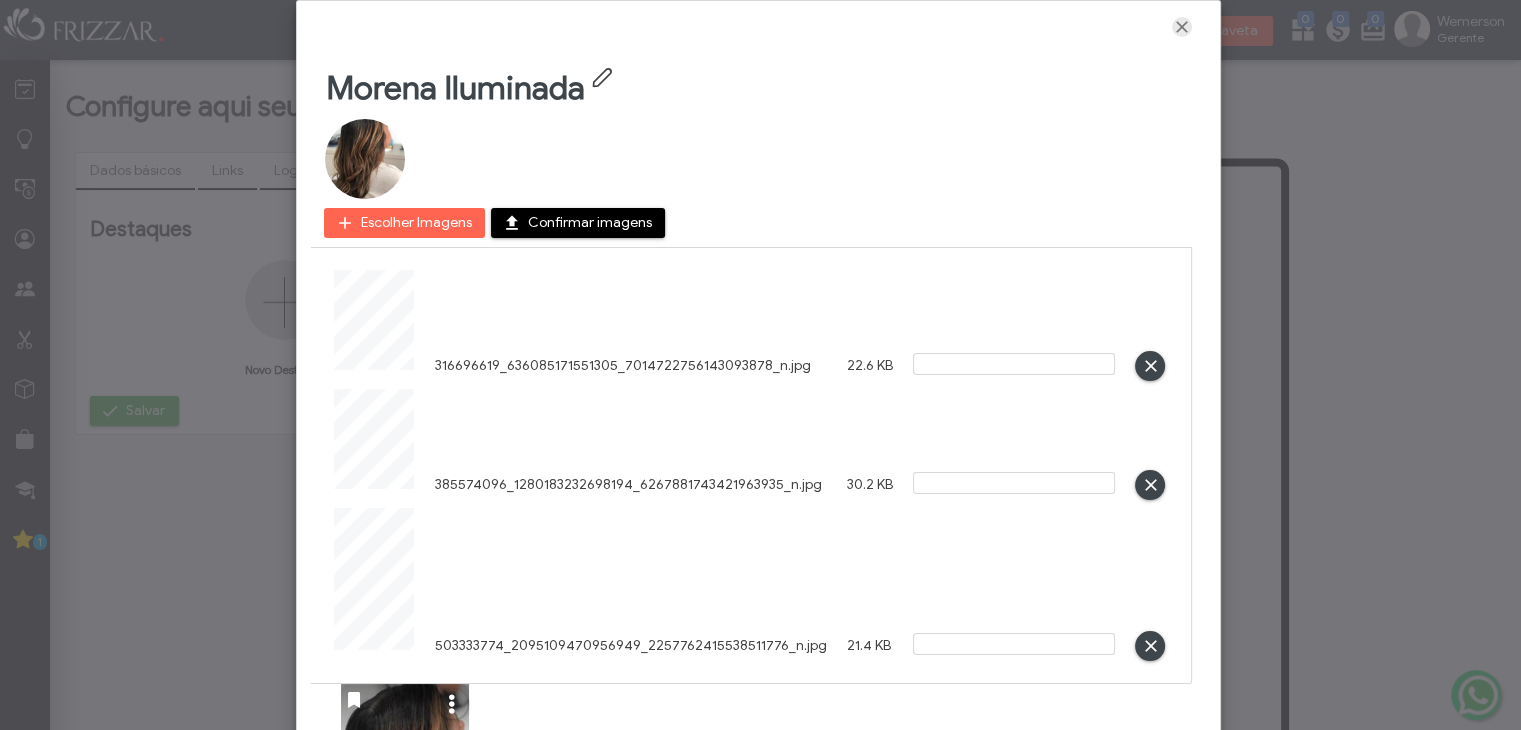 click at bounding box center [1182, 27] 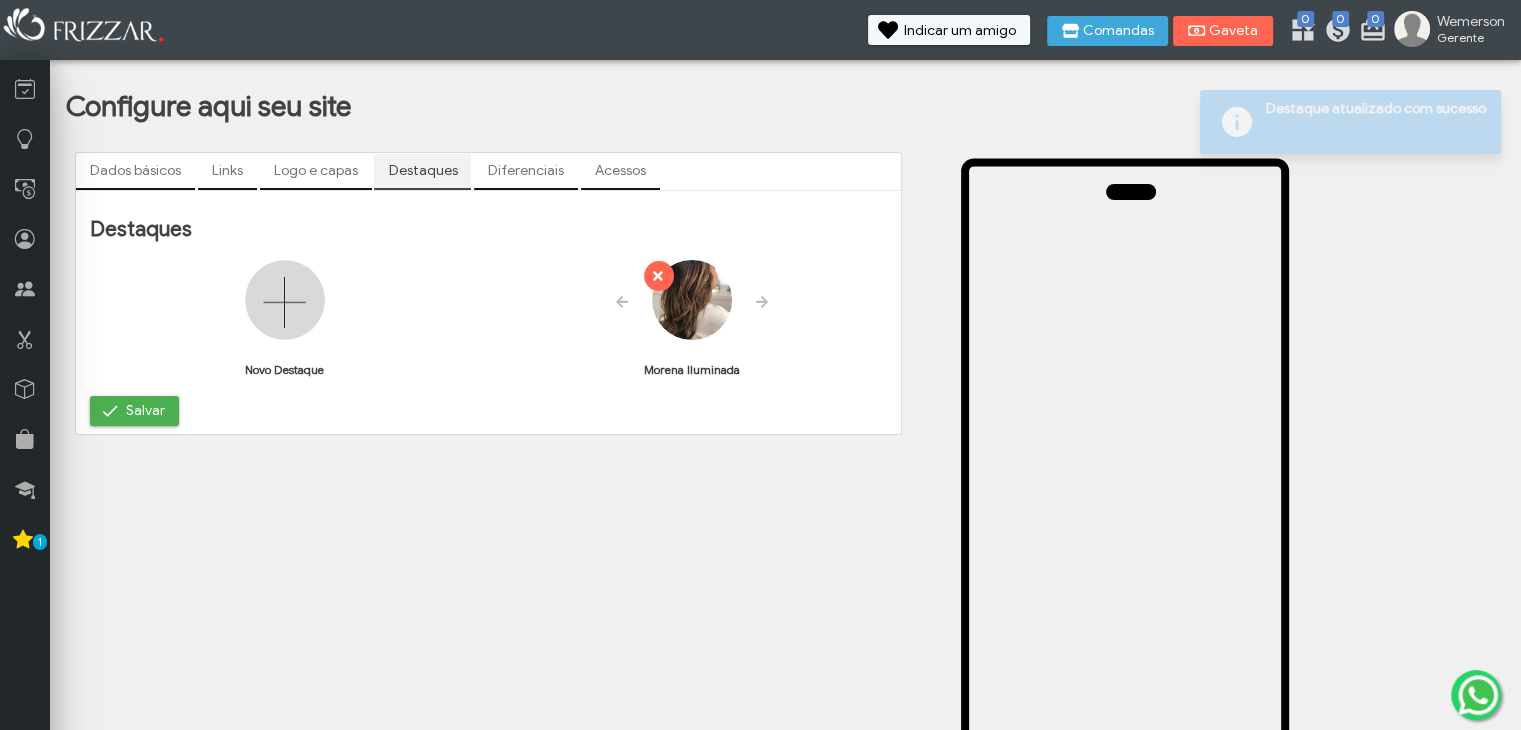 click at bounding box center [762, 328] 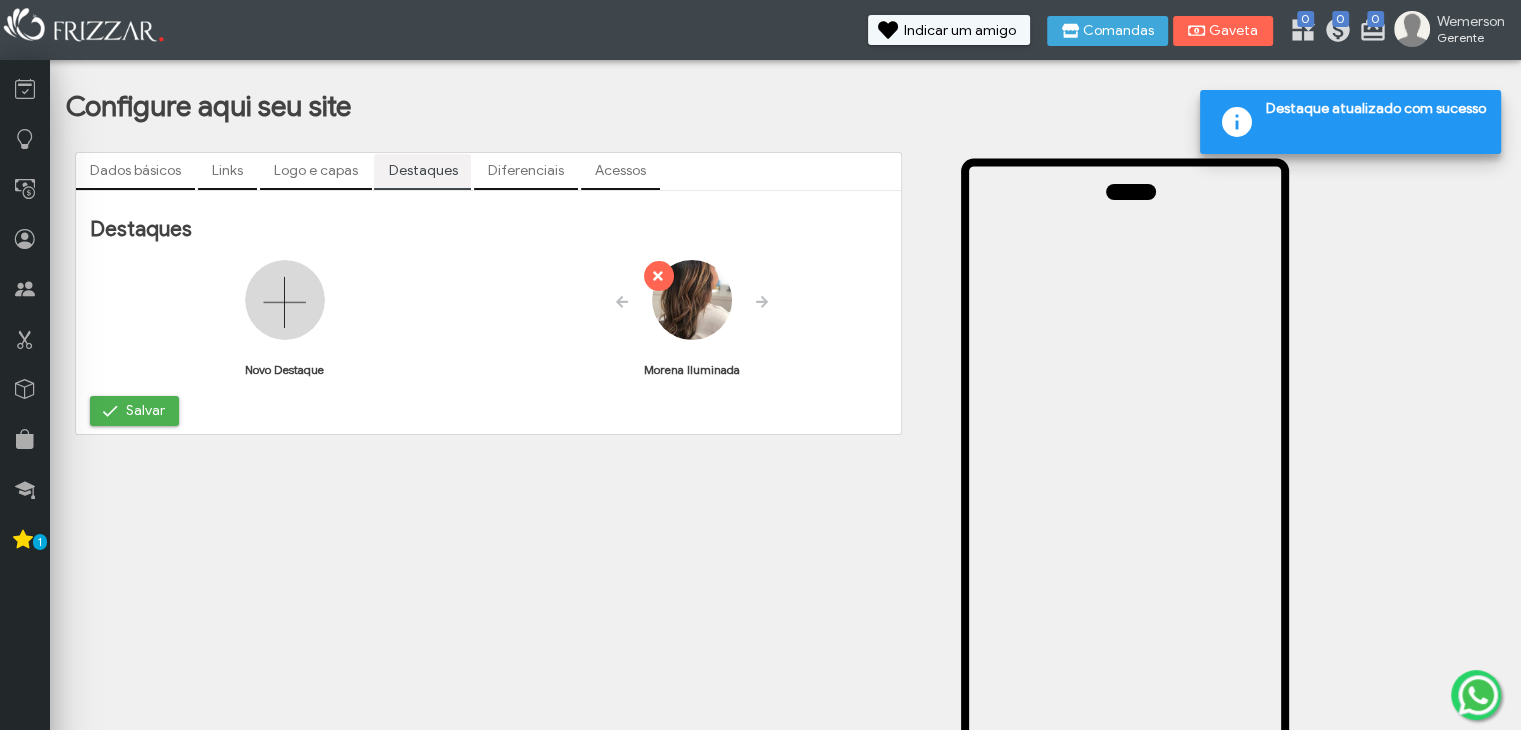 click at bounding box center (762, 328) 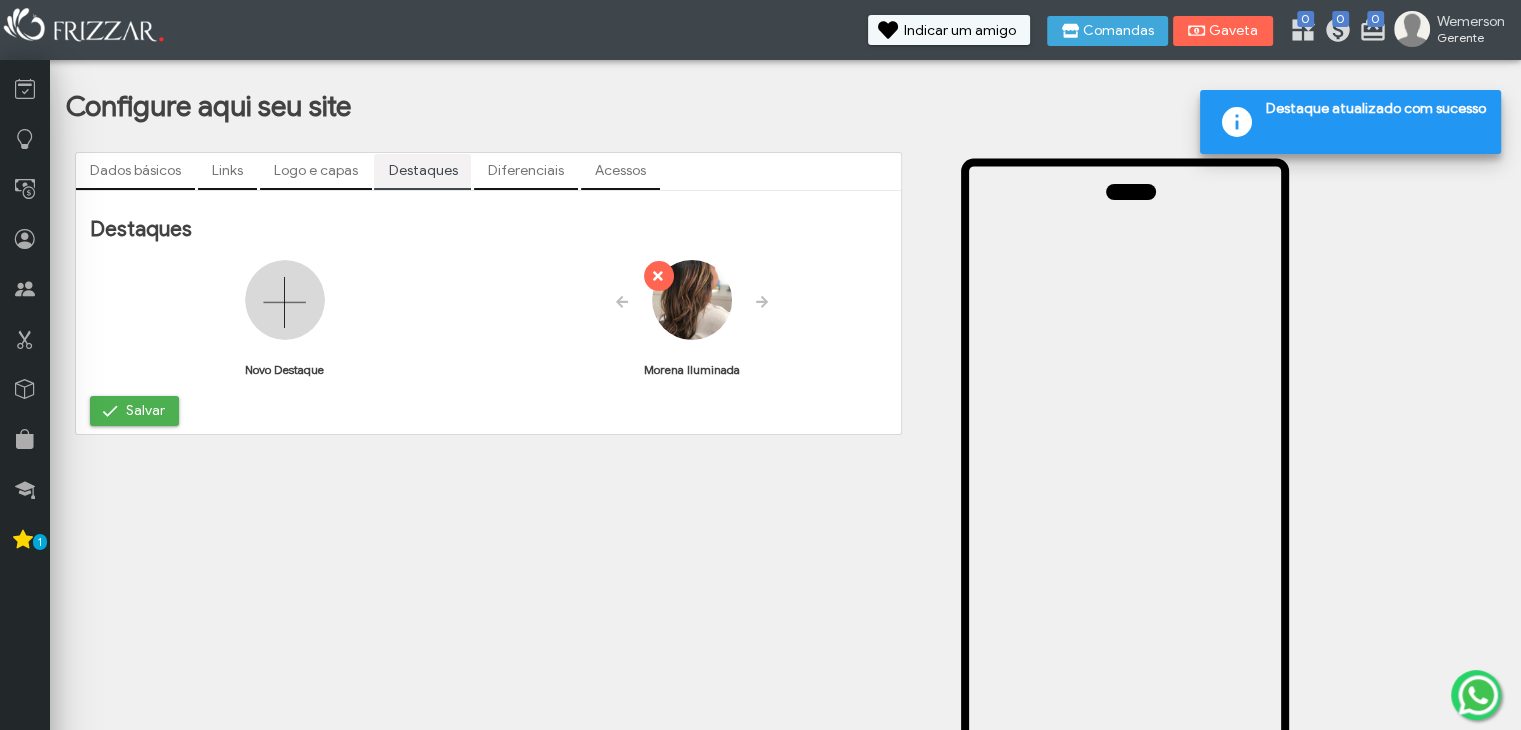 click at bounding box center [762, 328] 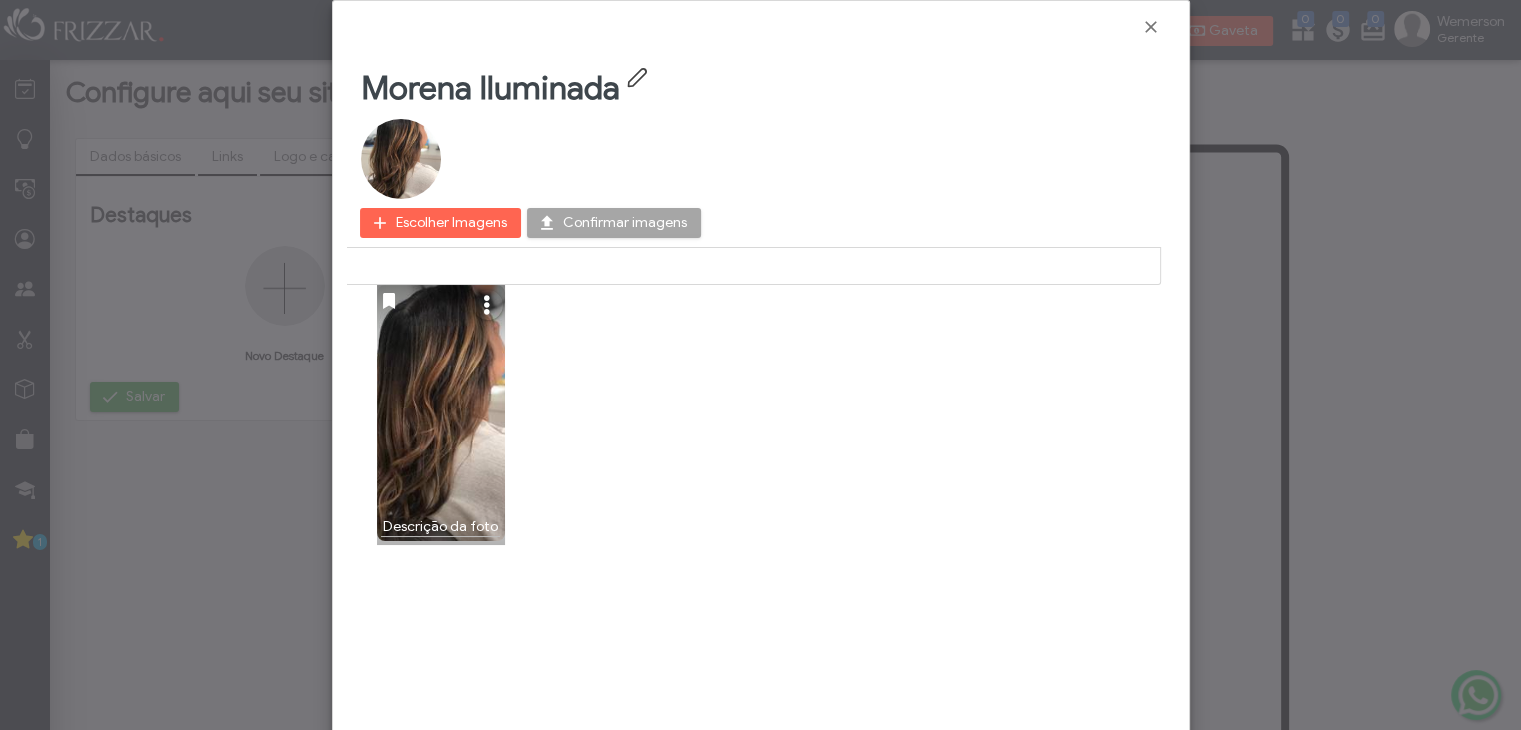 scroll, scrollTop: 0, scrollLeft: 0, axis: both 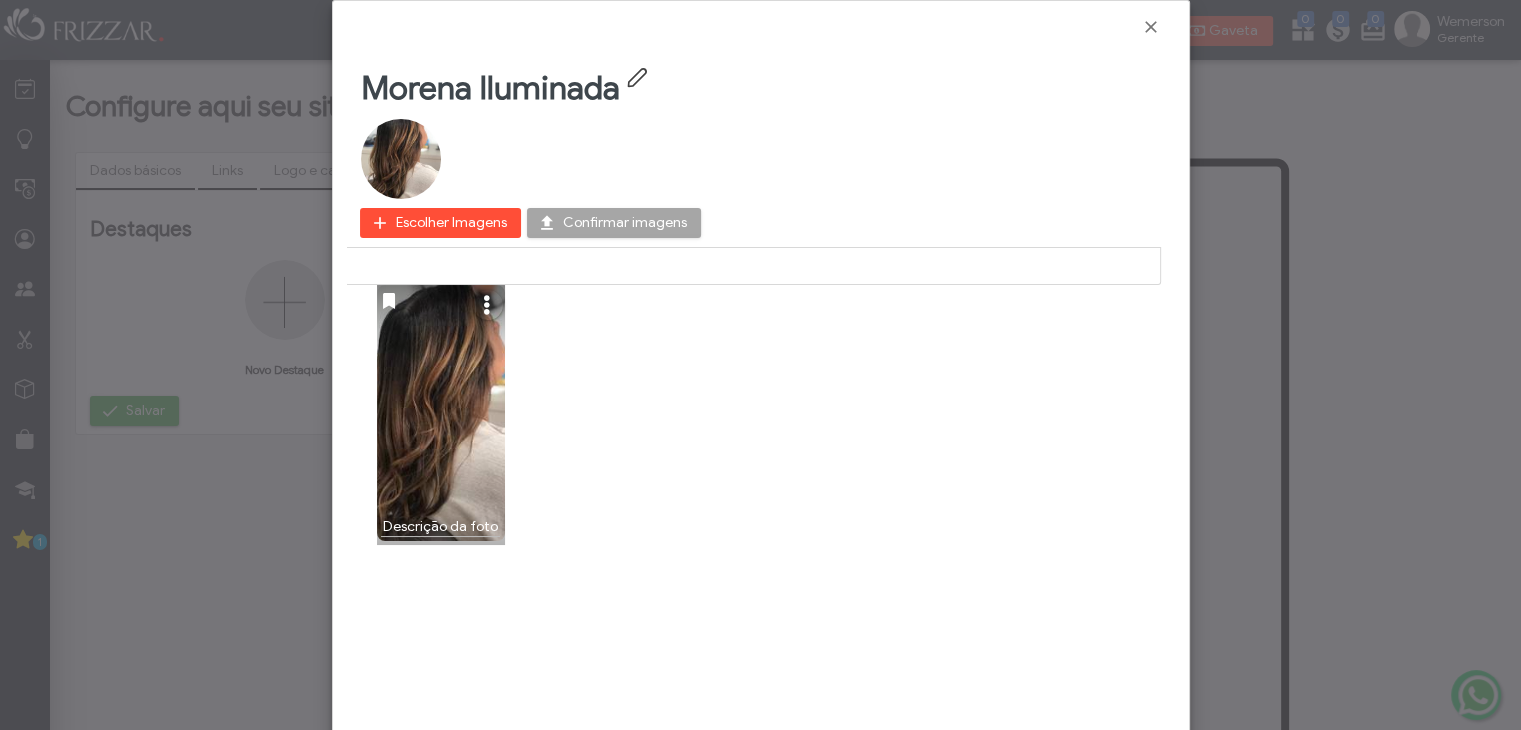 click on "Escolher Imagens" at bounding box center (451, 223) 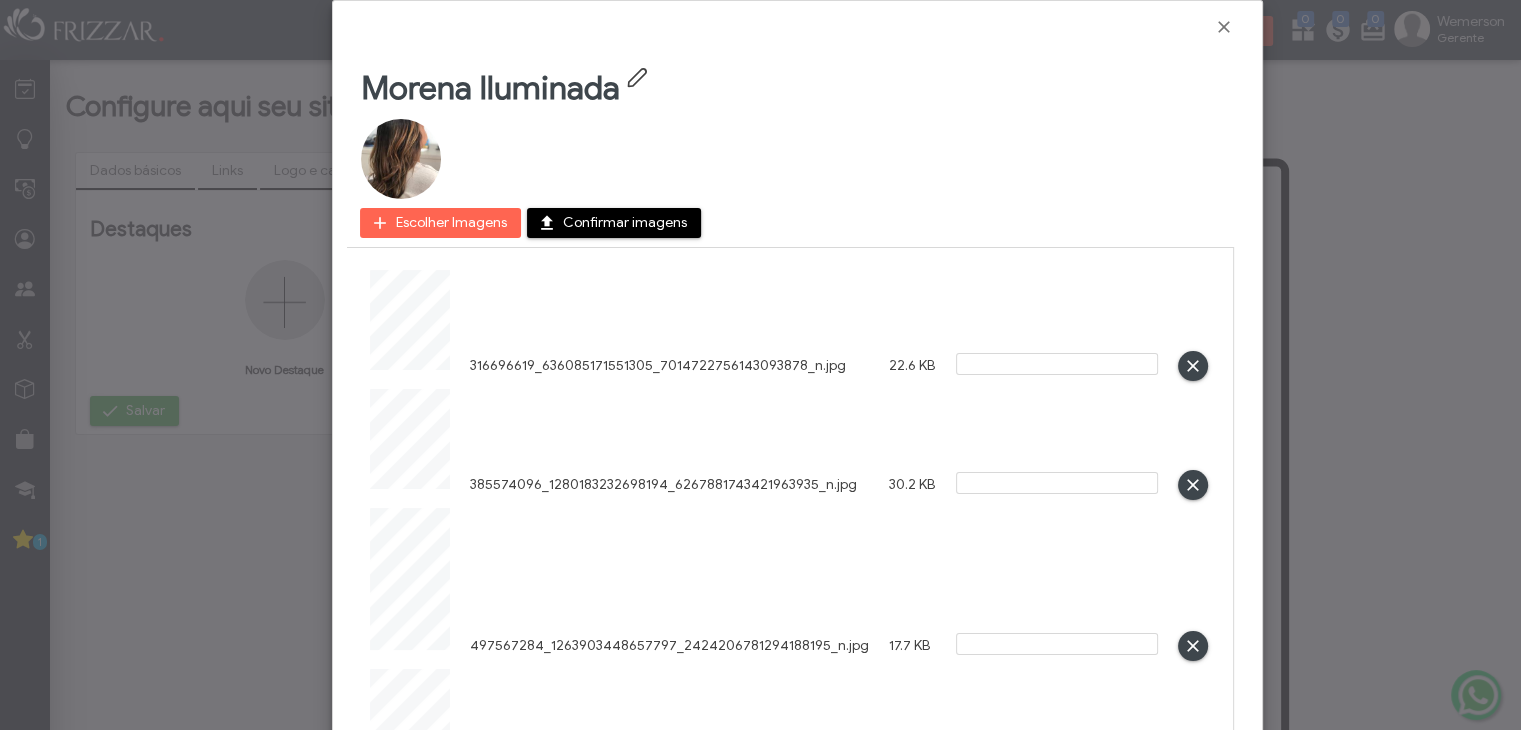click on "Confirmar imagens" at bounding box center (625, 223) 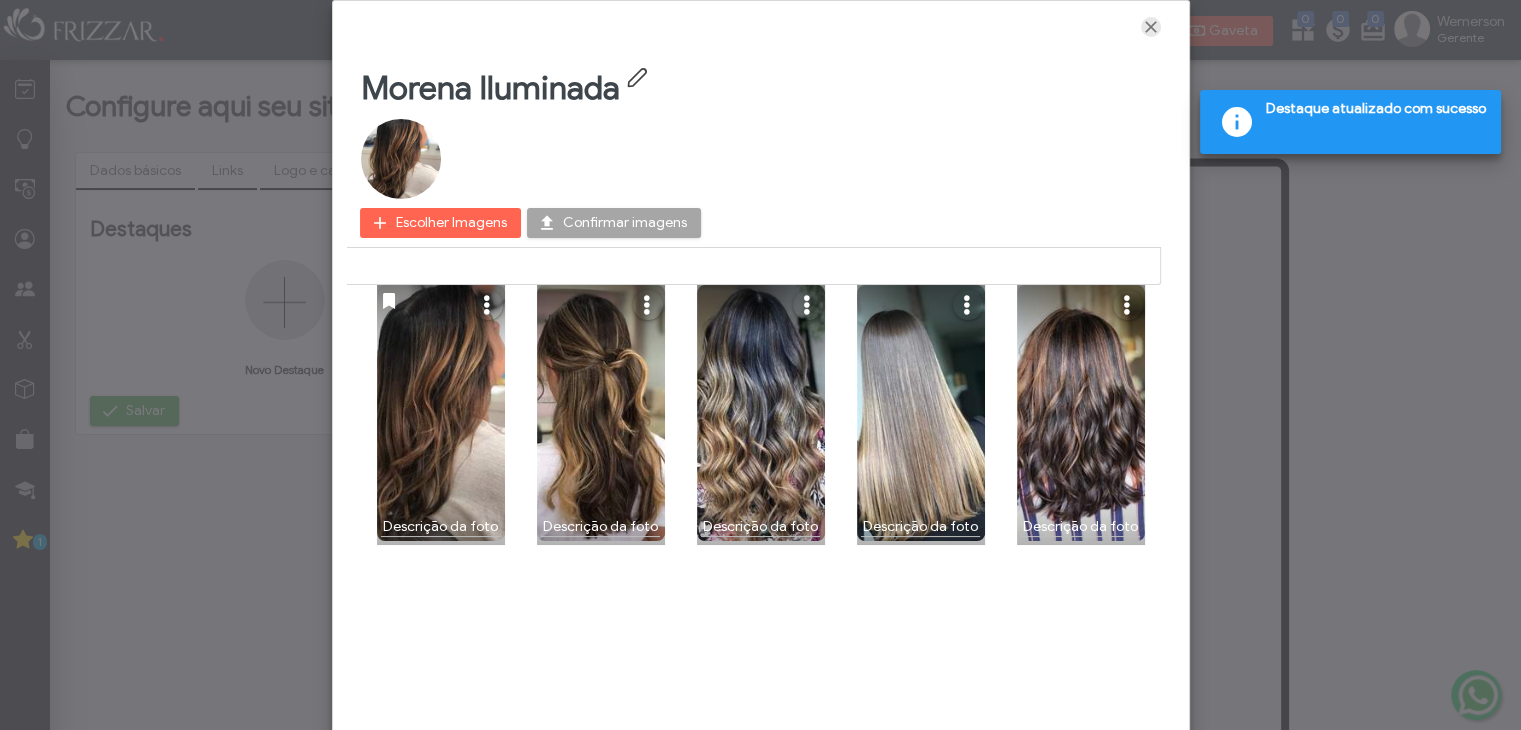 click at bounding box center [1151, 27] 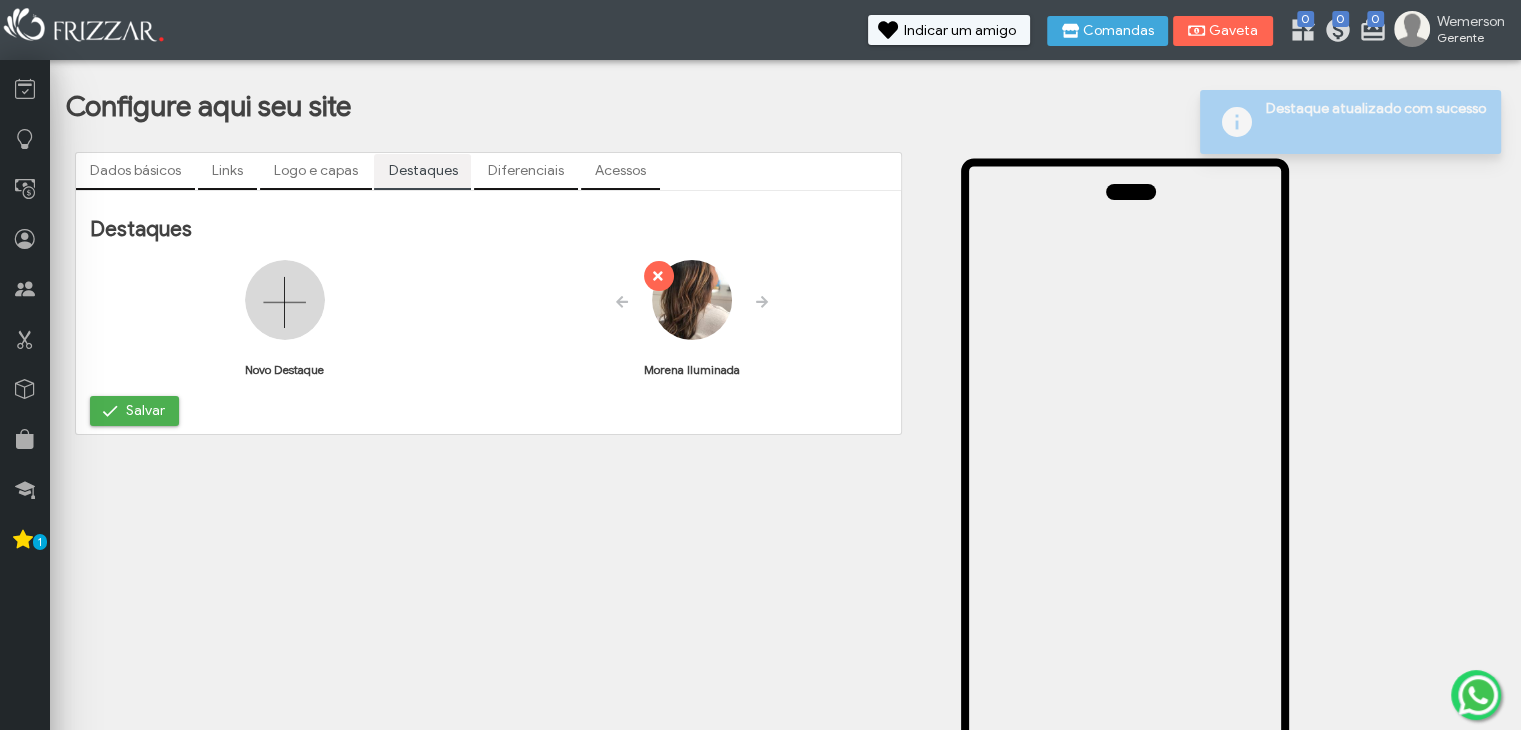 click at bounding box center [285, 300] 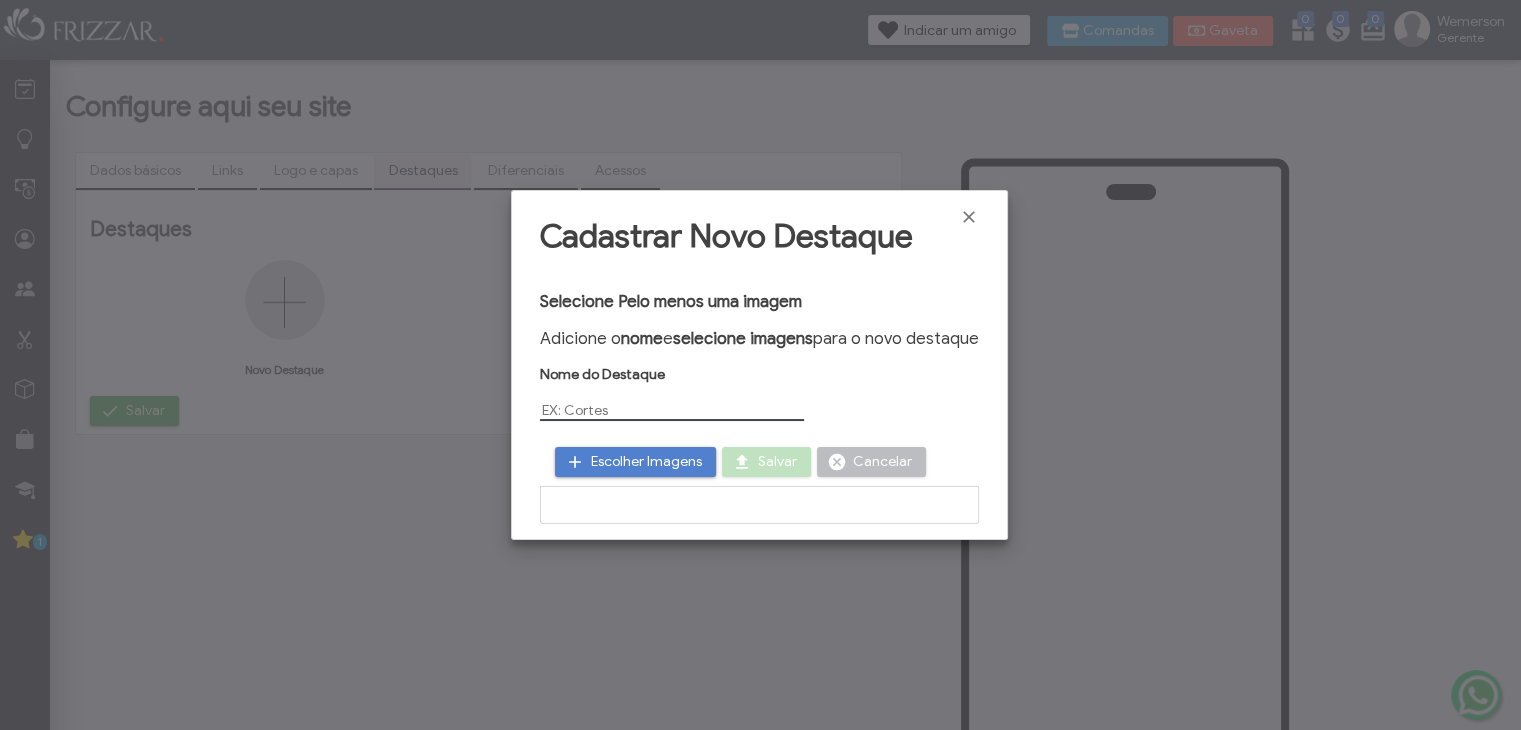 click at bounding box center [672, 410] 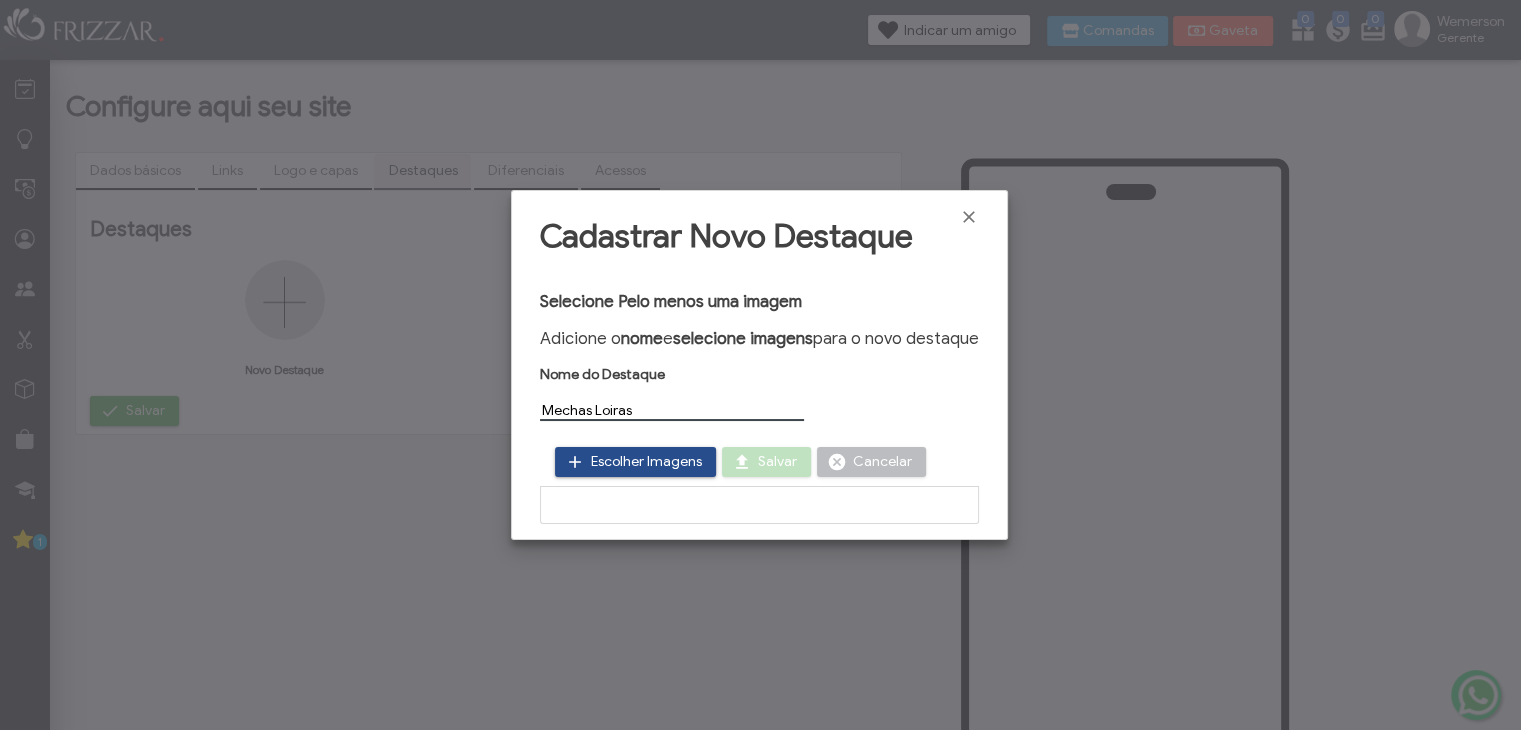type on "Mechas Loiras" 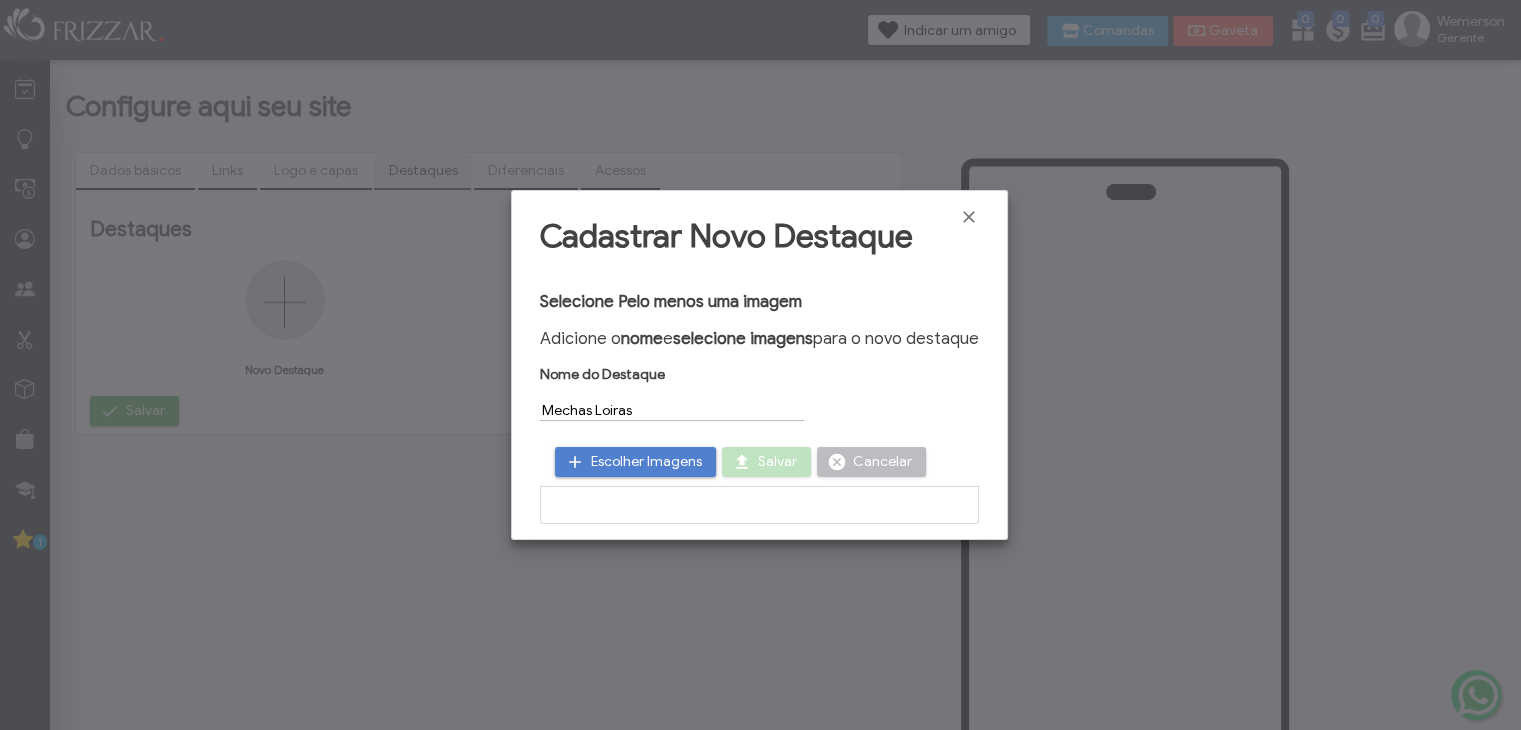 click on "Escolher Imagens" at bounding box center [646, 462] 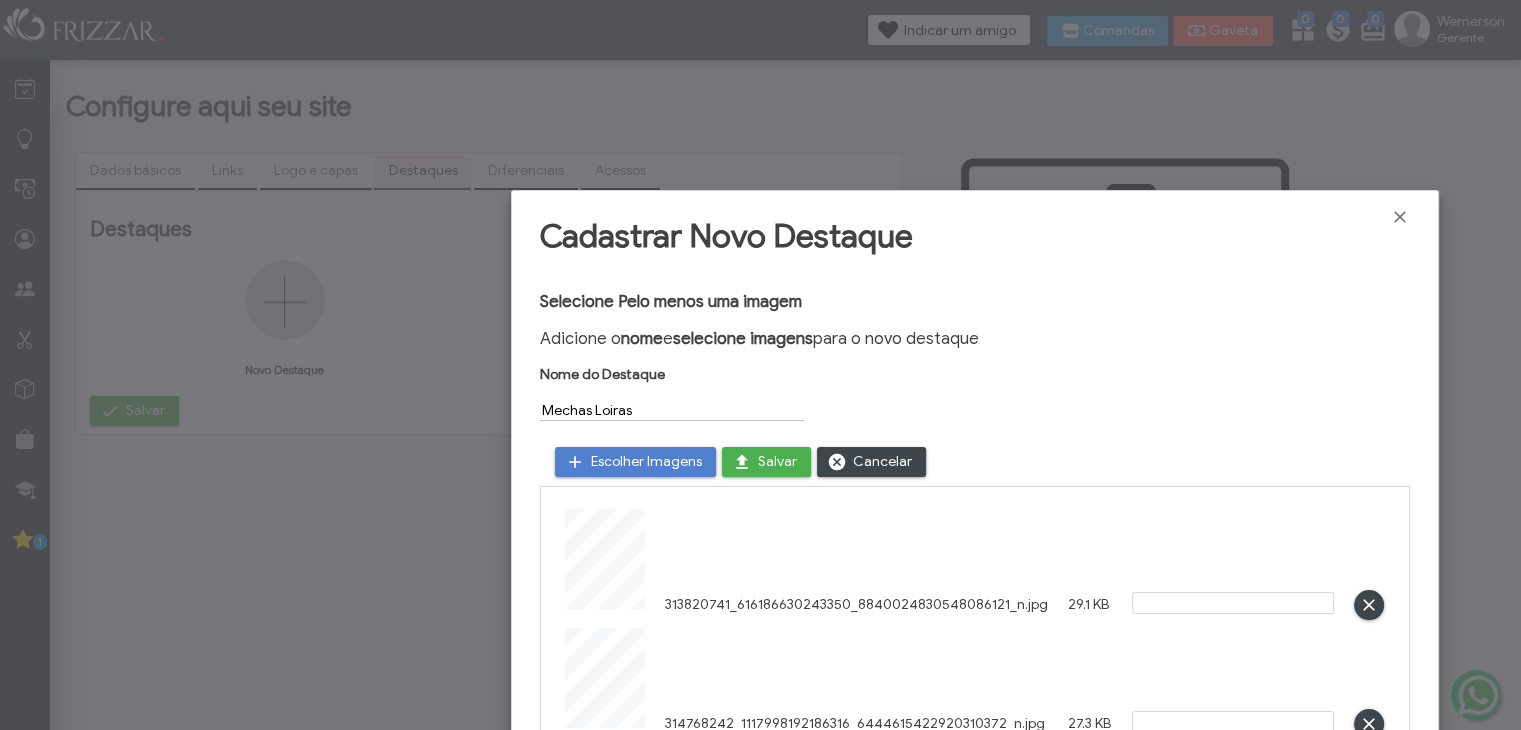 click on "Salvar" at bounding box center [777, 462] 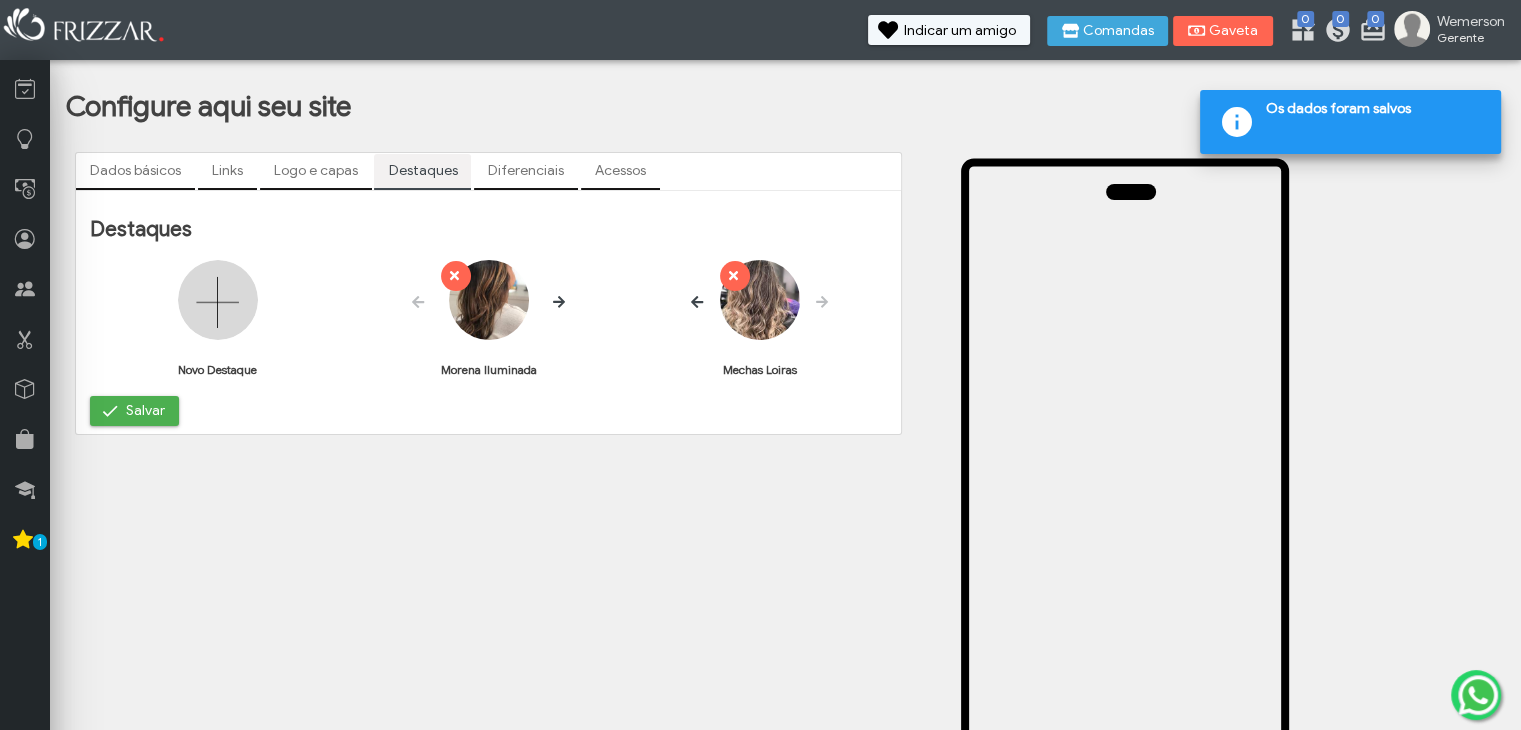 click at bounding box center [218, 300] 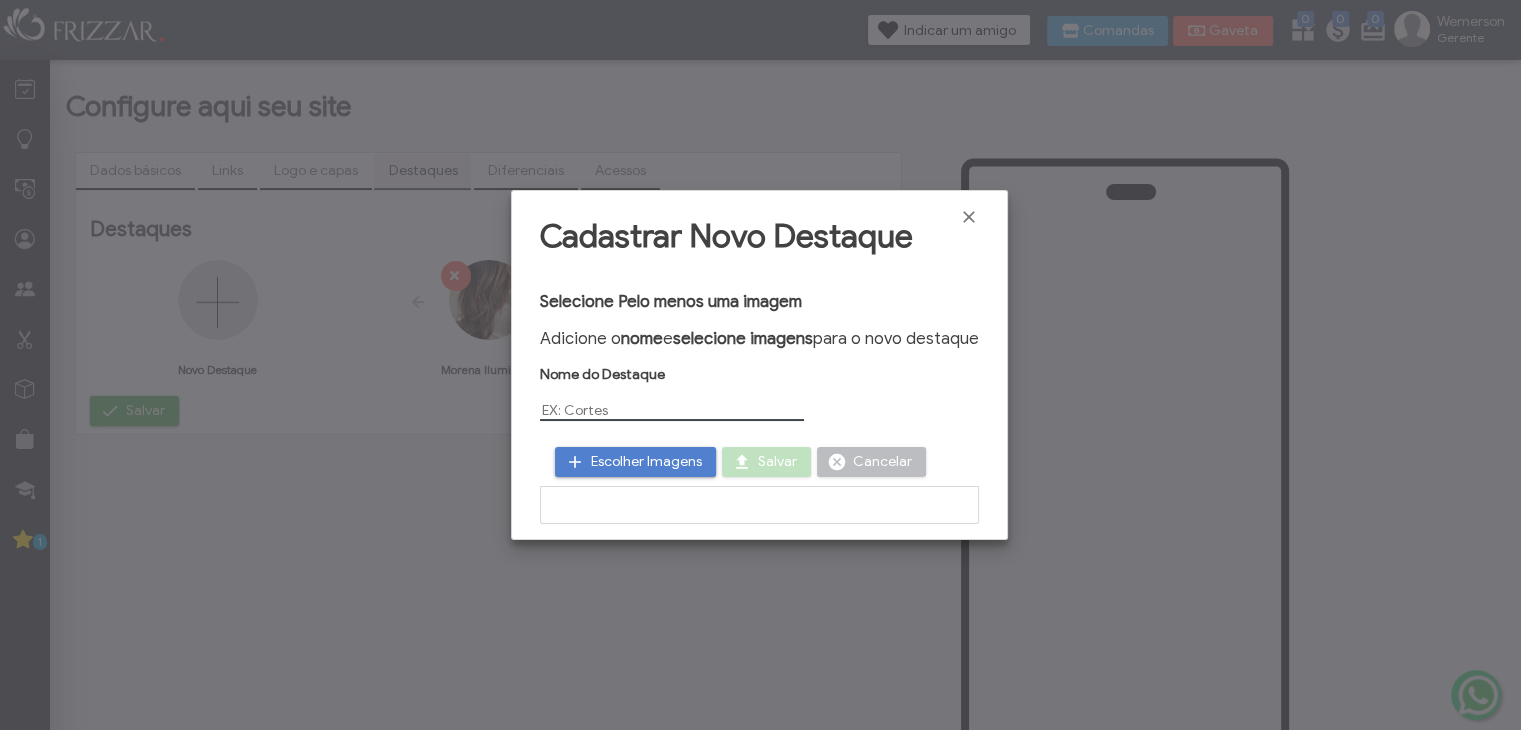 click at bounding box center [672, 410] 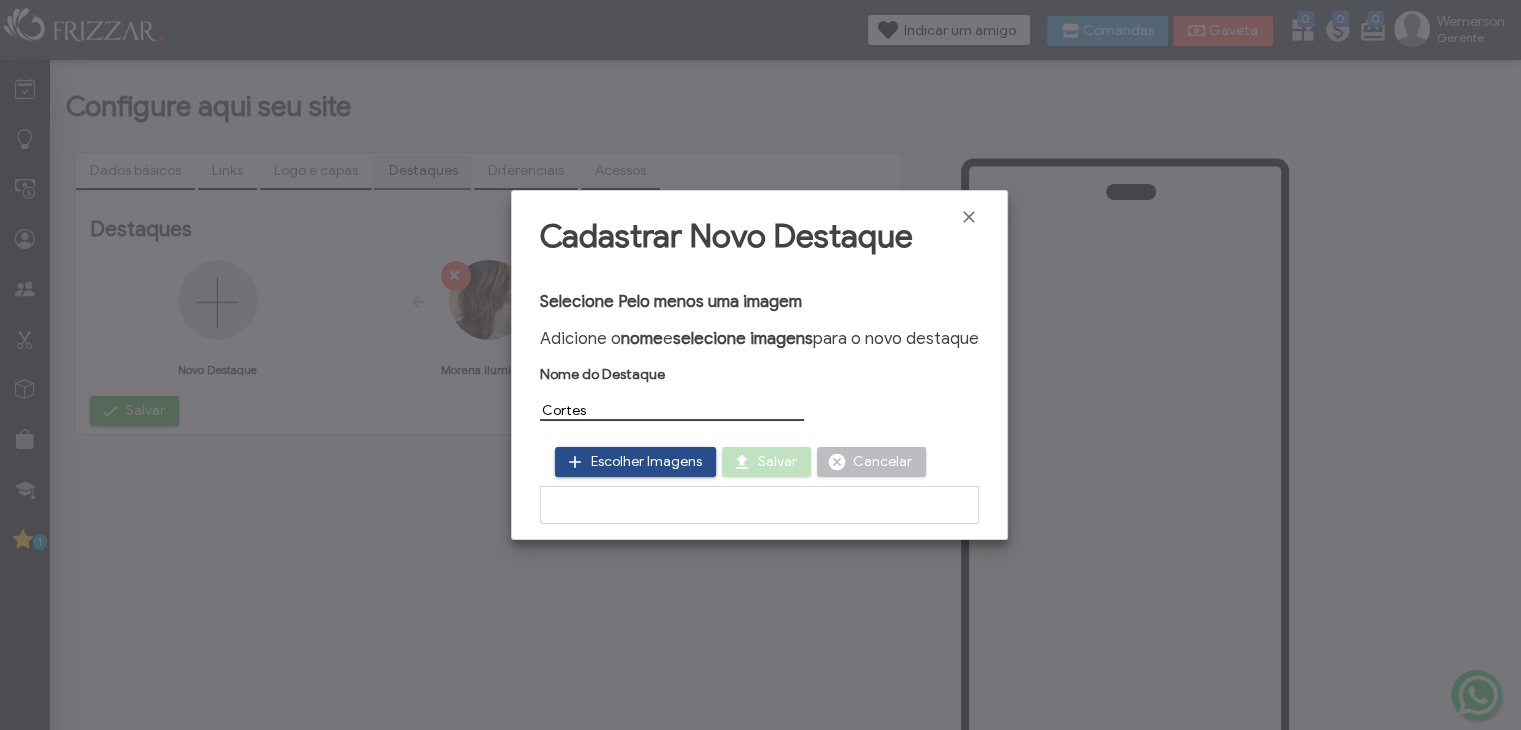 type on "Cortes" 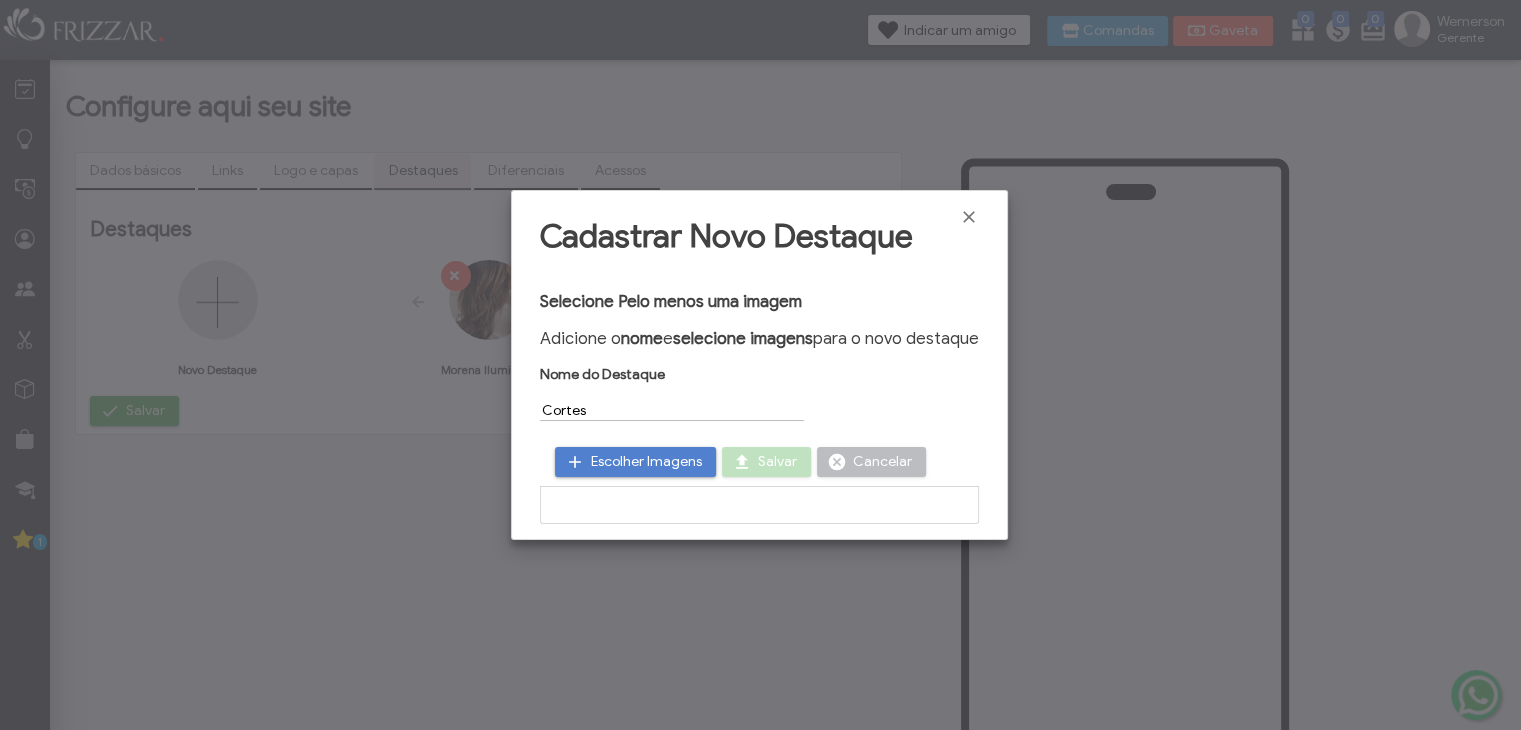 click on "Escolher Imagens" at bounding box center [646, 462] 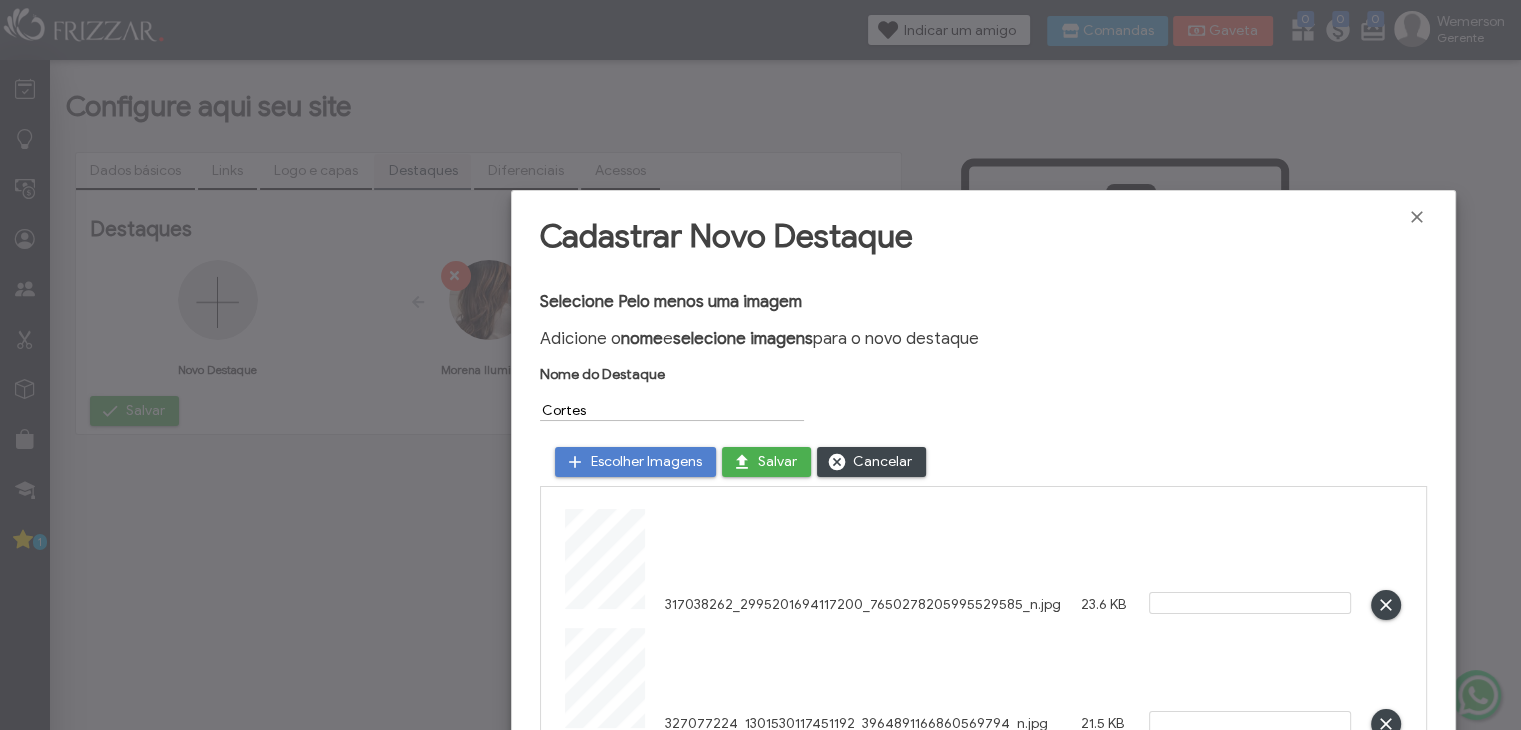 click on "Salvar" at bounding box center [777, 462] 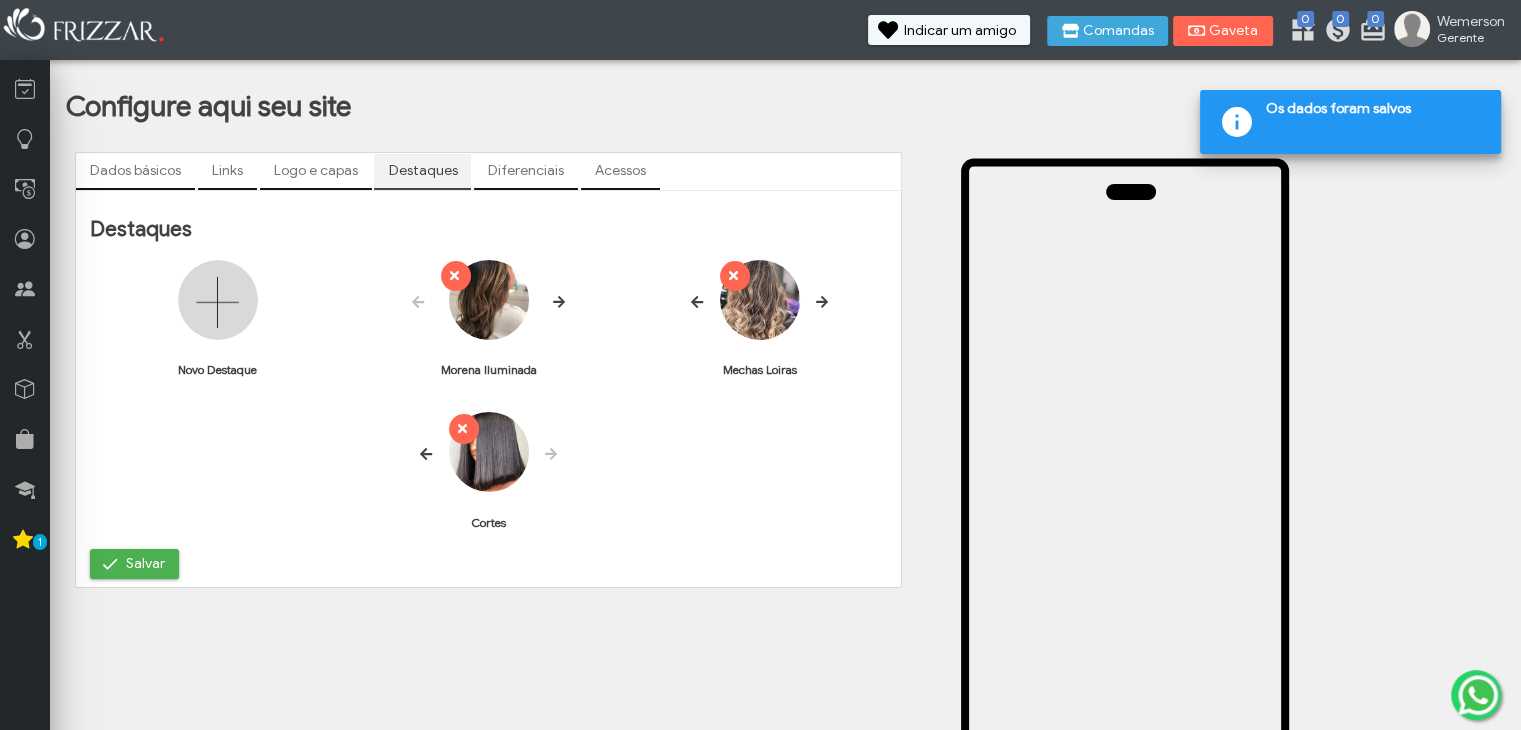 click at bounding box center [218, 300] 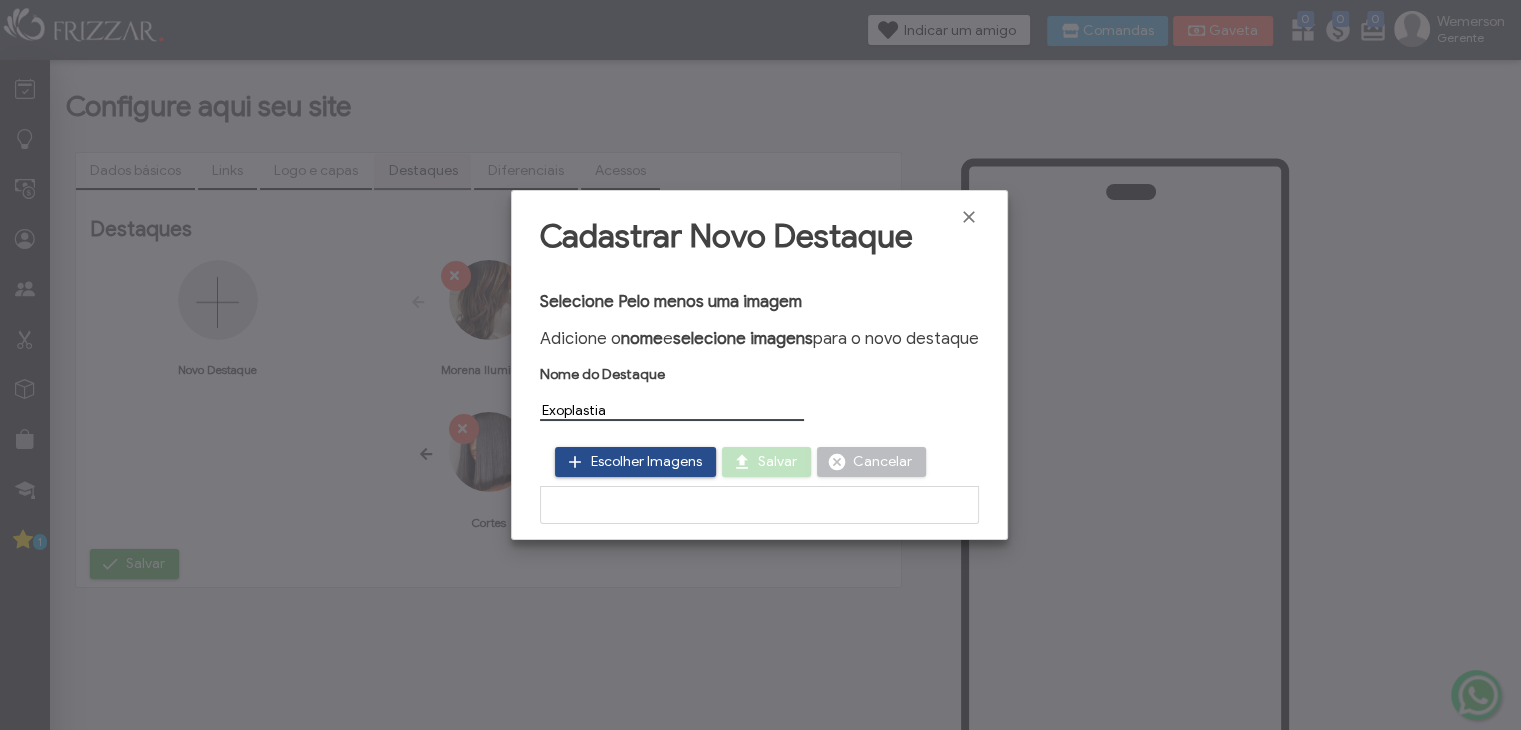 type on "Exoplastia" 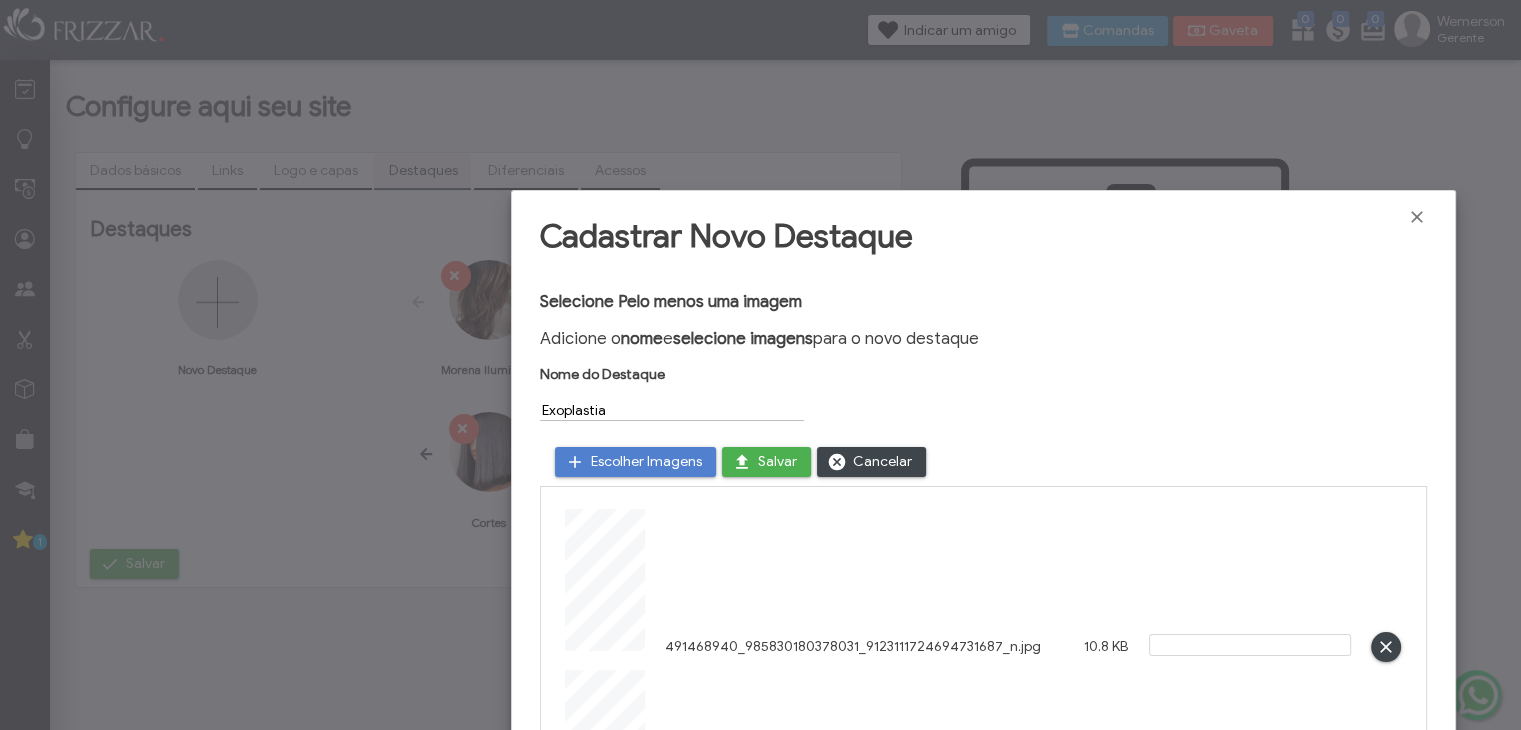 click on "Salvar" at bounding box center (777, 462) 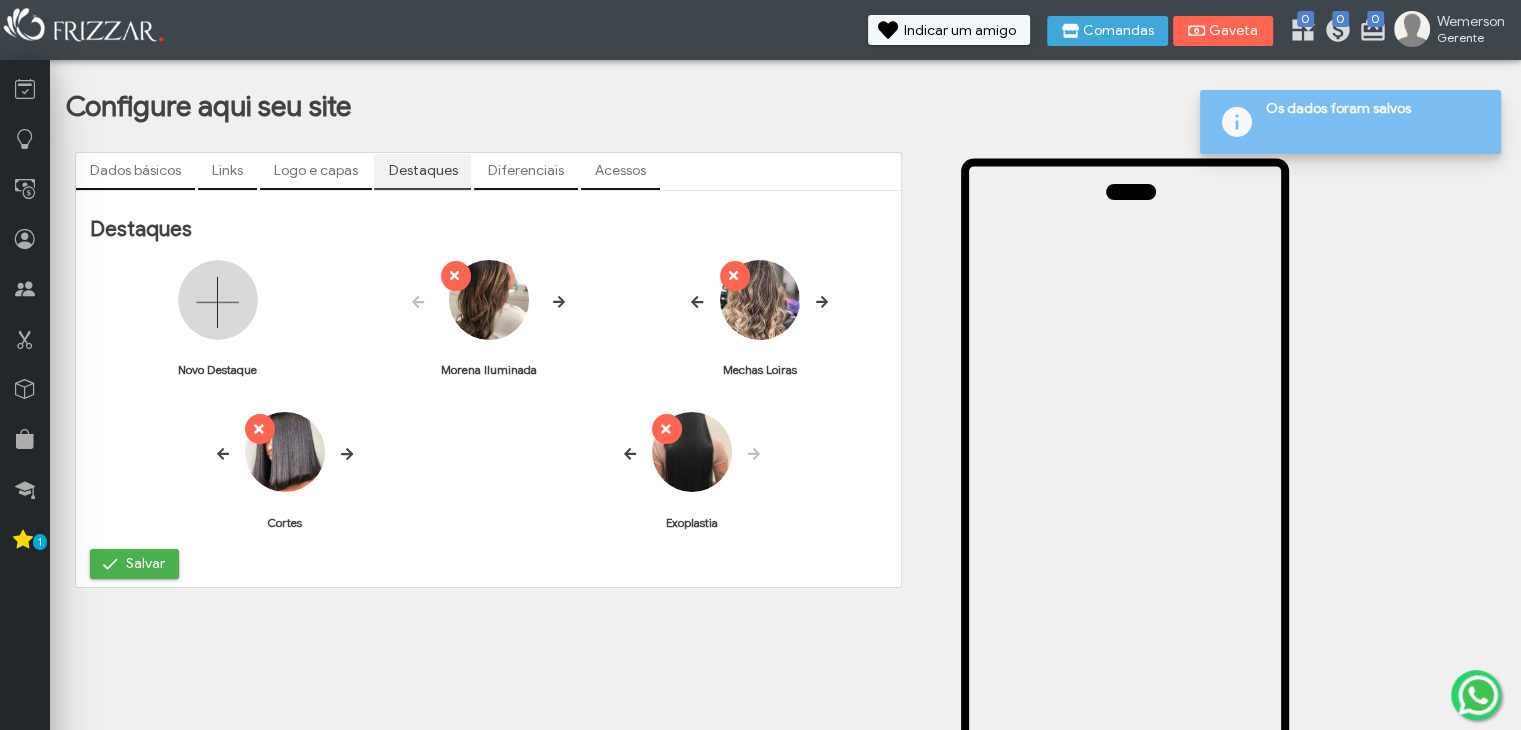 click at bounding box center [218, 300] 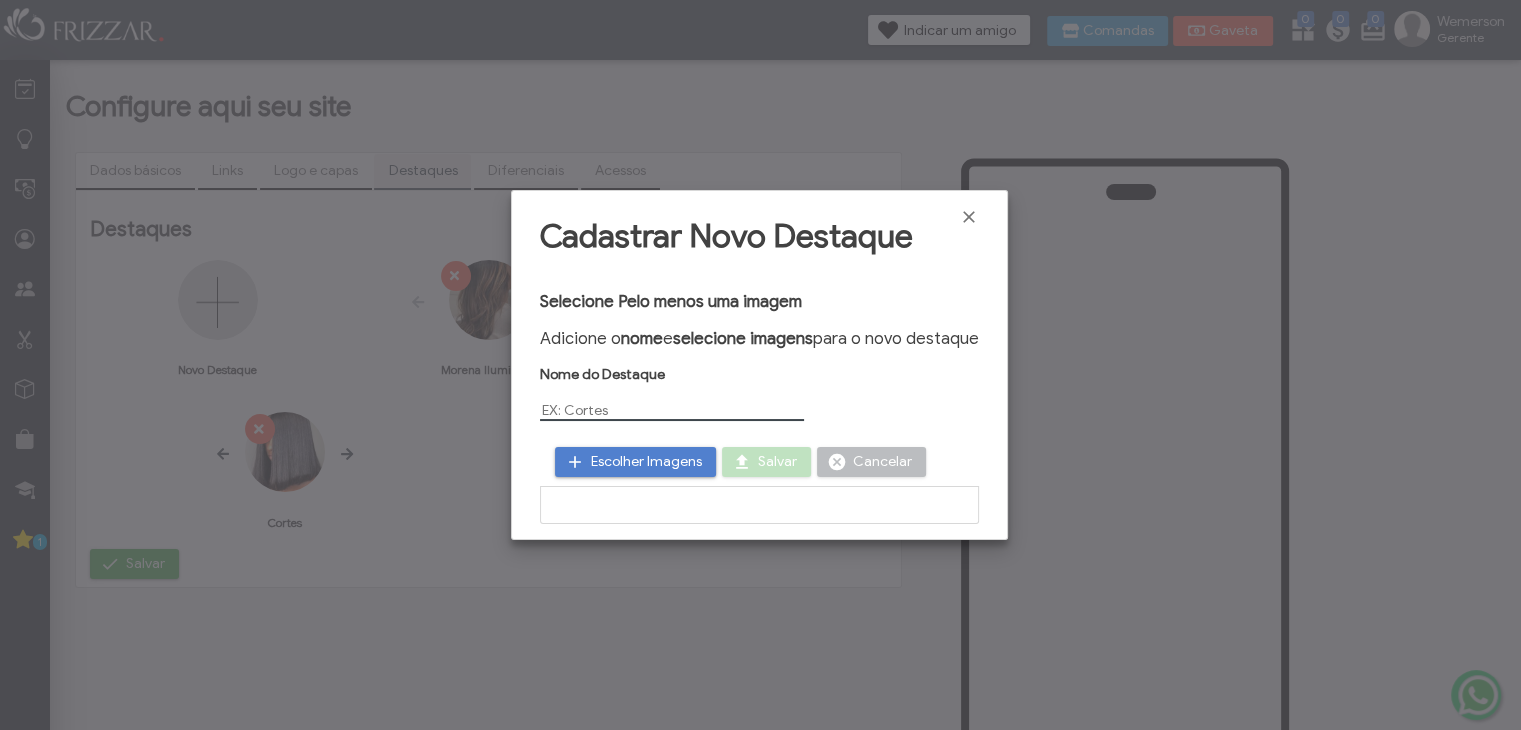 click at bounding box center (672, 410) 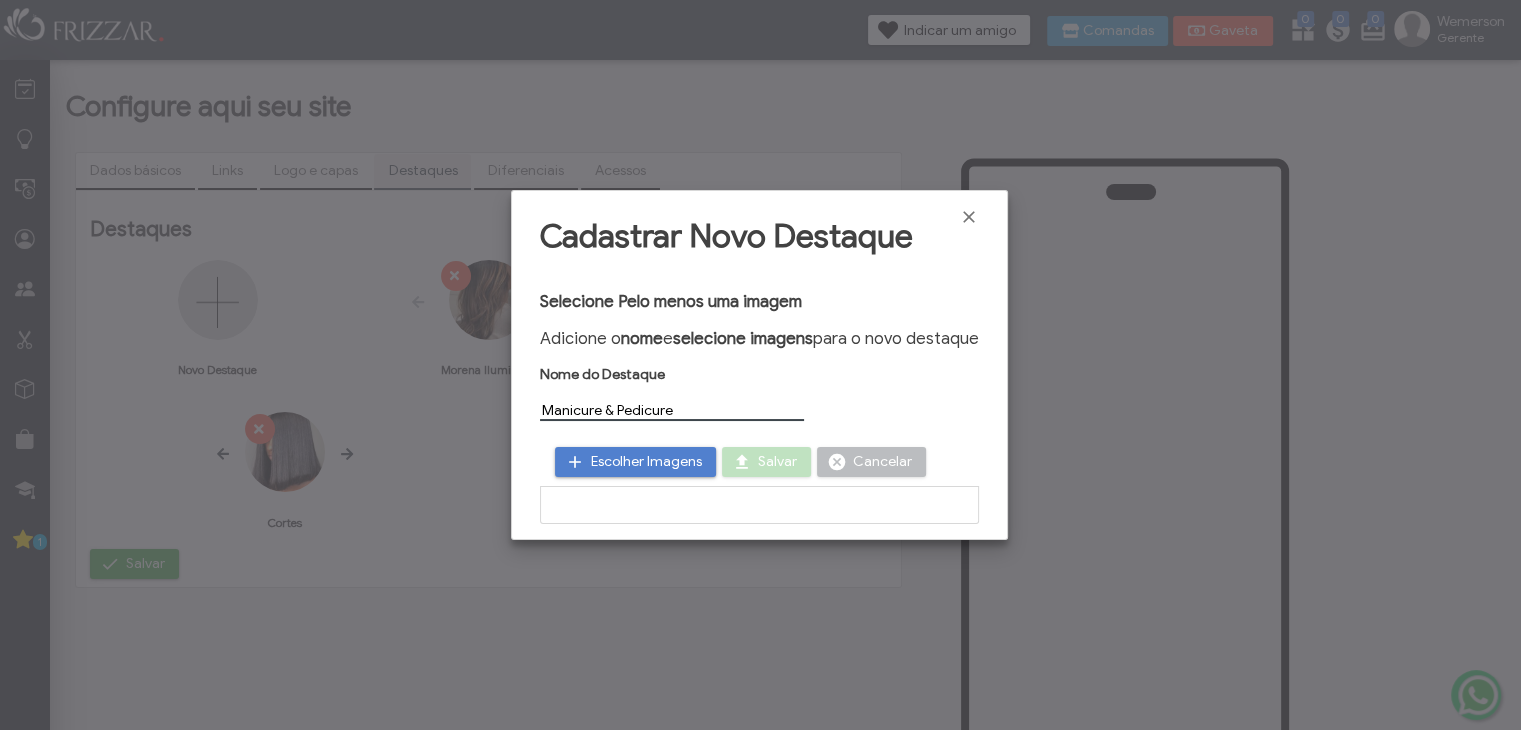 type on "Manicure & Pedicure" 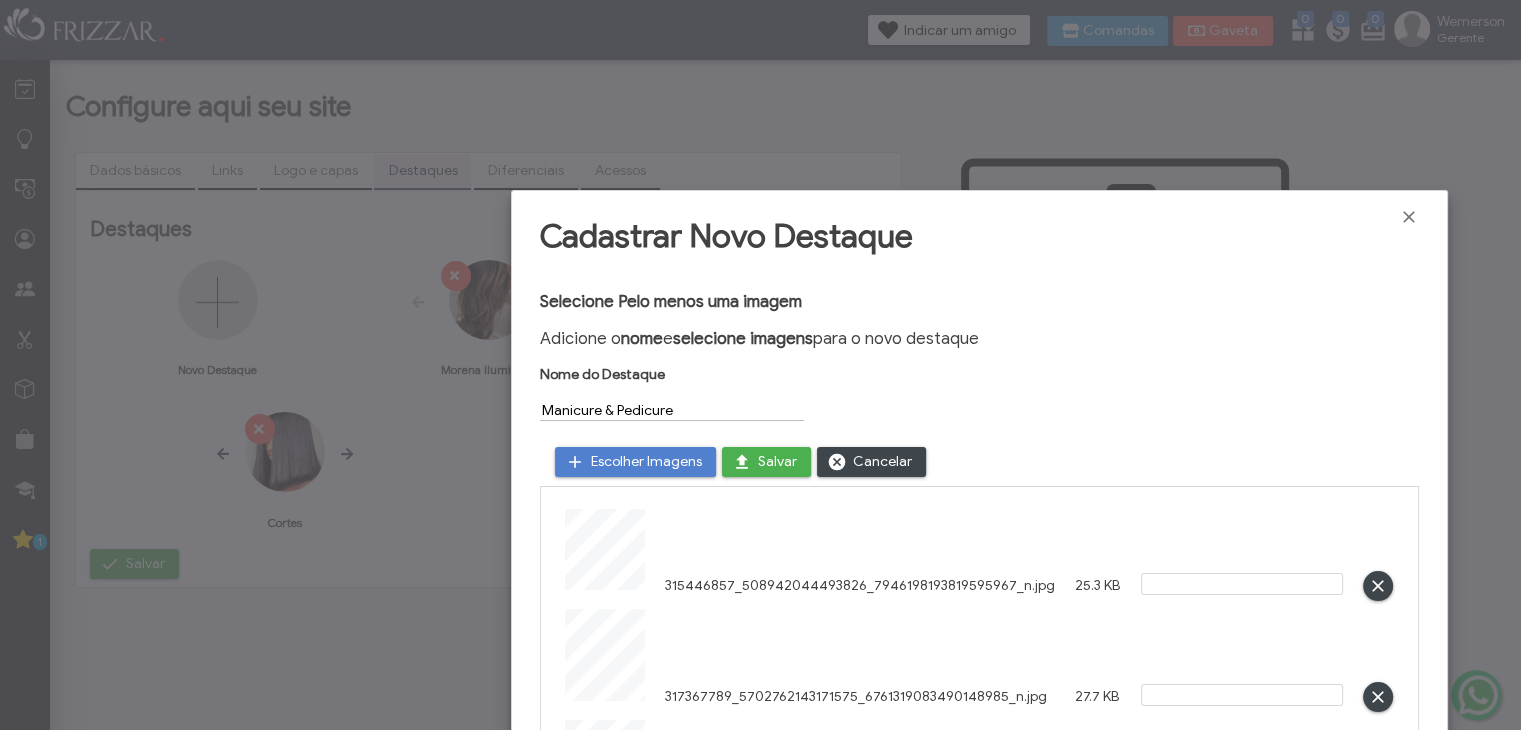 click on "Salvar" at bounding box center [766, 462] 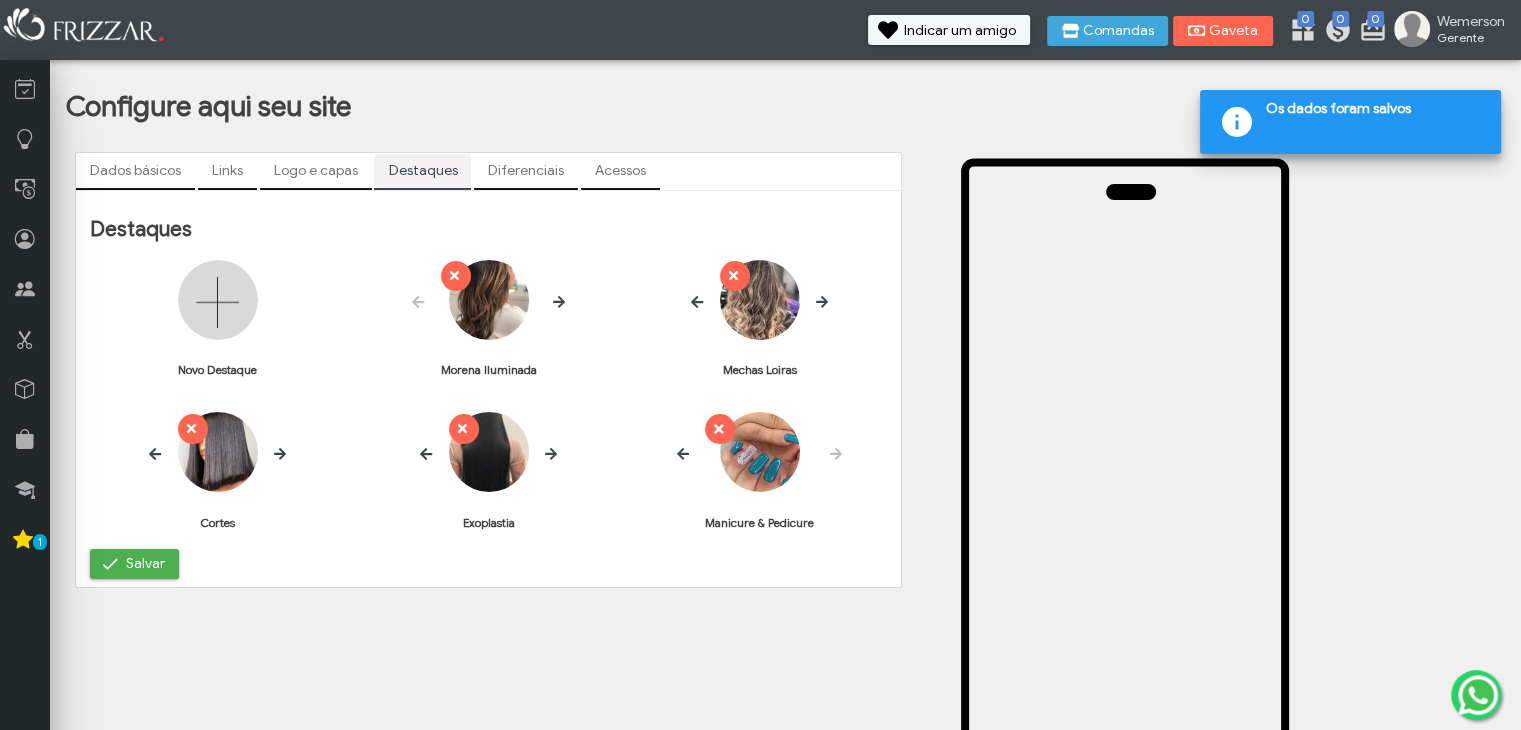 click on "Diferenciais" at bounding box center (526, 171) 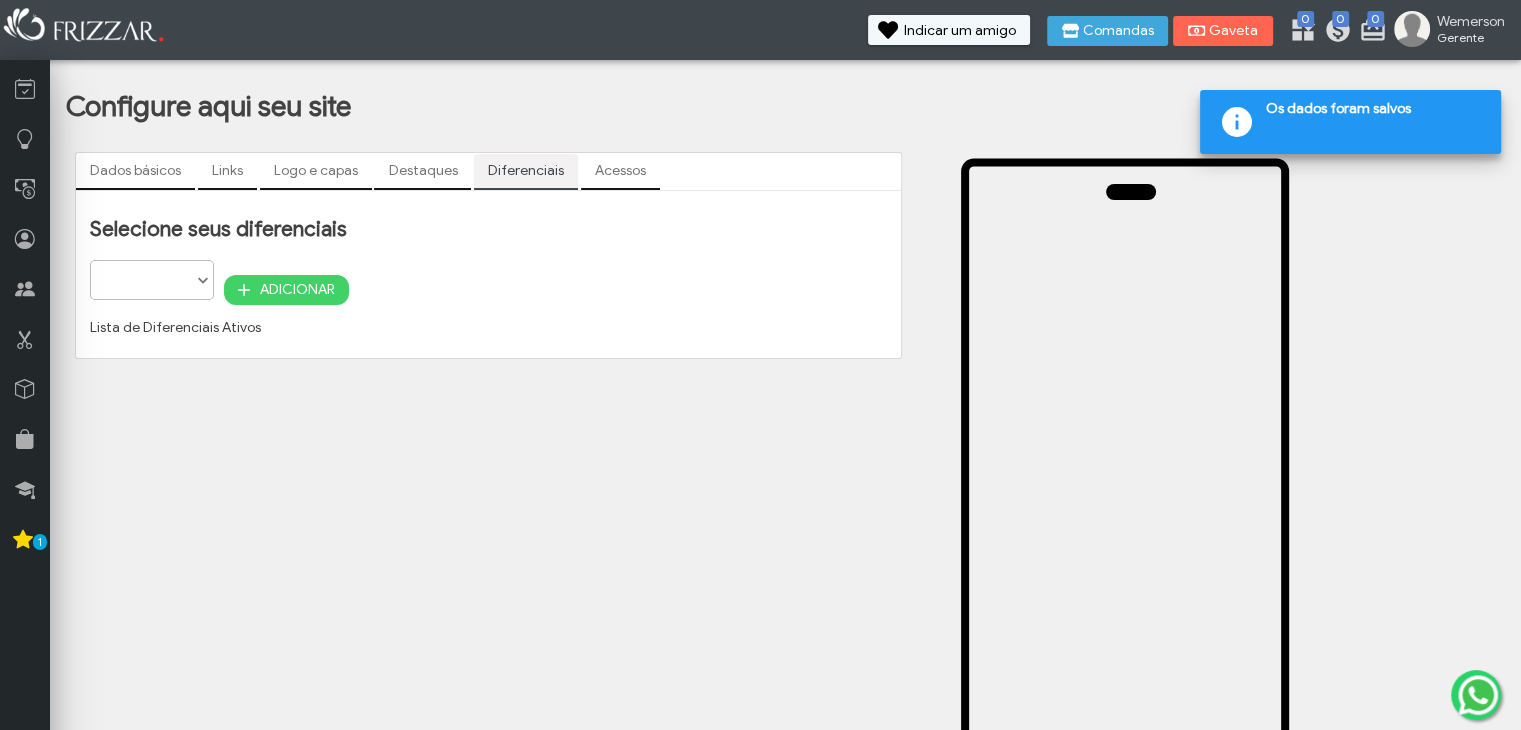 click on "Café Estacionamento Estudio de fotos Wifi Entrada Acessivel Espaço Kids Bebidas Fliperama Sala de Espera Jogos Lanchonete Sinuca Video Game Programa de Benefícios Delivery de Produto Pagamento Online Espaço para Fumantes Agendamento Online Pagamento via Cartão Pagamento via Pix" at bounding box center (152, 280) 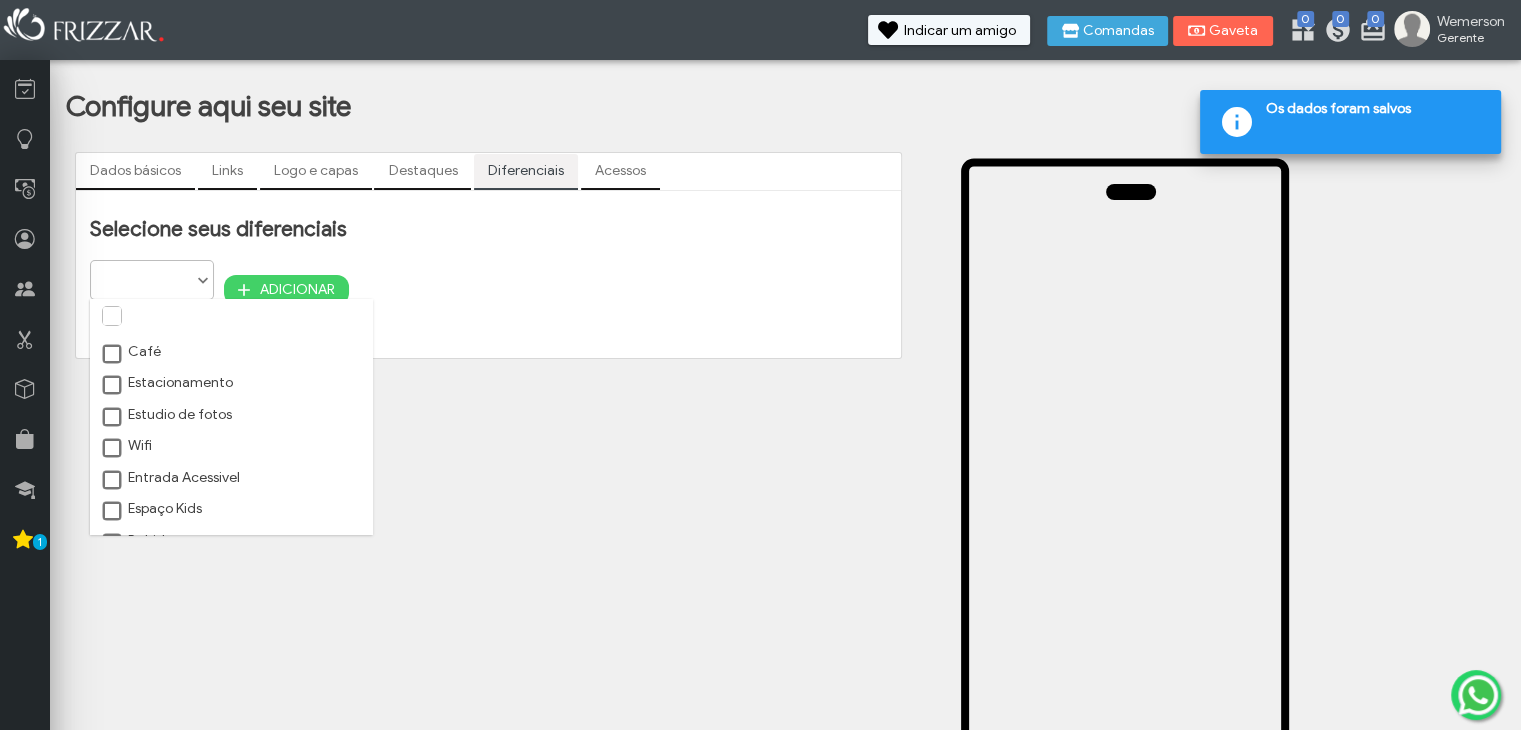 click at bounding box center (152, 273) 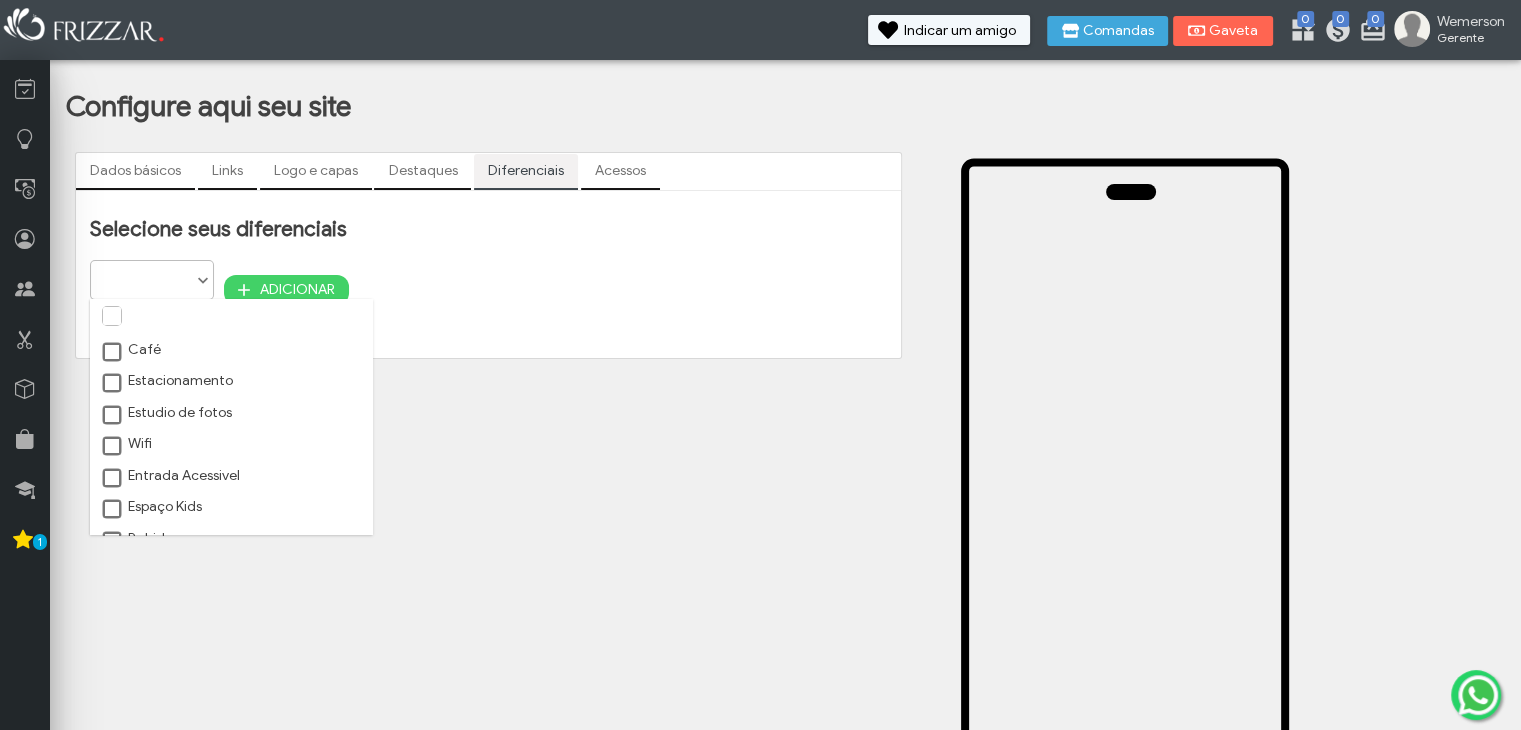 scroll, scrollTop: 0, scrollLeft: 0, axis: both 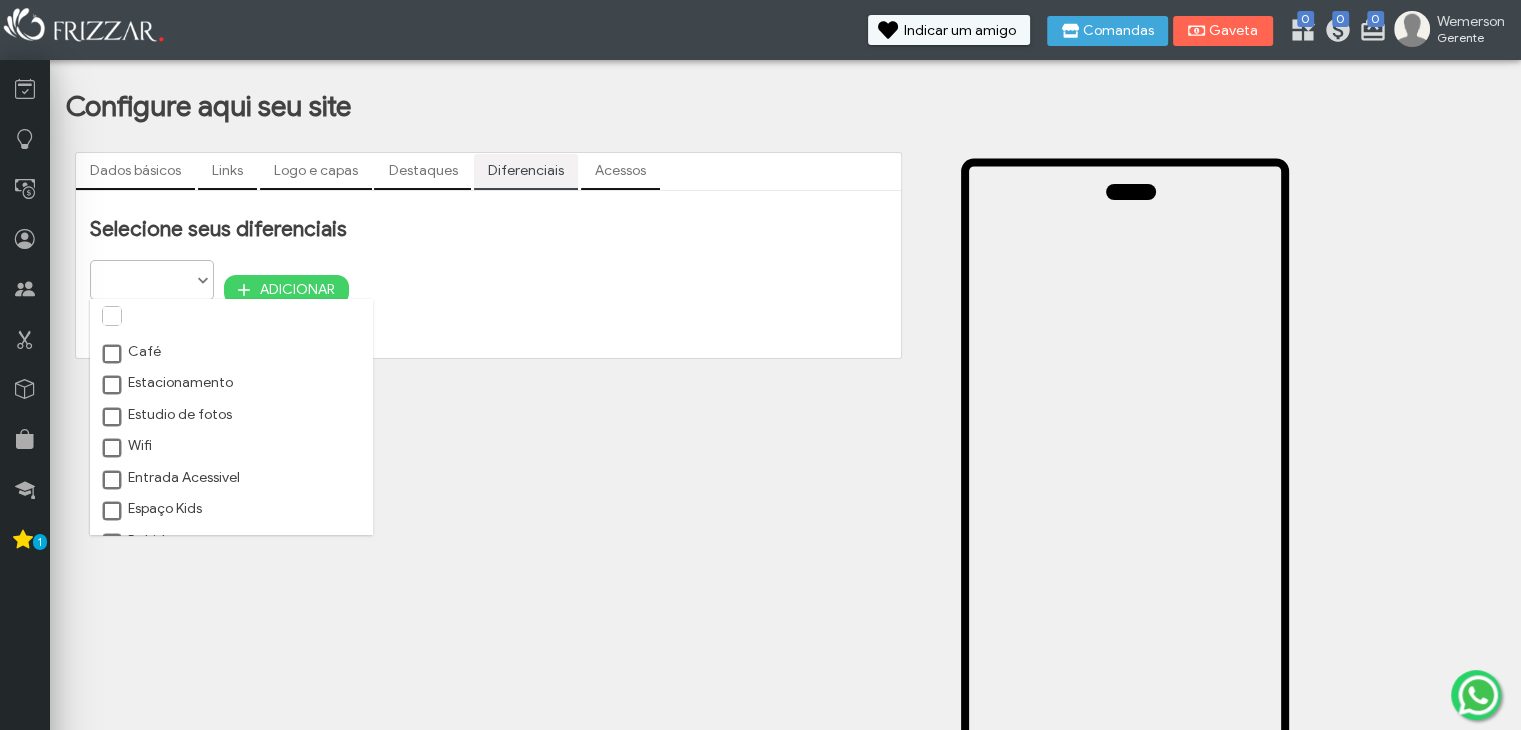 drag, startPoint x: 119, startPoint y: 447, endPoint x: 132, endPoint y: 443, distance: 13.601471 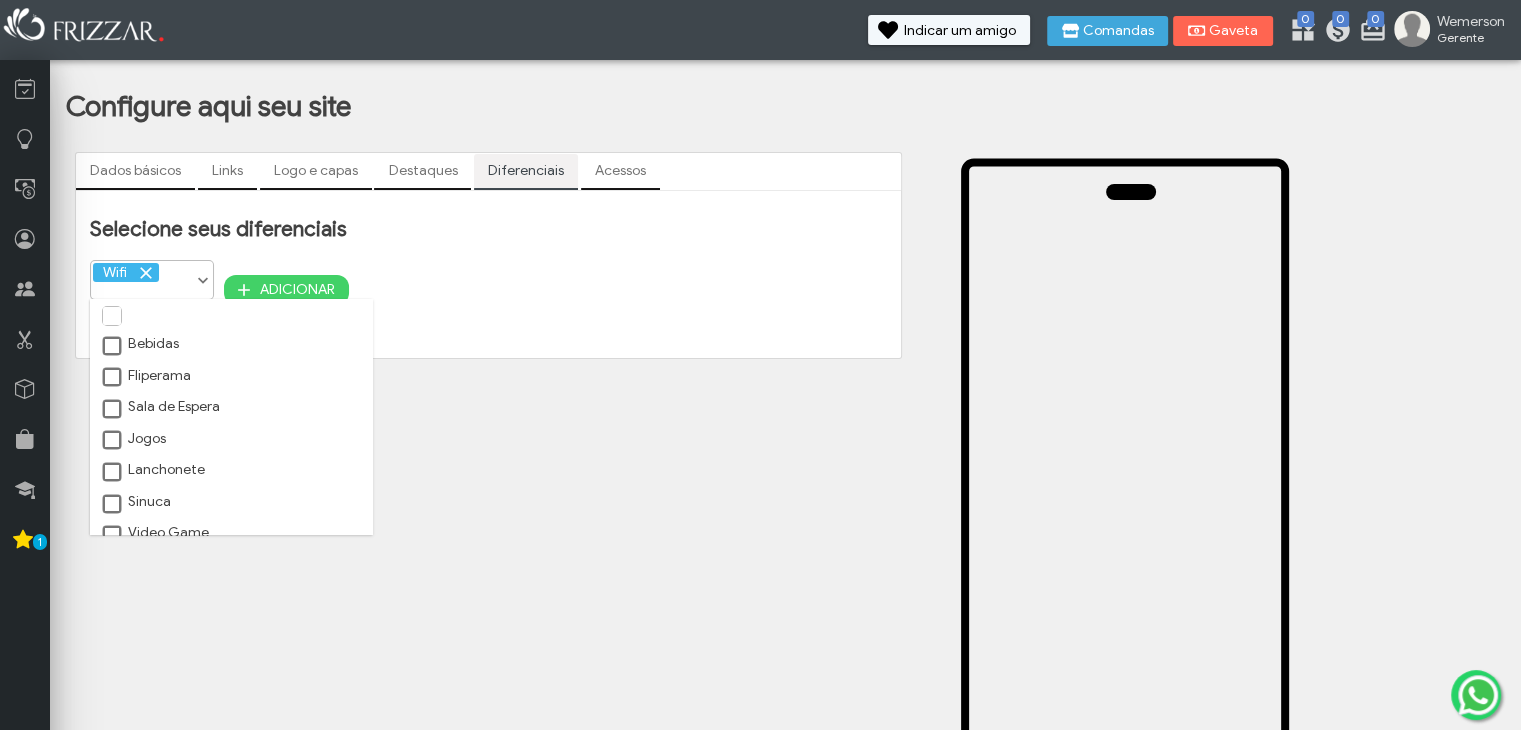 scroll, scrollTop: 200, scrollLeft: 0, axis: vertical 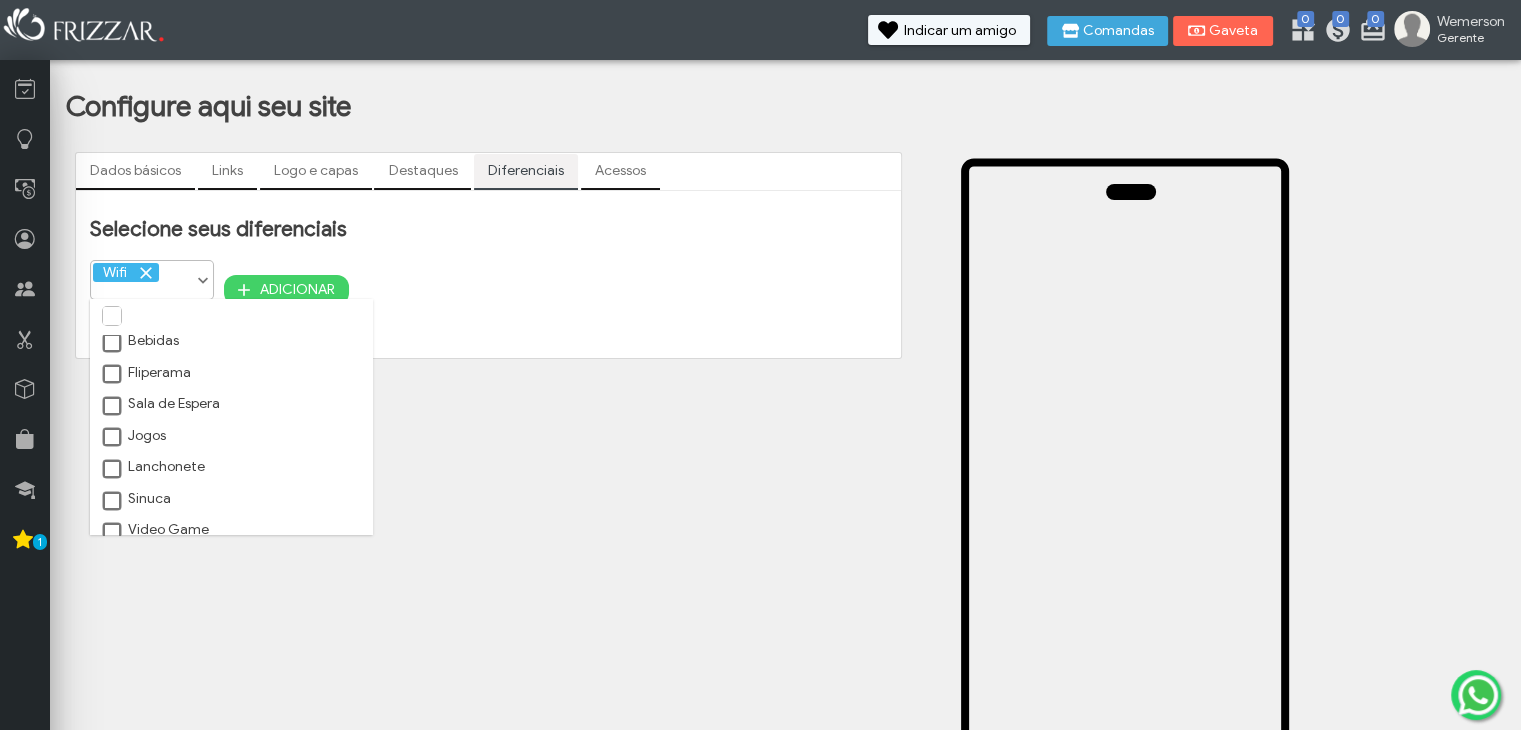 click at bounding box center [113, 407] 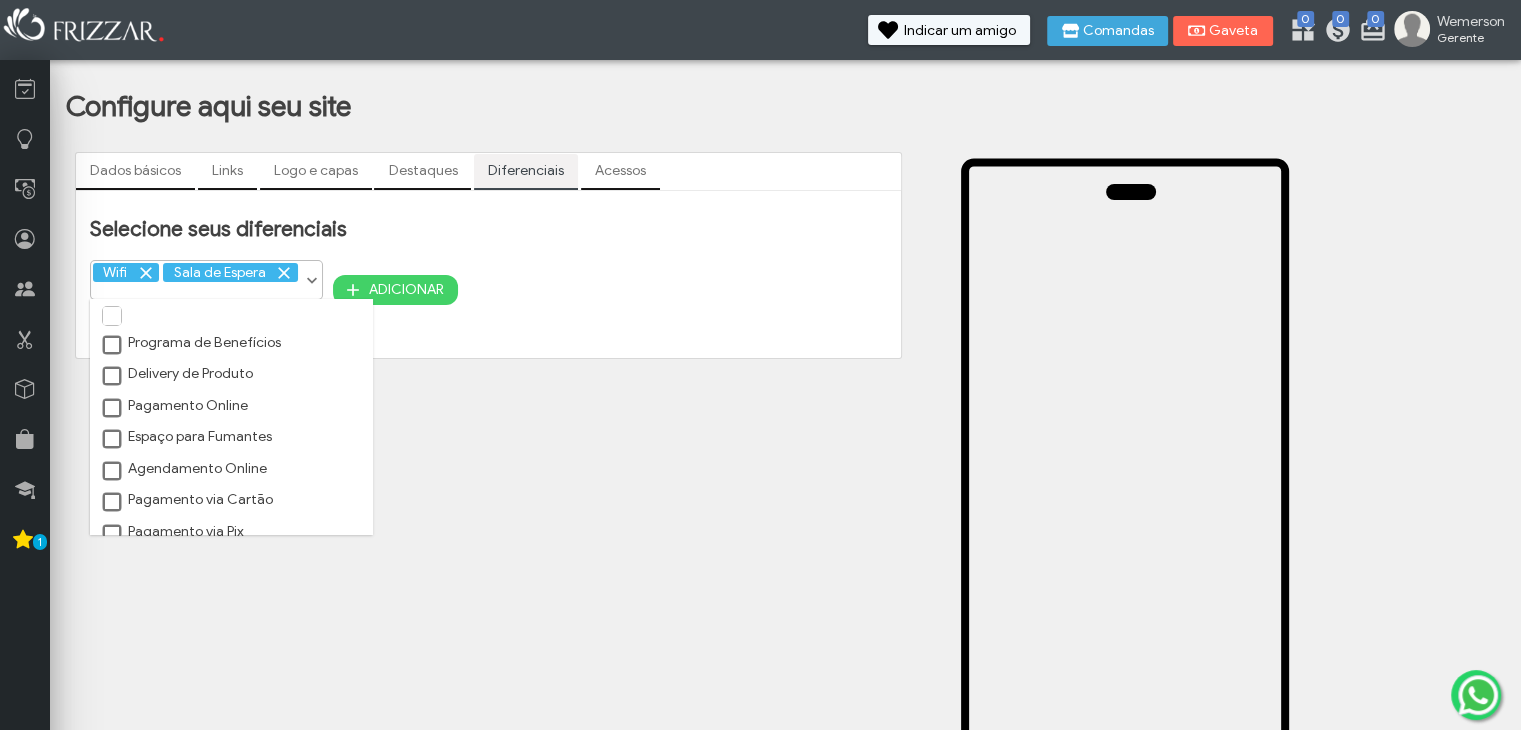 scroll, scrollTop: 444, scrollLeft: 0, axis: vertical 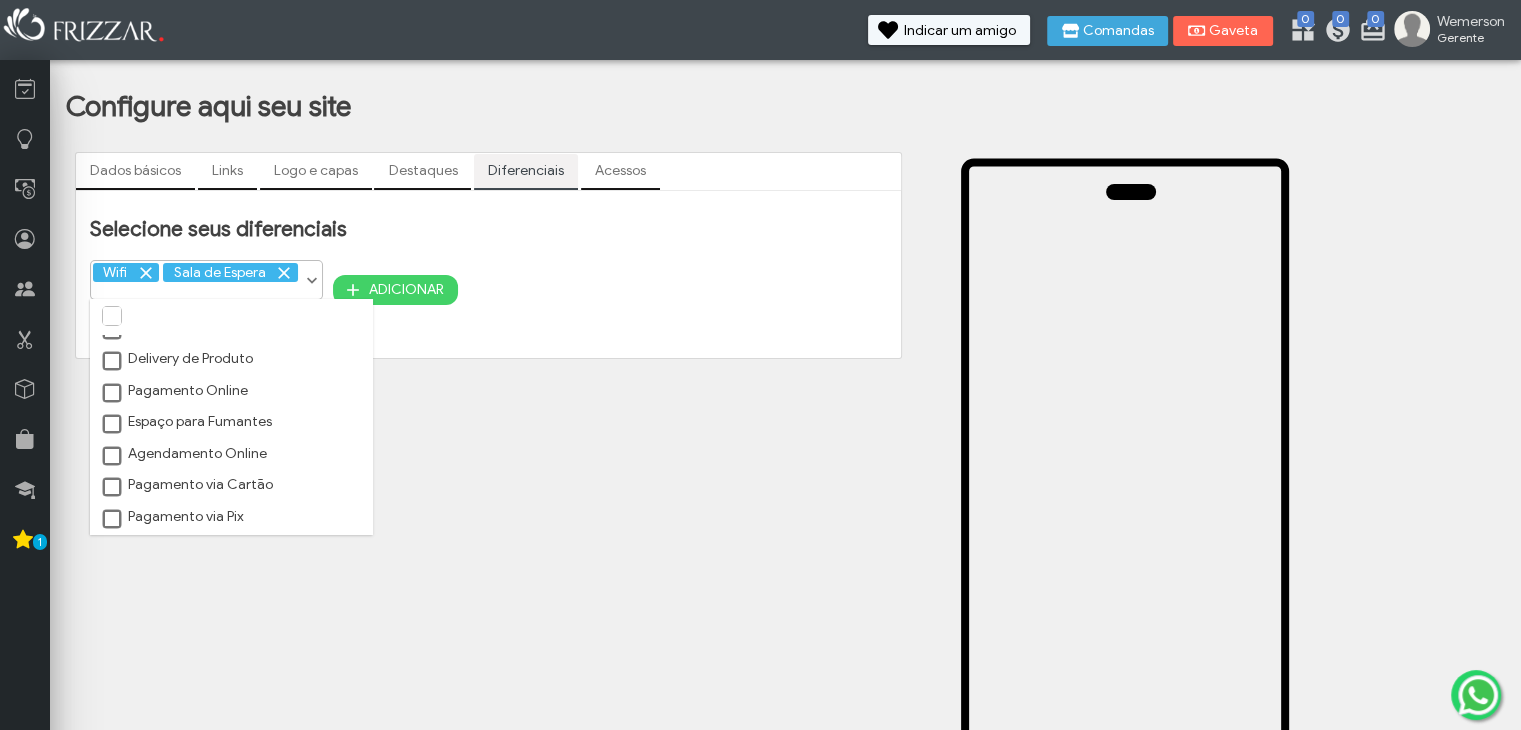 drag, startPoint x: 108, startPoint y: 455, endPoint x: 135, endPoint y: 456, distance: 27.018513 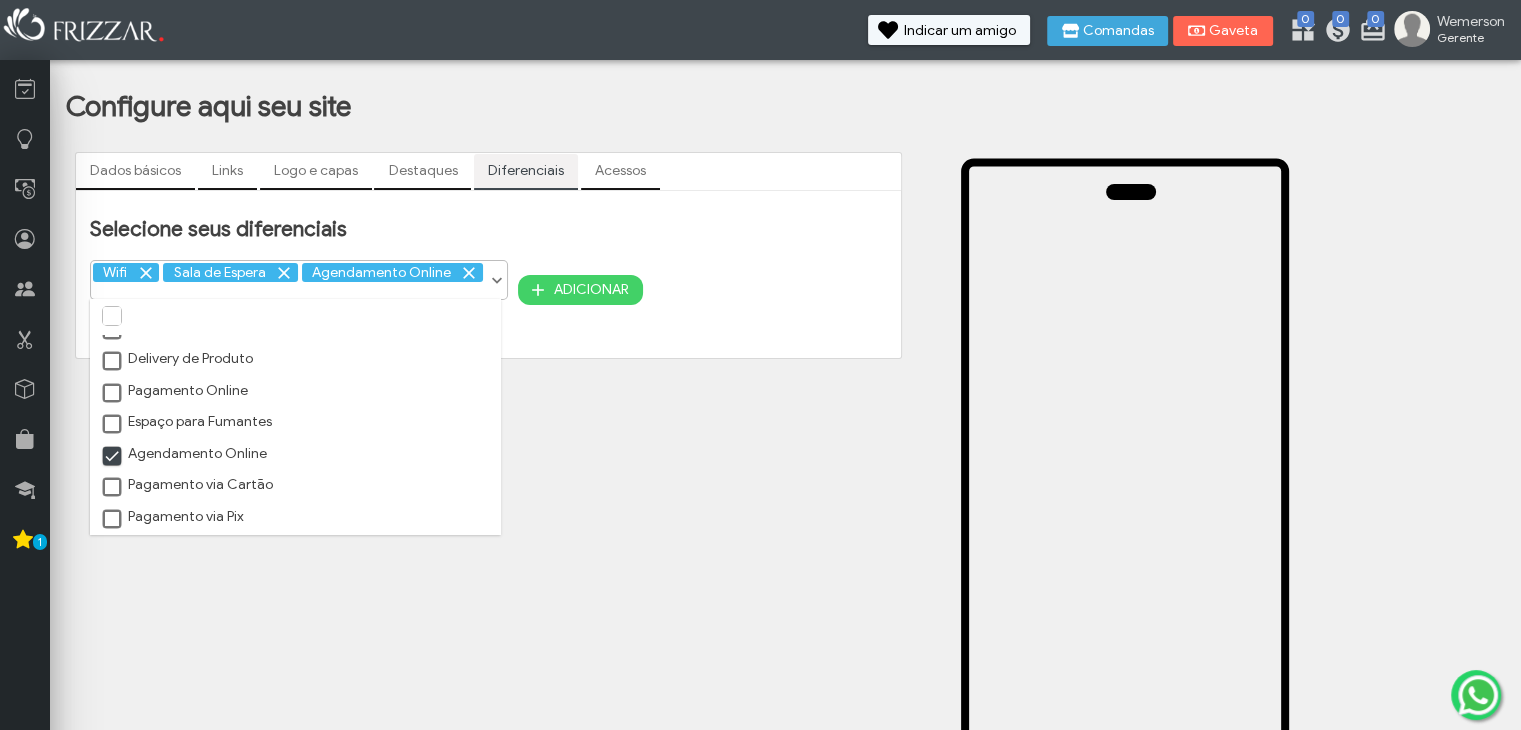click on "Pagamento via Cartão" at bounding box center [186, 485] 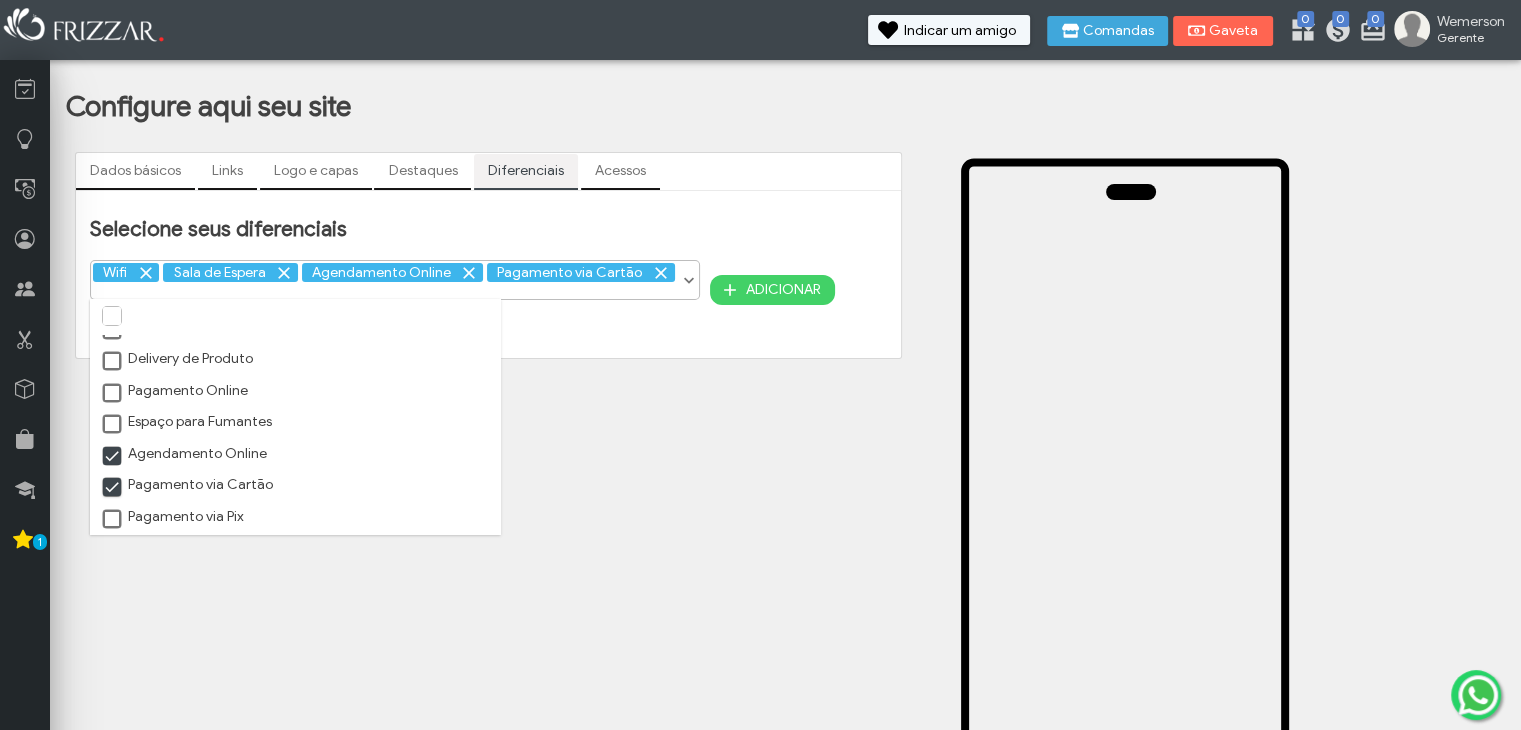 scroll, scrollTop: 9, scrollLeft: 10, axis: both 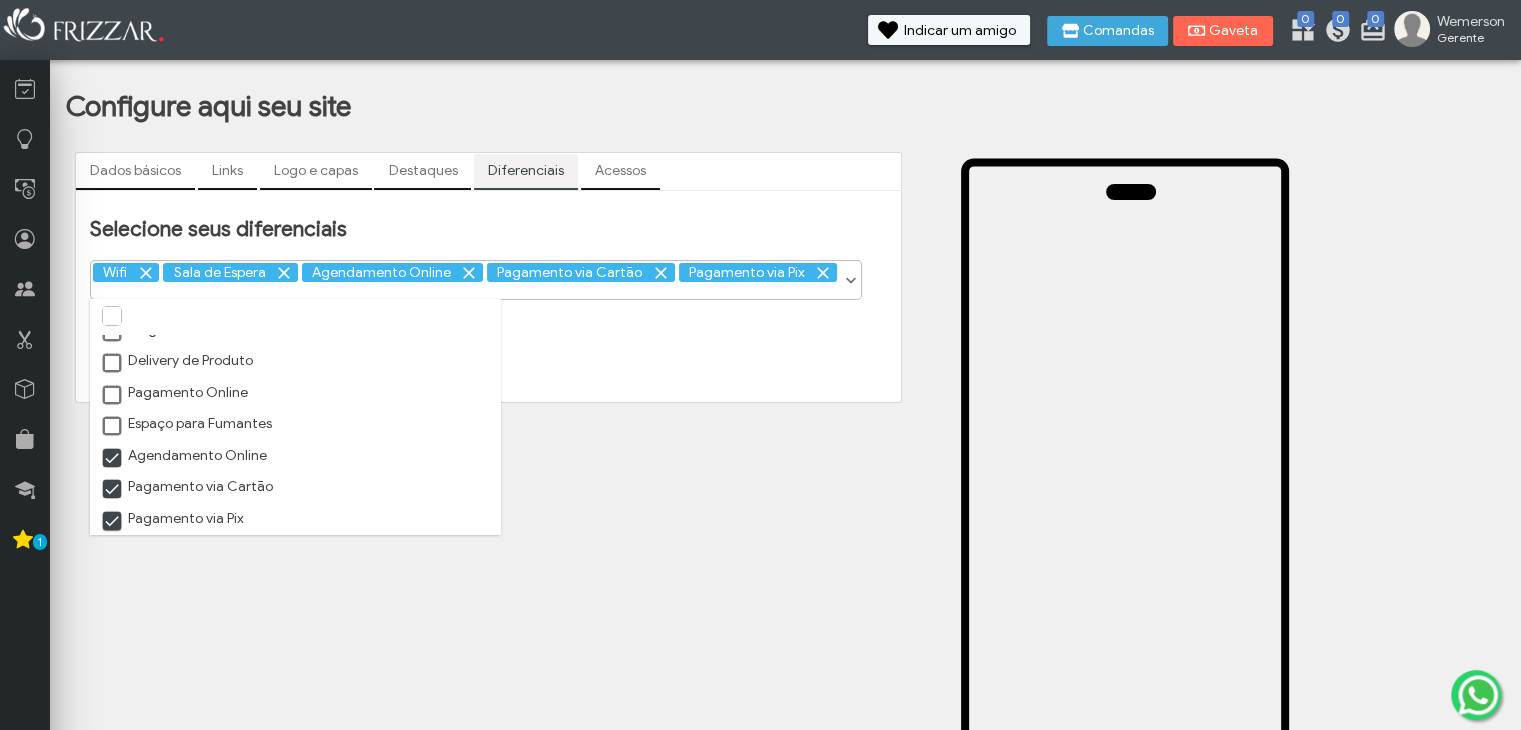 click on "Selecione seus diferenciais
Café Estacionamento Estudio de fotos Wifi Entrada Acessivel Espaço Kids Bebidas Fliperama Sala de Espera Jogos Lanchonete Sinuca Video Game Programa de Benefícios Delivery de Produto Pagamento Online Espaço para Fumantes Agendamento Online Pagamento via Cartão Pagamento via Pix Wifi Sala de Espera Agendamento Online Pagamento via Cartão Pagamento via Pix ADICIONAR
Lista de Diferenciais Ativos" at bounding box center [488, 296] 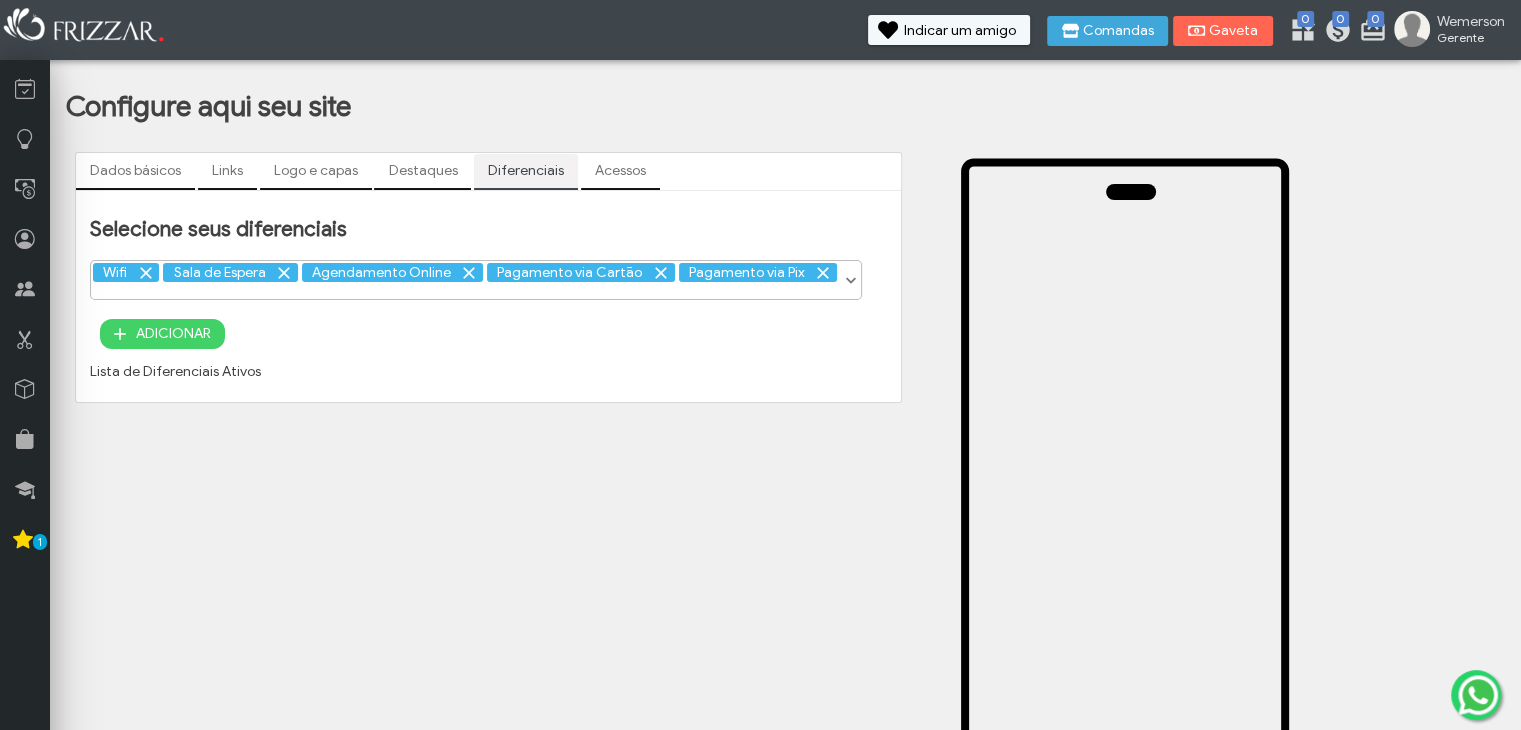 click on "ADICIONAR" at bounding box center (173, 334) 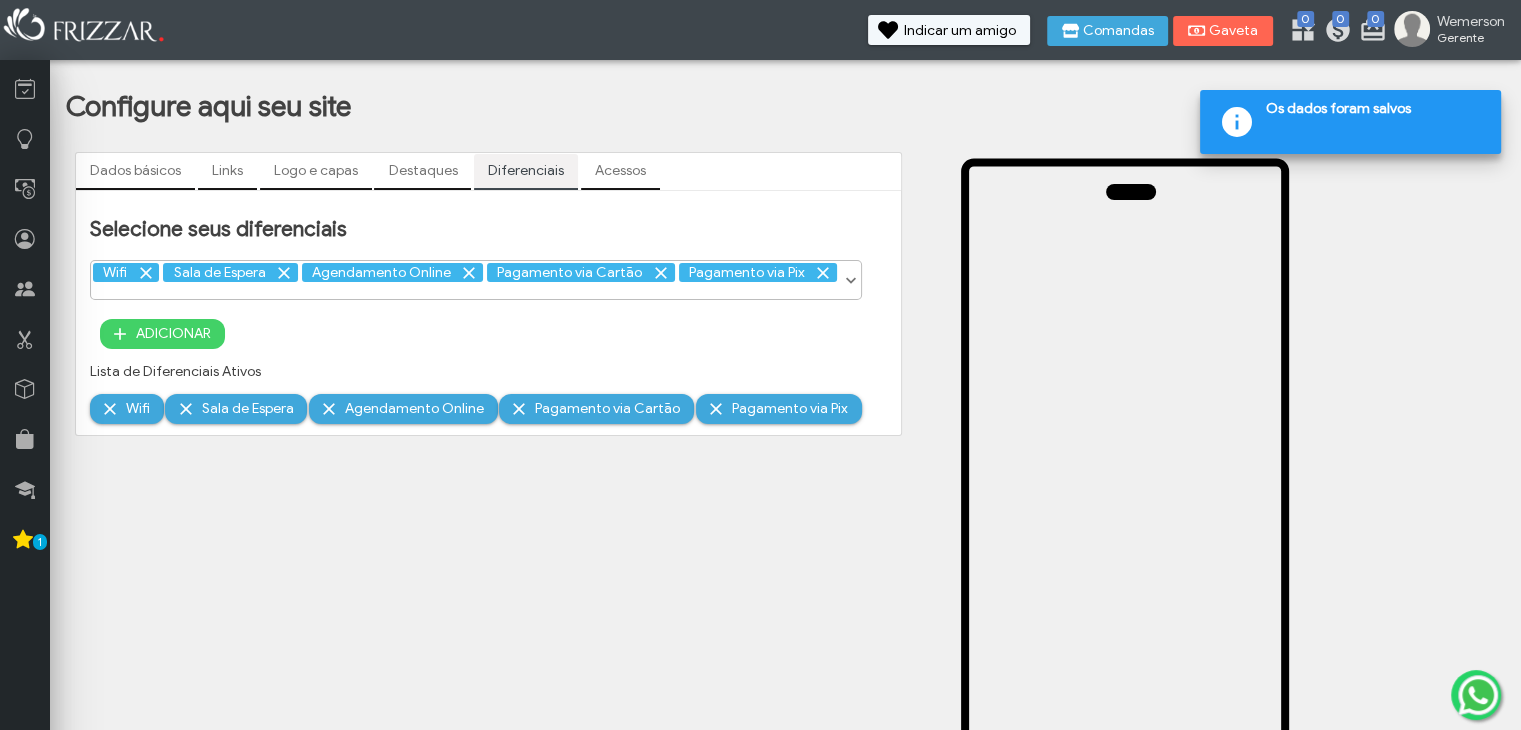 click on "Acessos" at bounding box center [620, 171] 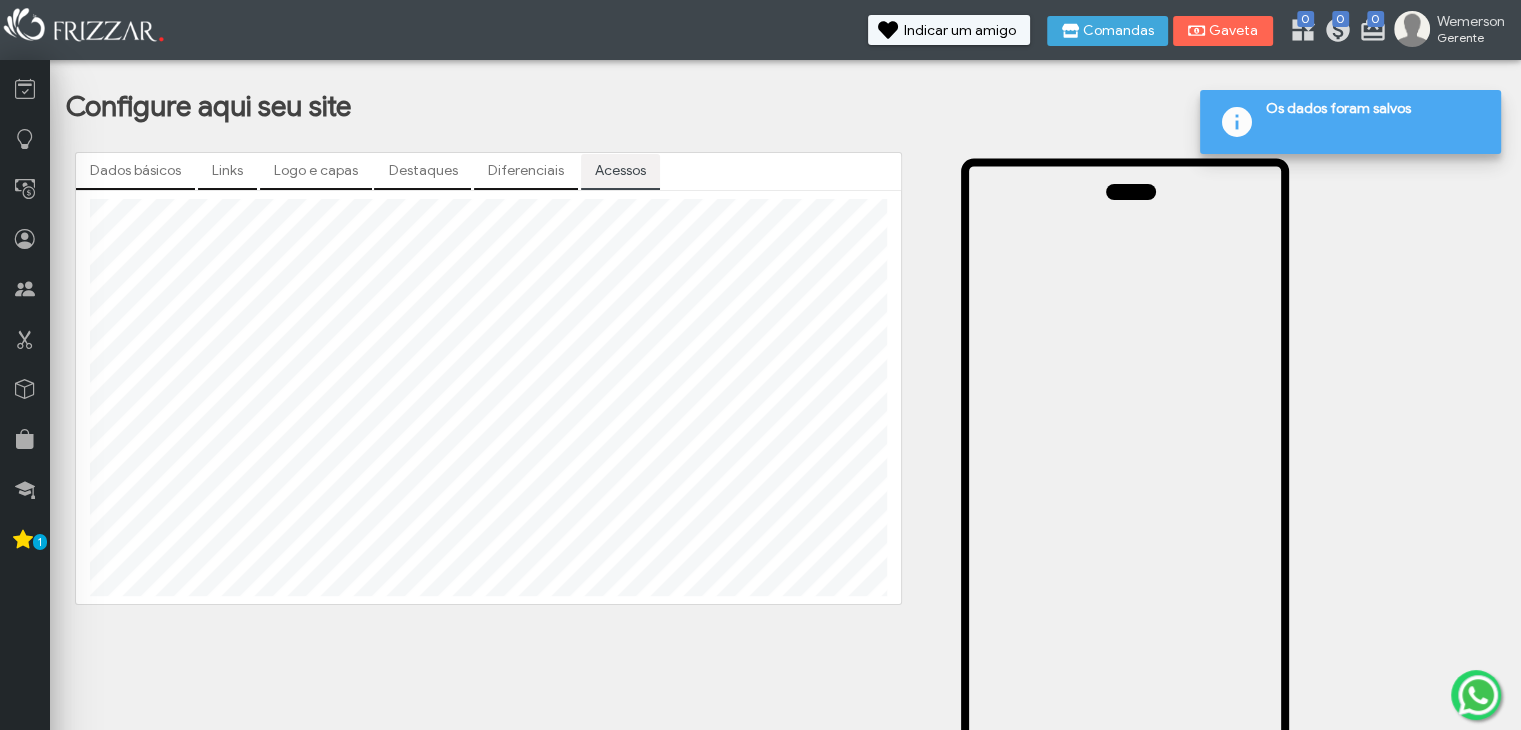click on "Dados básicos" at bounding box center [135, 171] 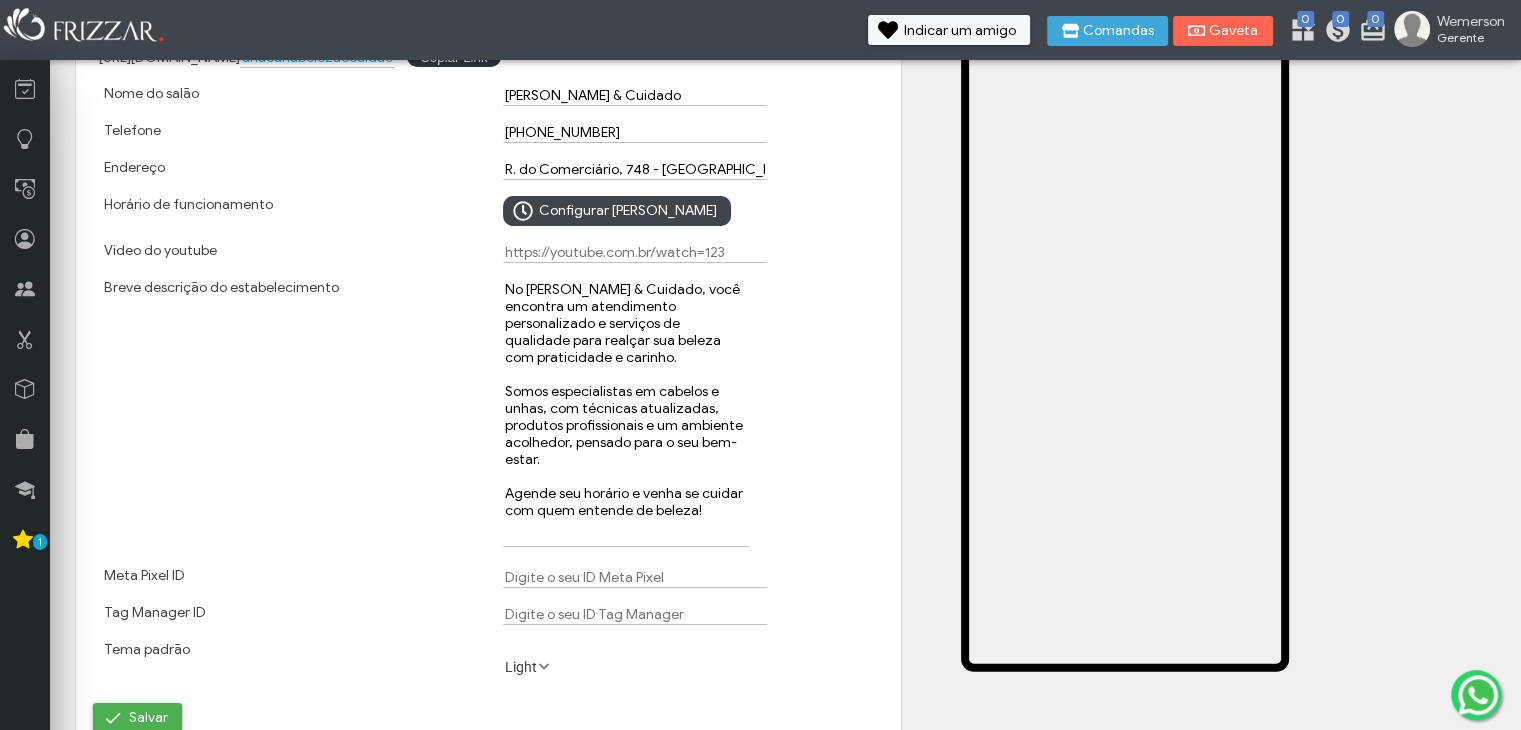 scroll, scrollTop: 0, scrollLeft: 0, axis: both 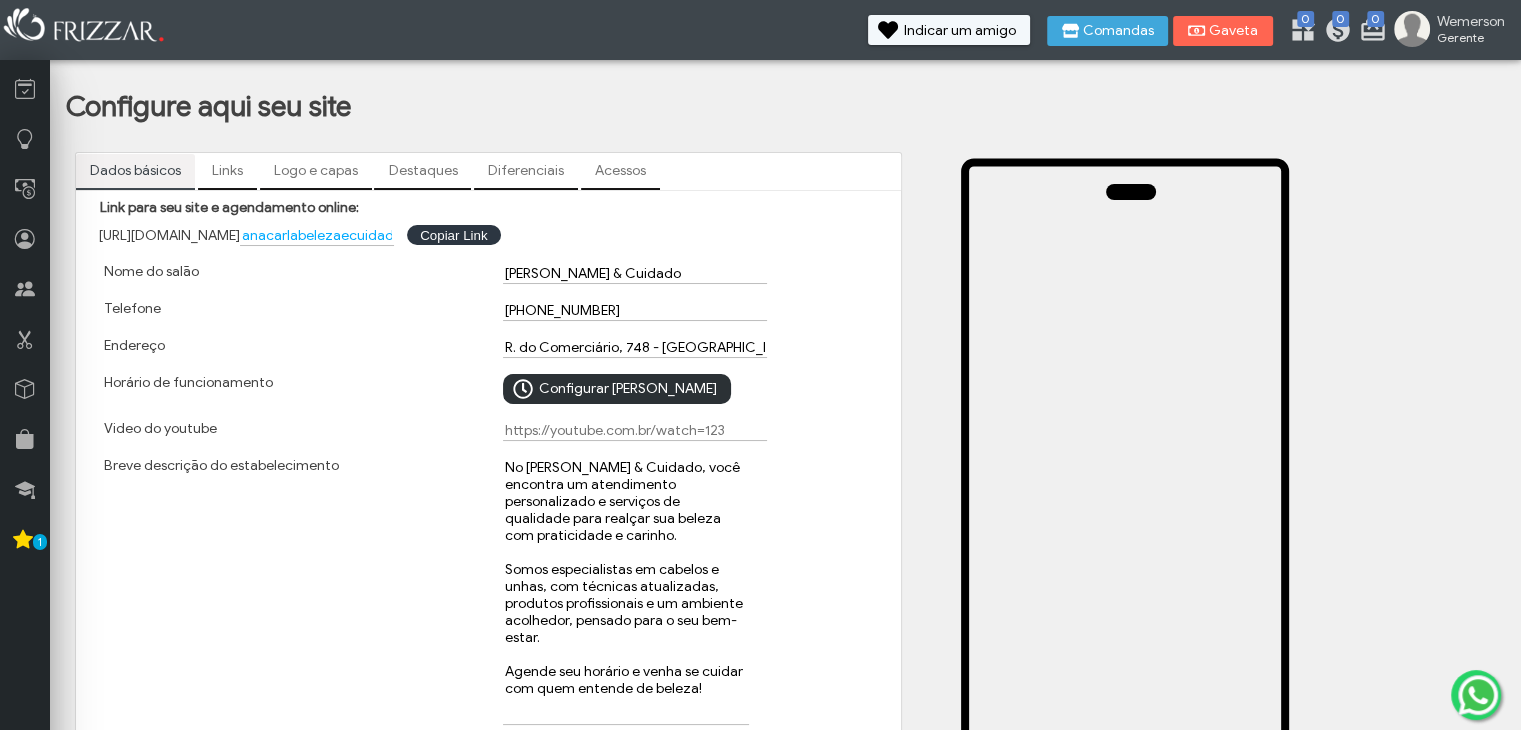 click on "Configurar Horário" at bounding box center (628, 389) 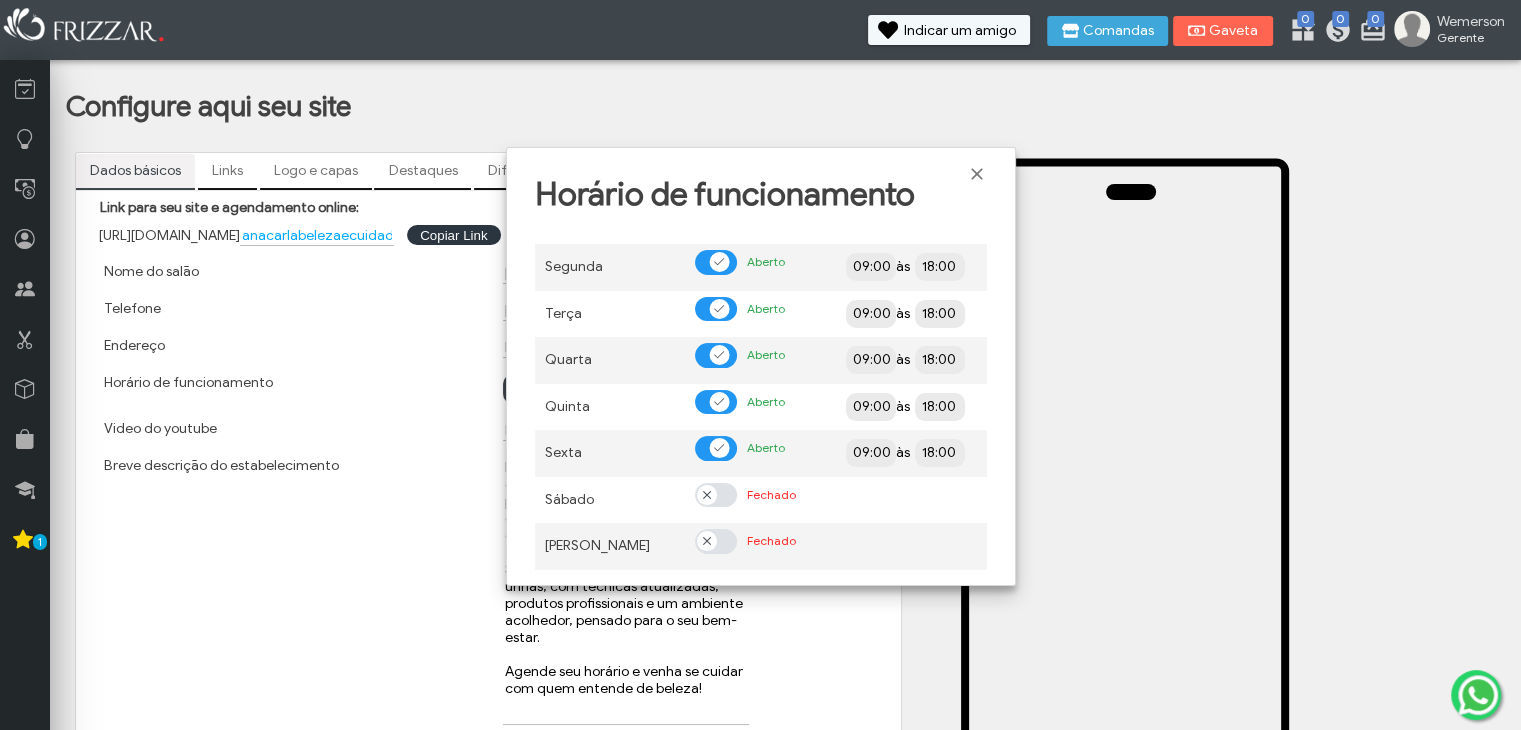scroll, scrollTop: 12, scrollLeft: 10, axis: both 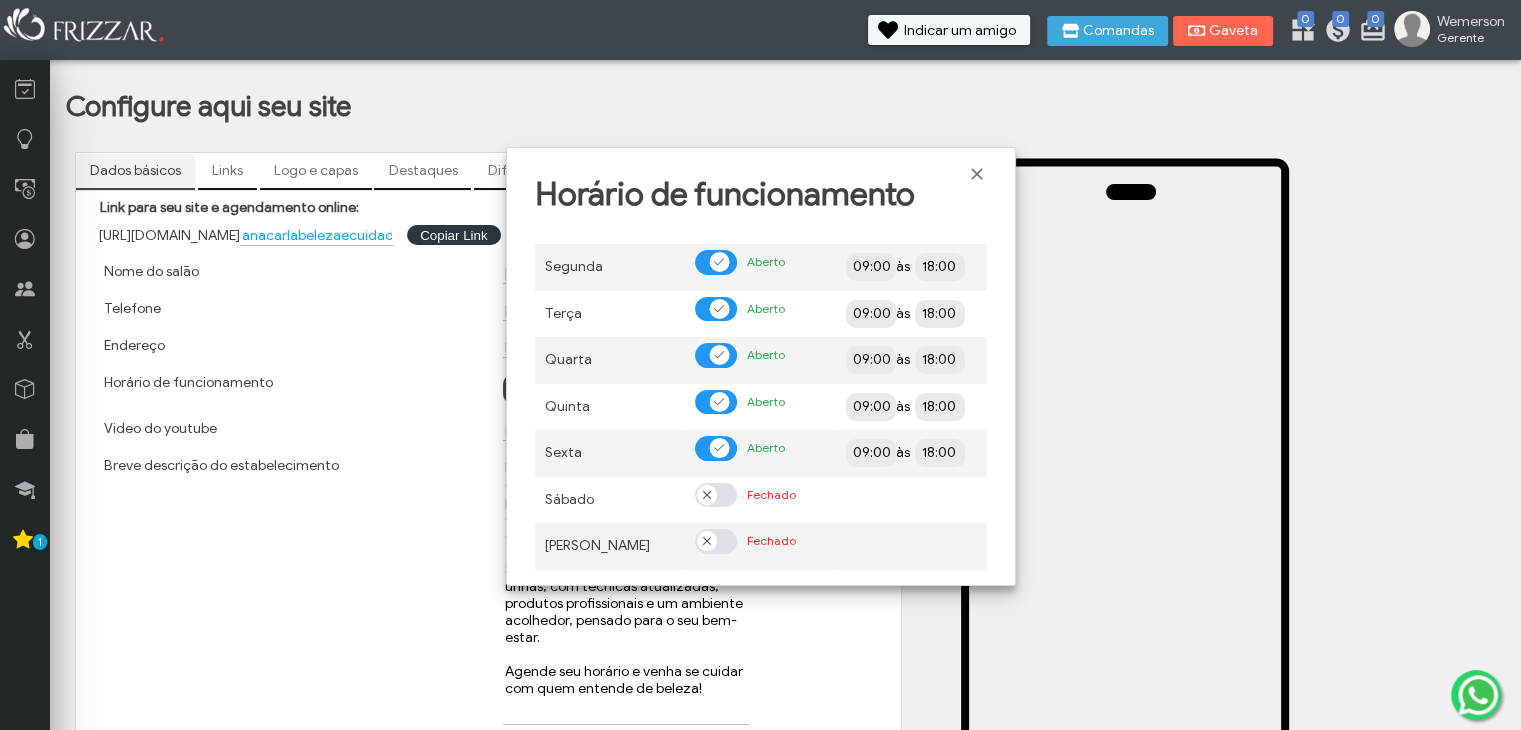 click at bounding box center (719, 262) 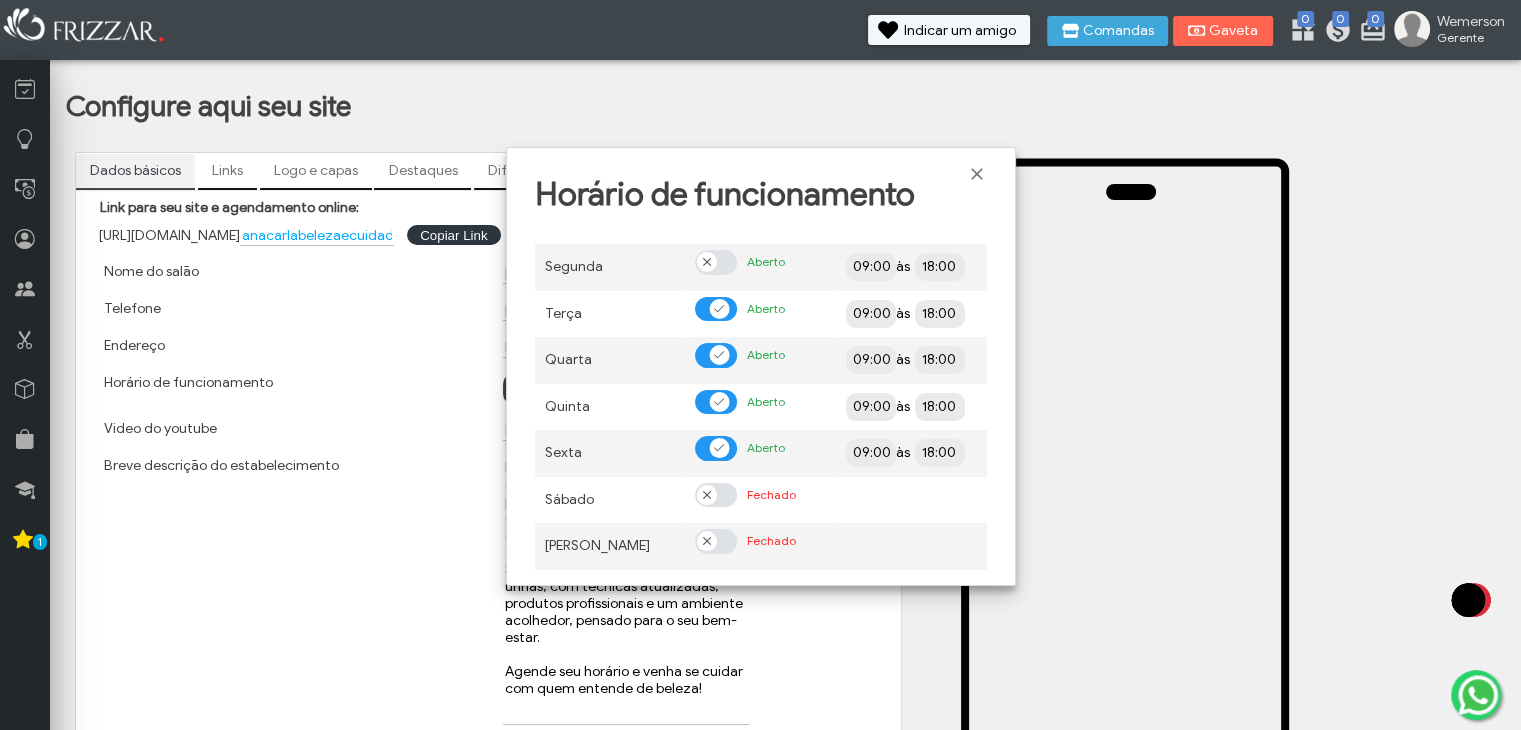 click at bounding box center [720, 309] 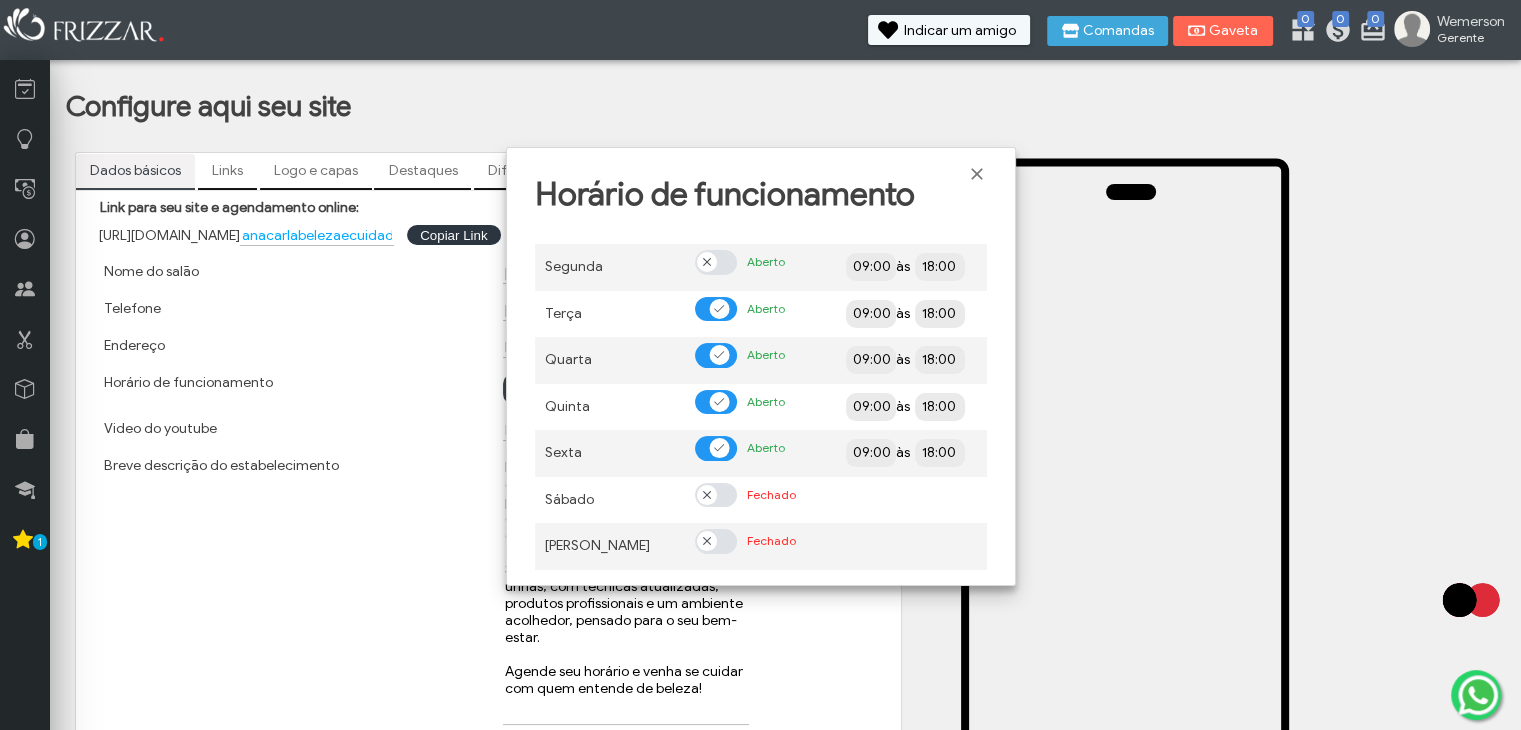 scroll, scrollTop: 12, scrollLeft: 10, axis: both 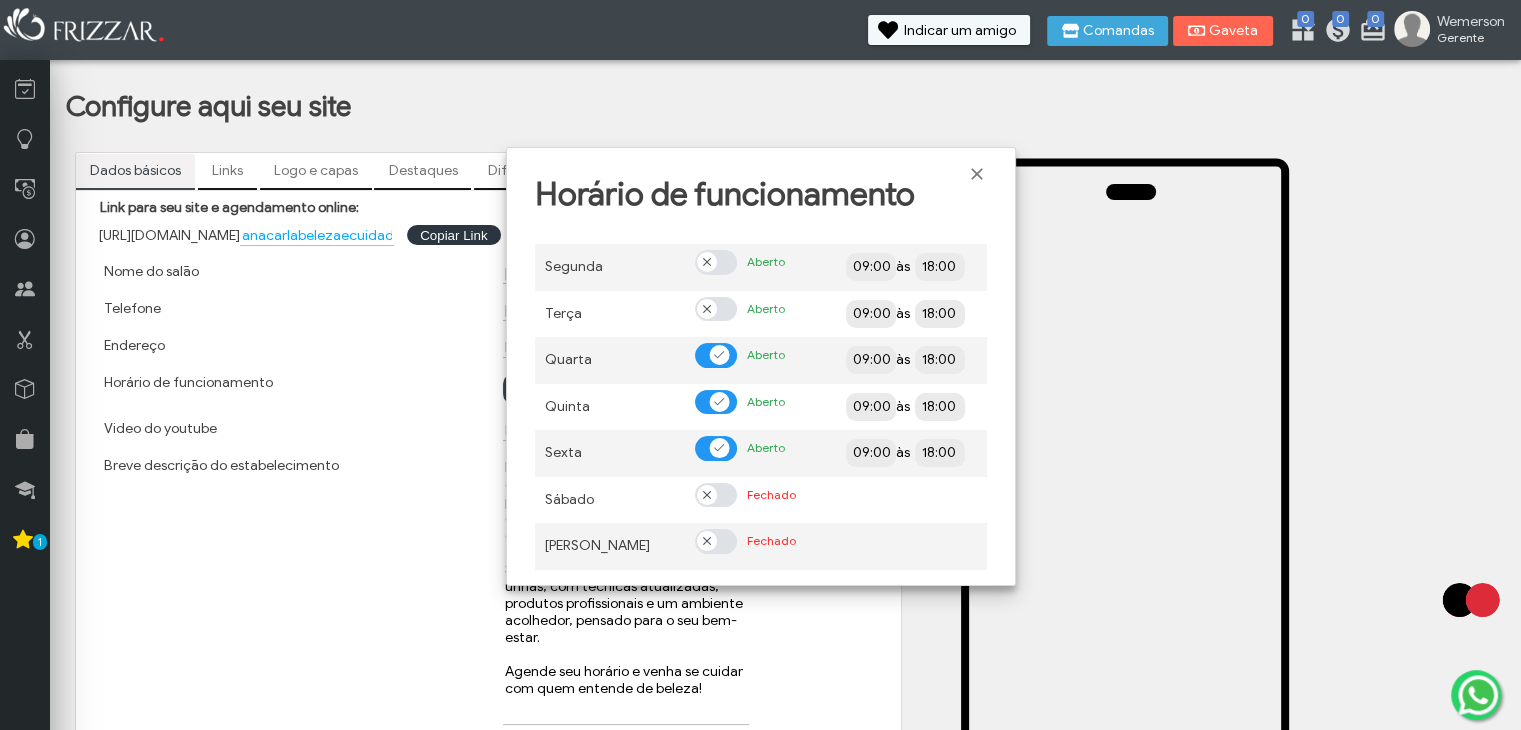 click at bounding box center (720, 355) 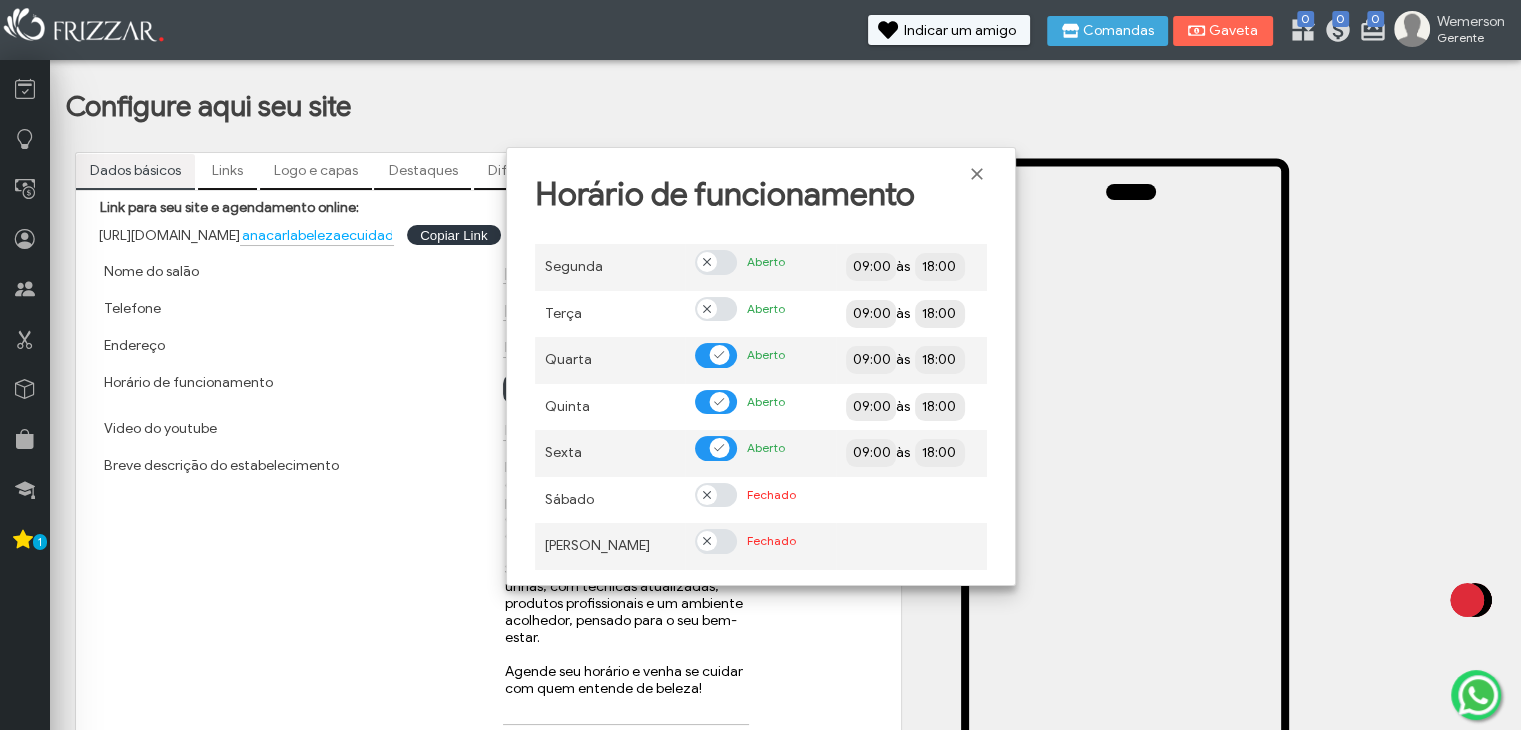 scroll, scrollTop: 12, scrollLeft: 10, axis: both 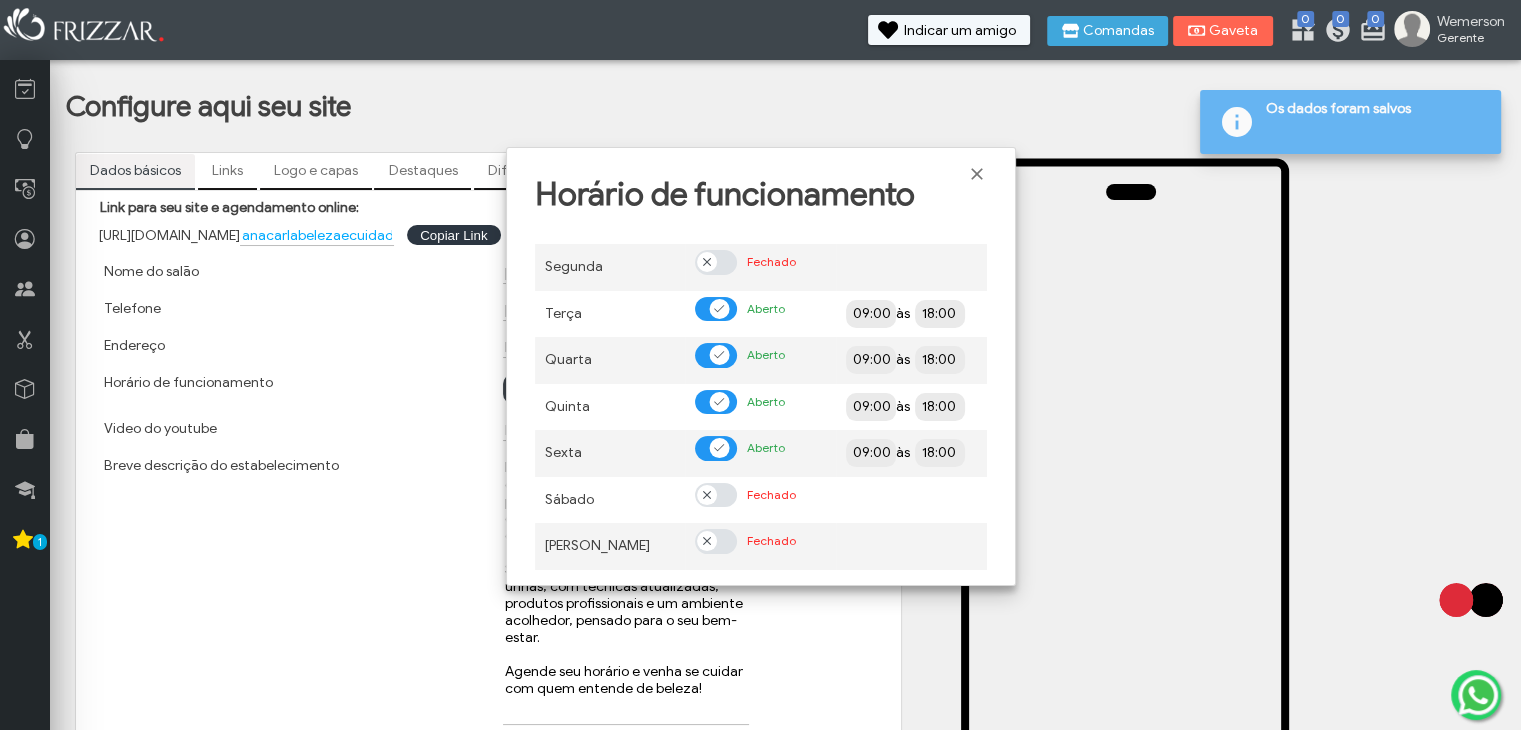 click at bounding box center [716, 448] 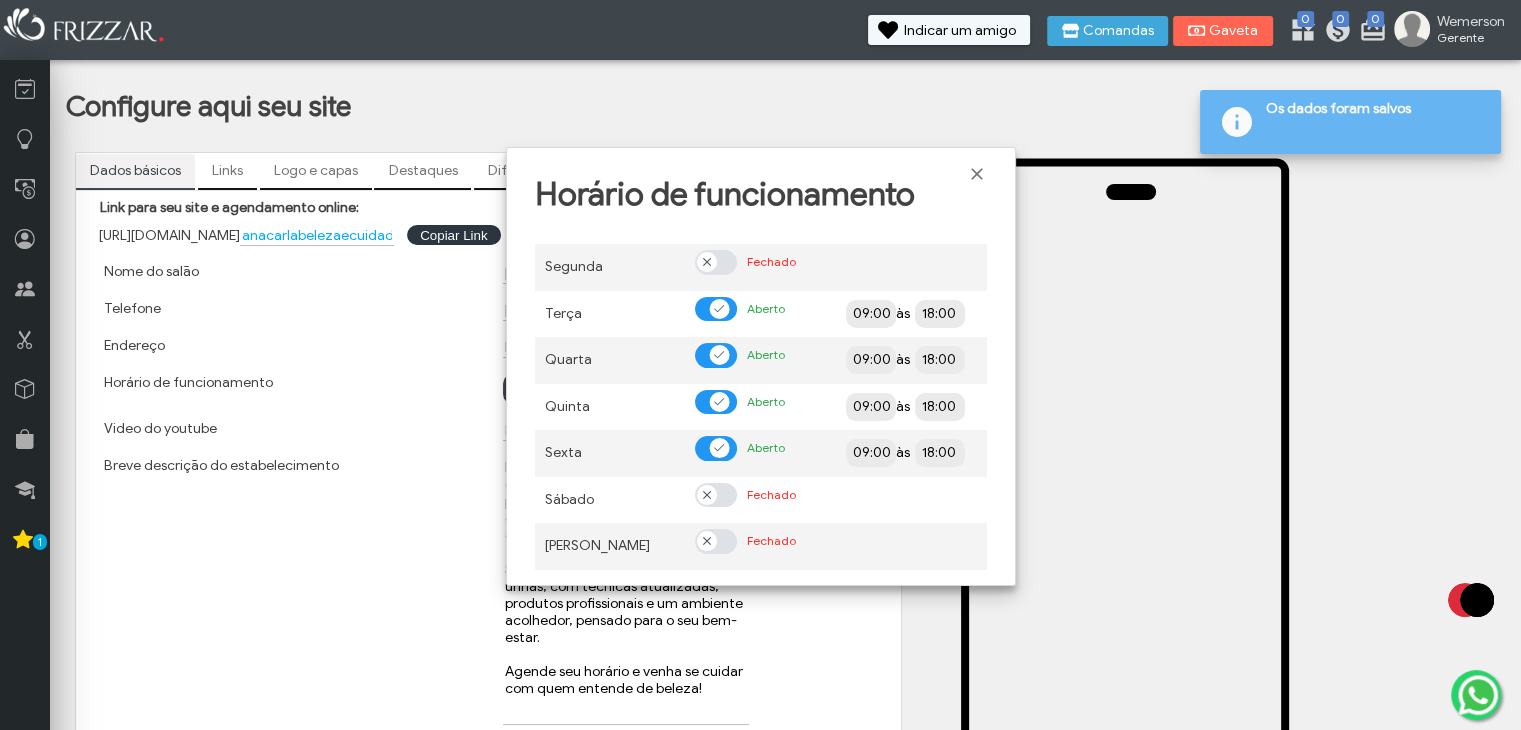 scroll, scrollTop: 12, scrollLeft: 10, axis: both 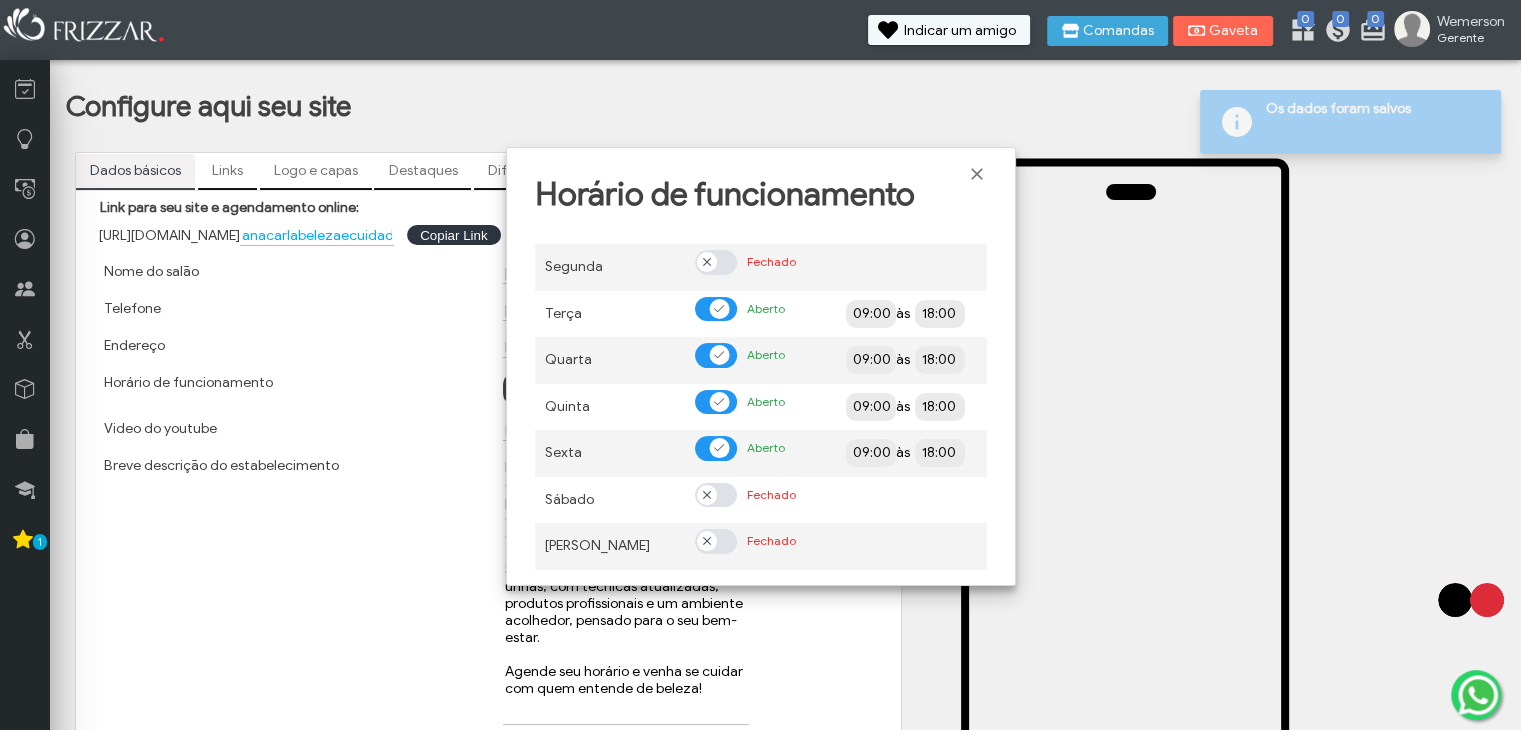 click at bounding box center (716, 495) 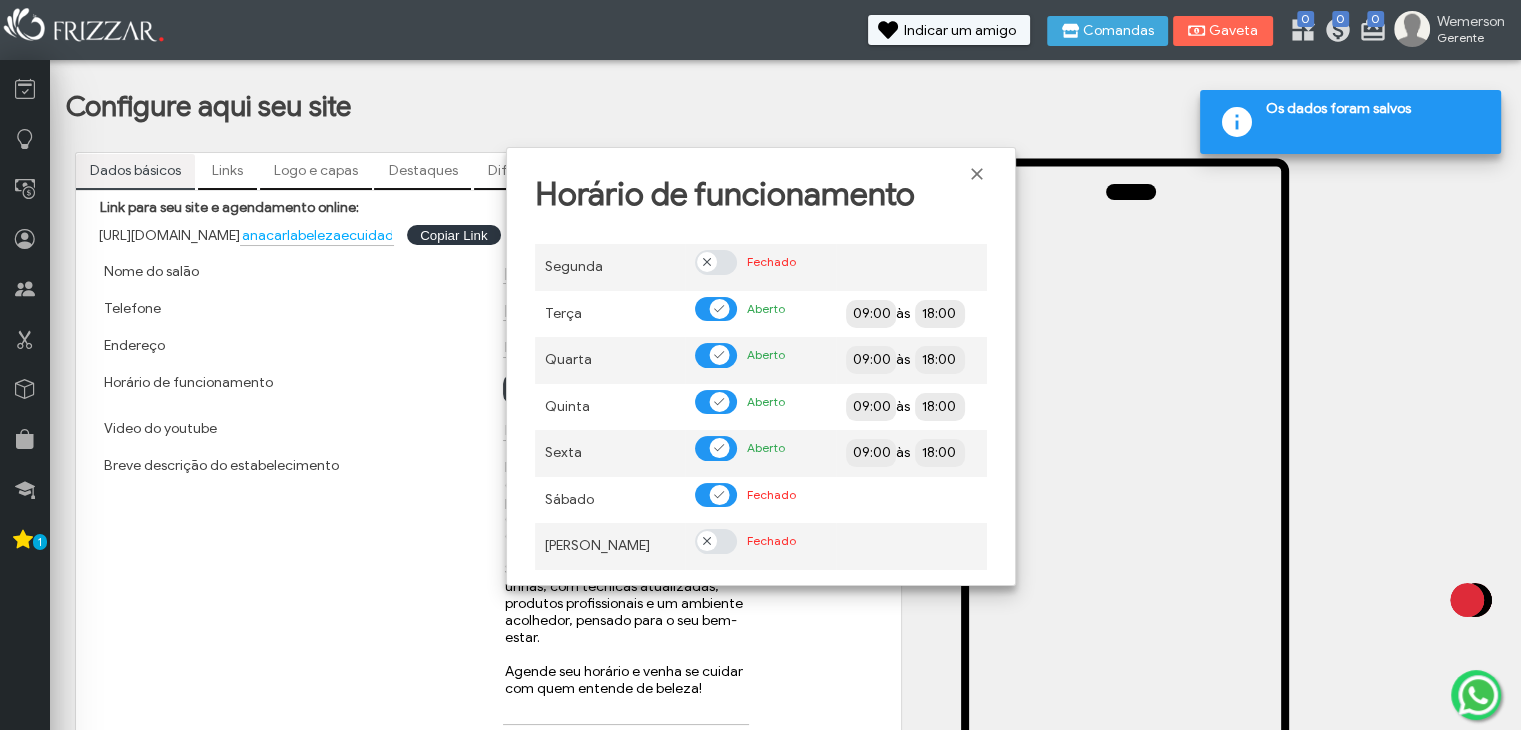 scroll, scrollTop: 12, scrollLeft: 10, axis: both 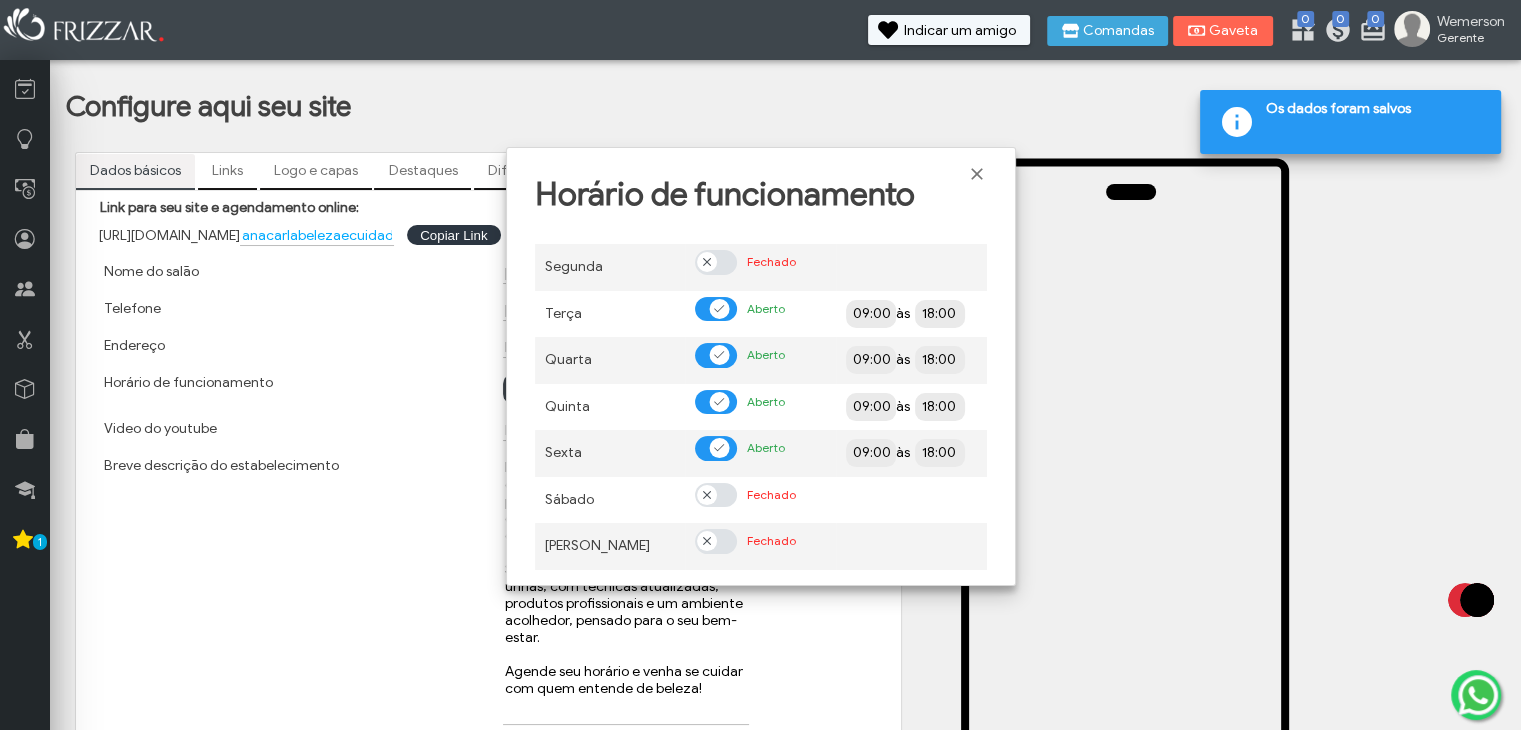 click at bounding box center [707, 262] 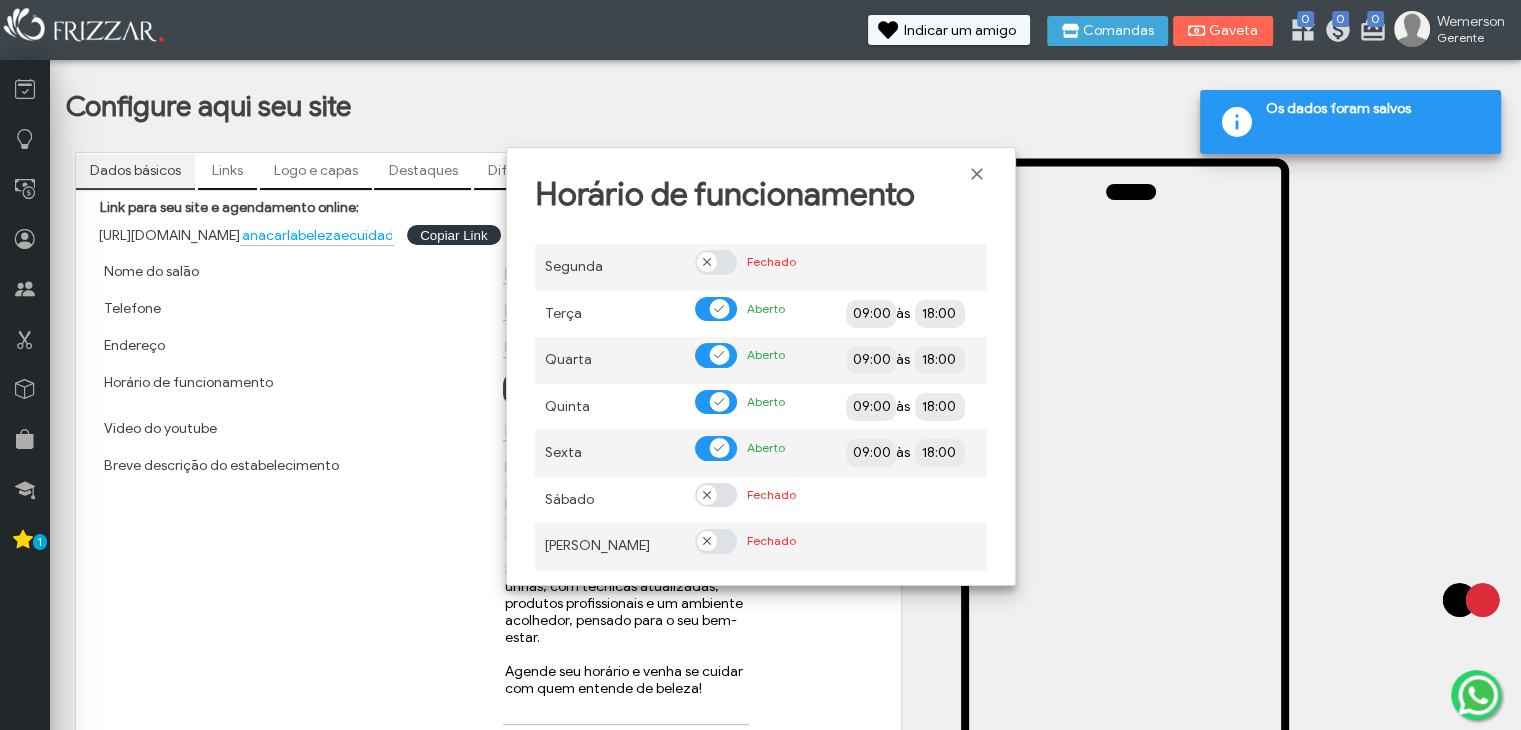 scroll, scrollTop: 12, scrollLeft: 10, axis: both 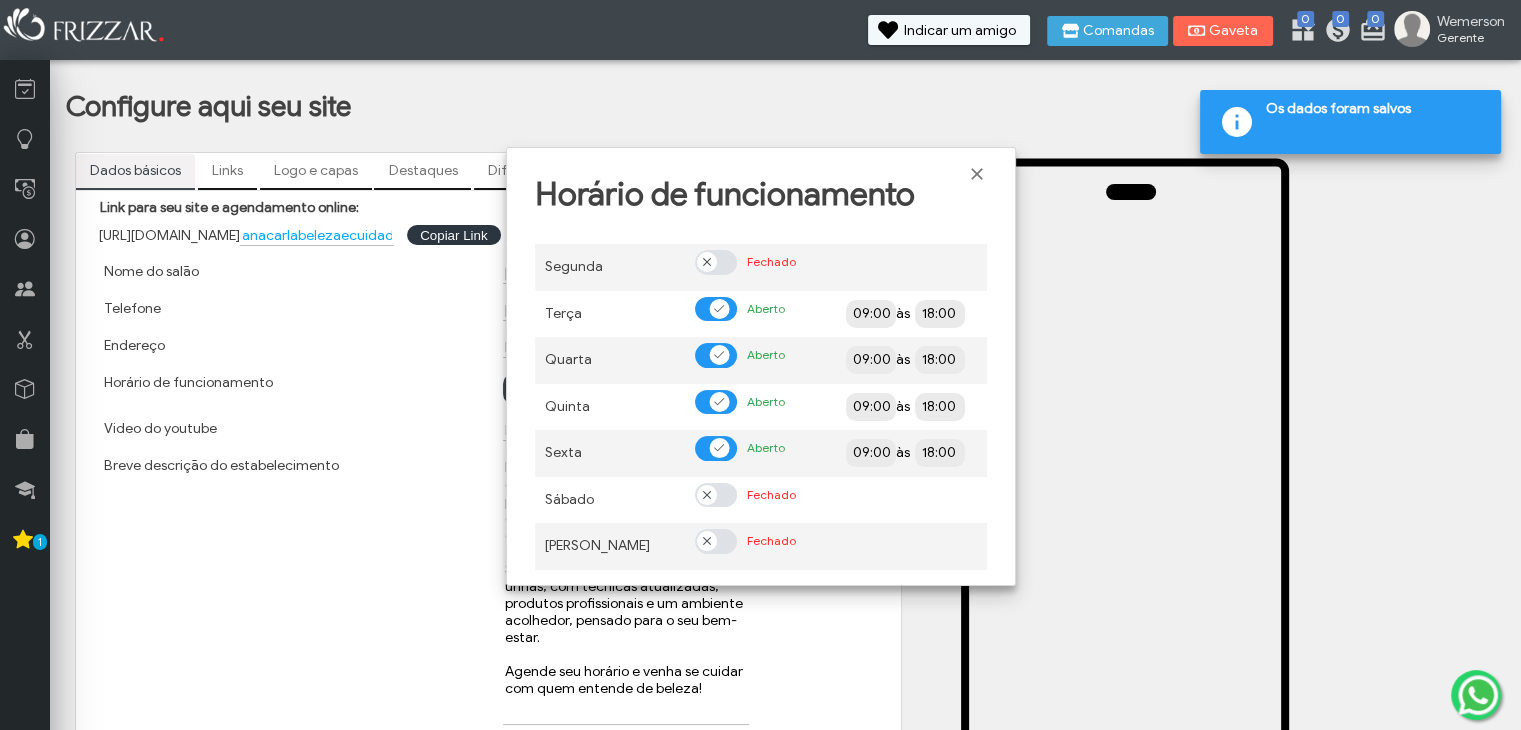click at bounding box center [720, 402] 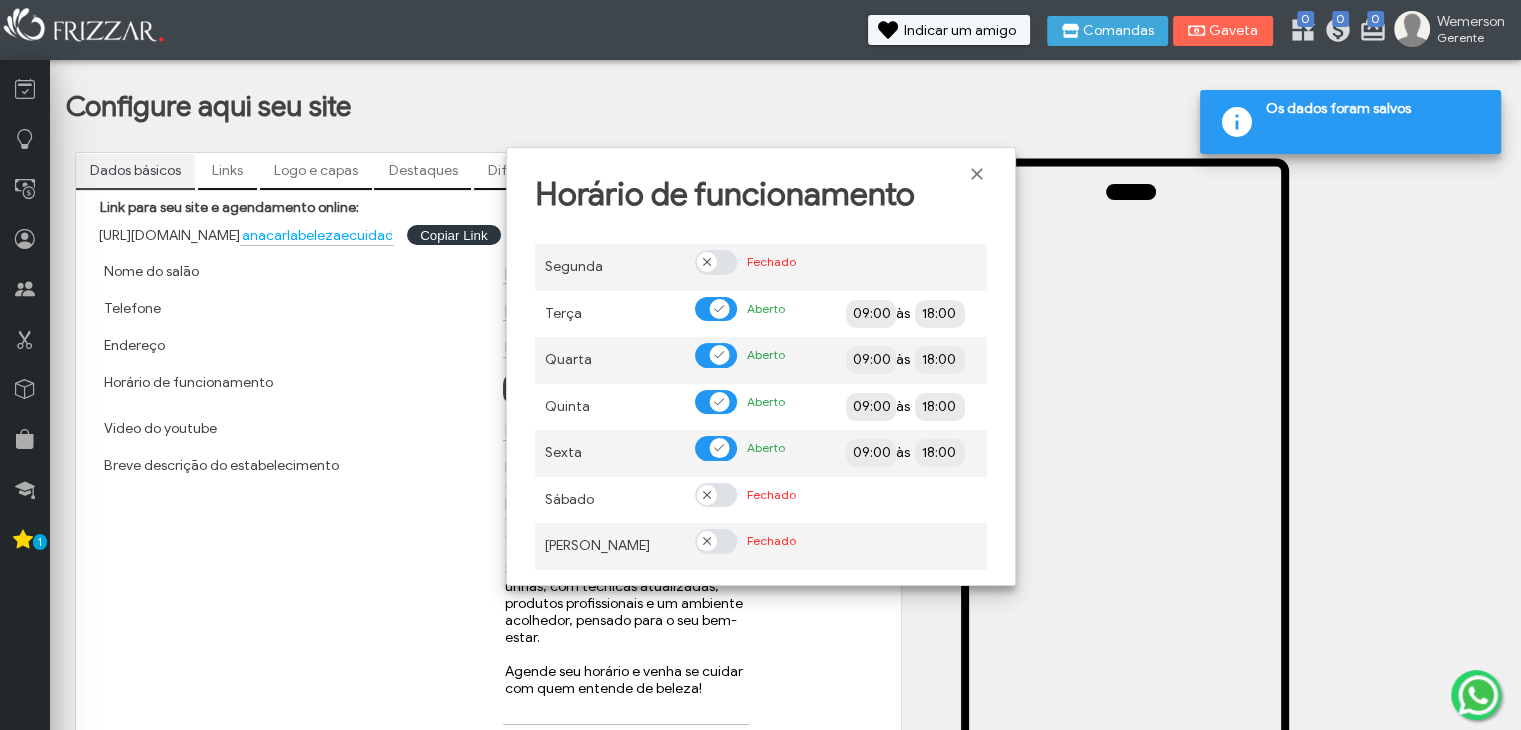scroll, scrollTop: 12, scrollLeft: 10, axis: both 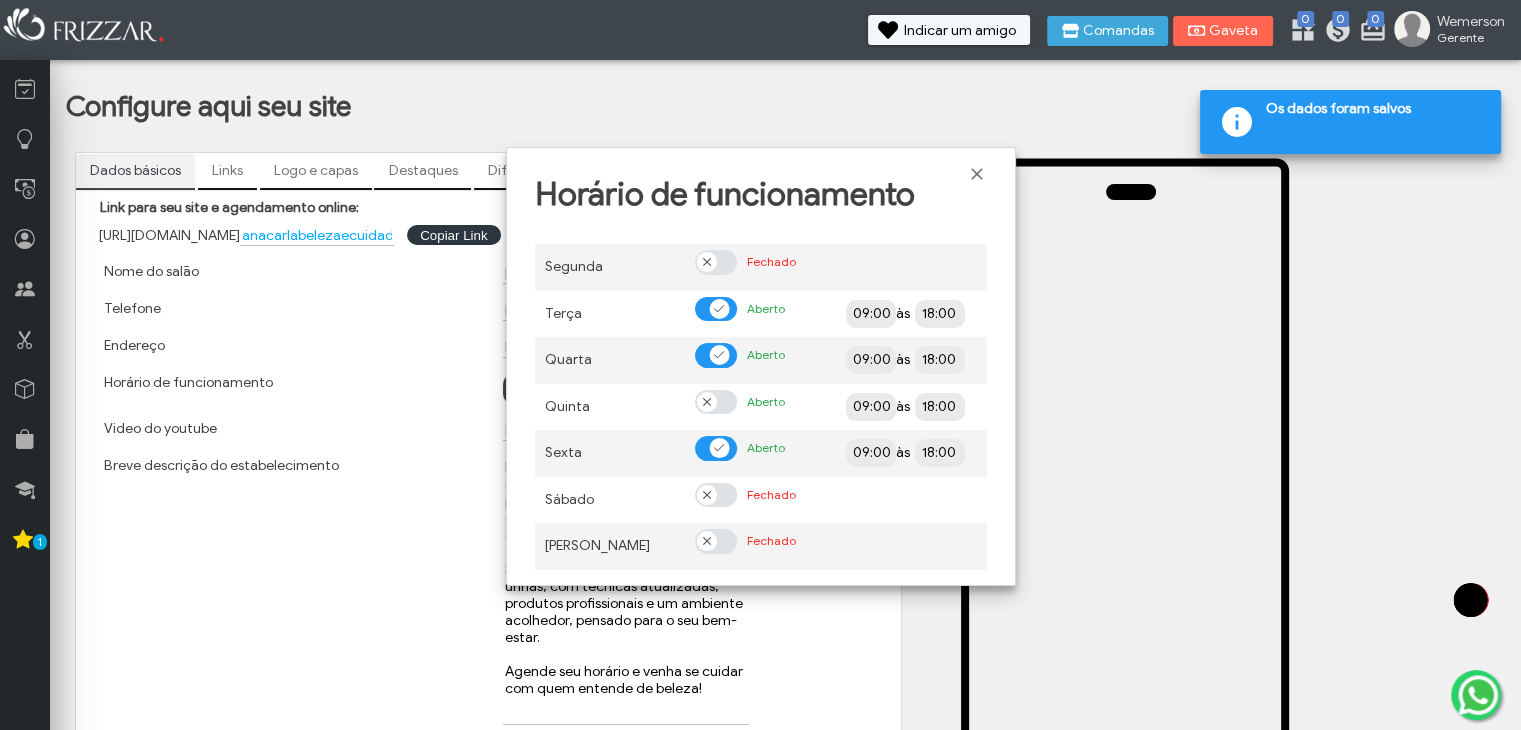 click at bounding box center (719, 355) 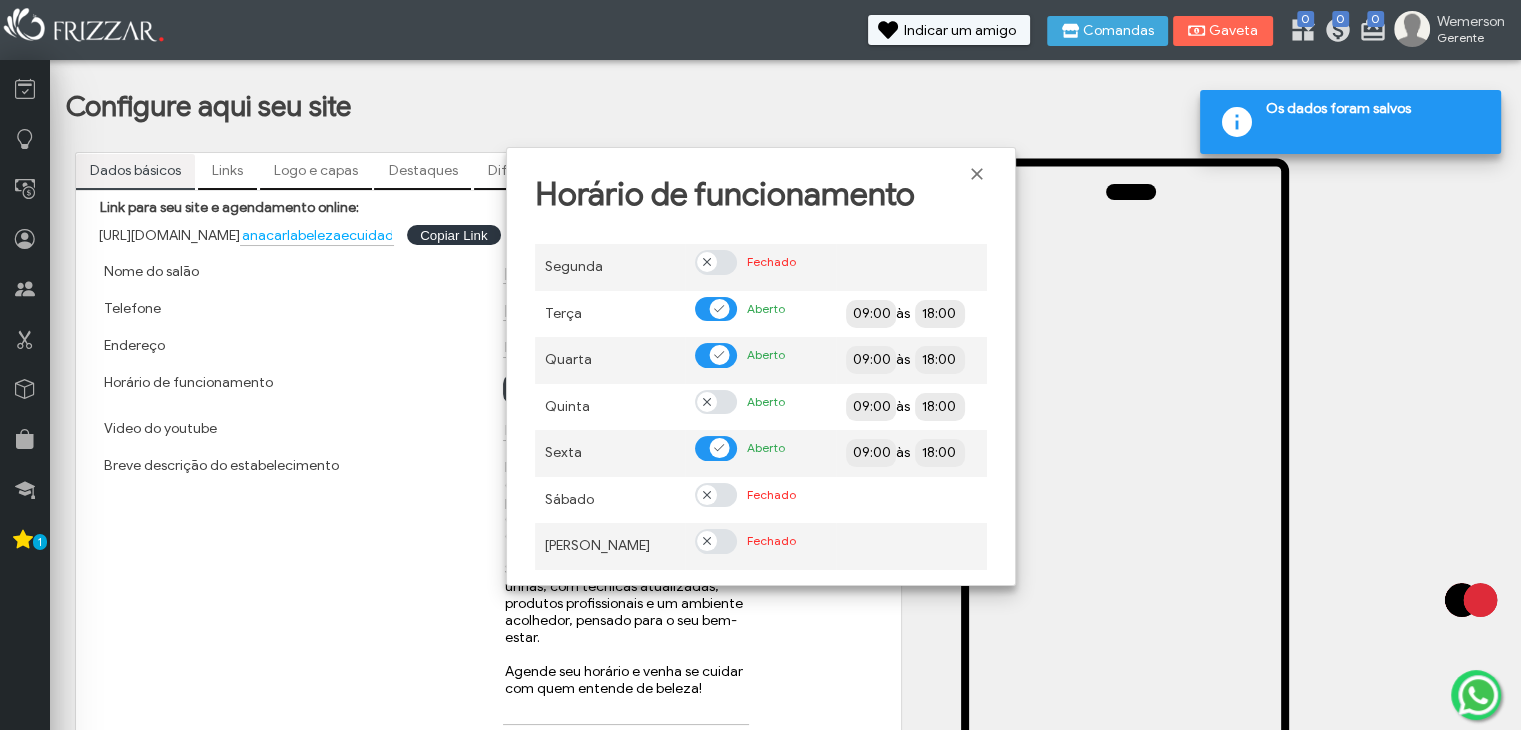 scroll, scrollTop: 0, scrollLeft: 0, axis: both 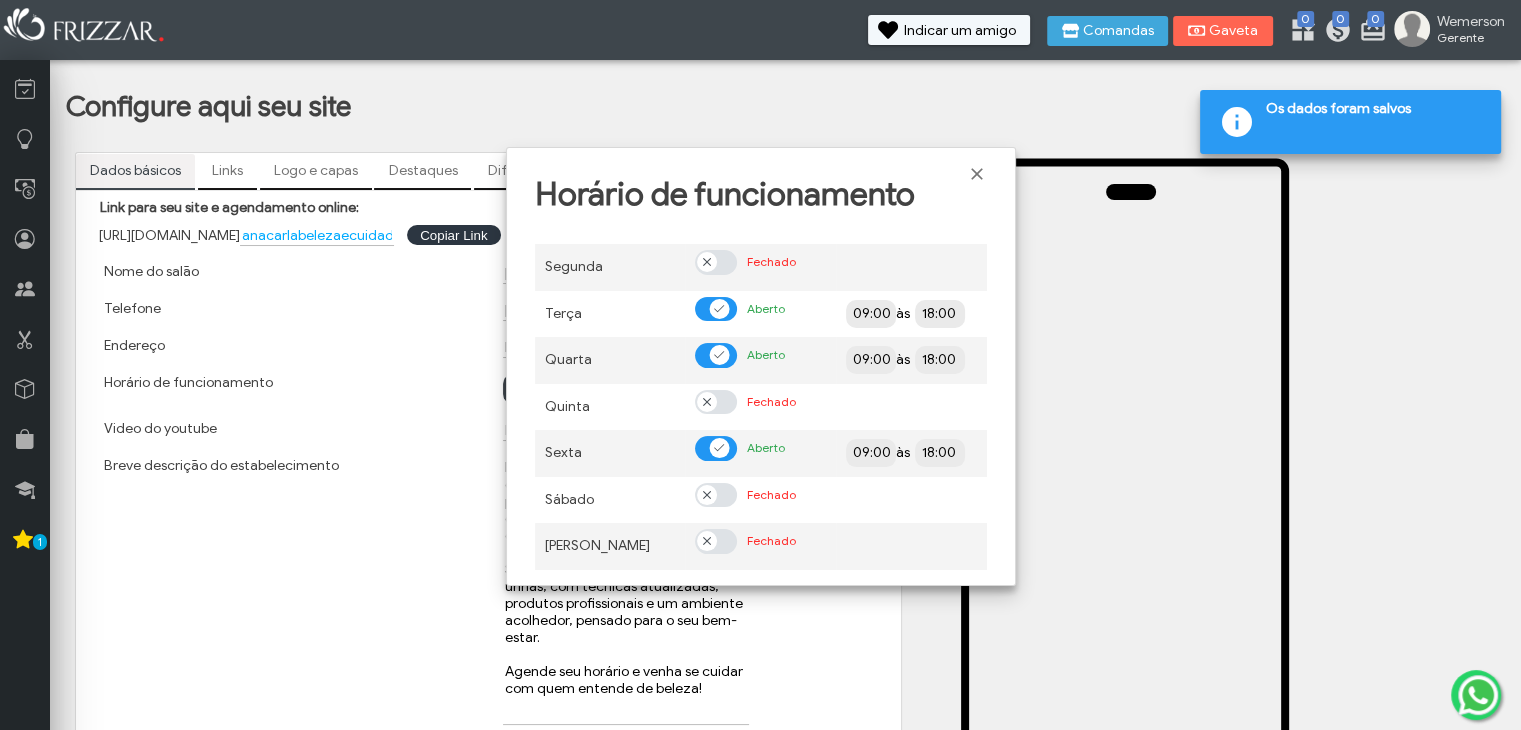click at bounding box center [716, 309] 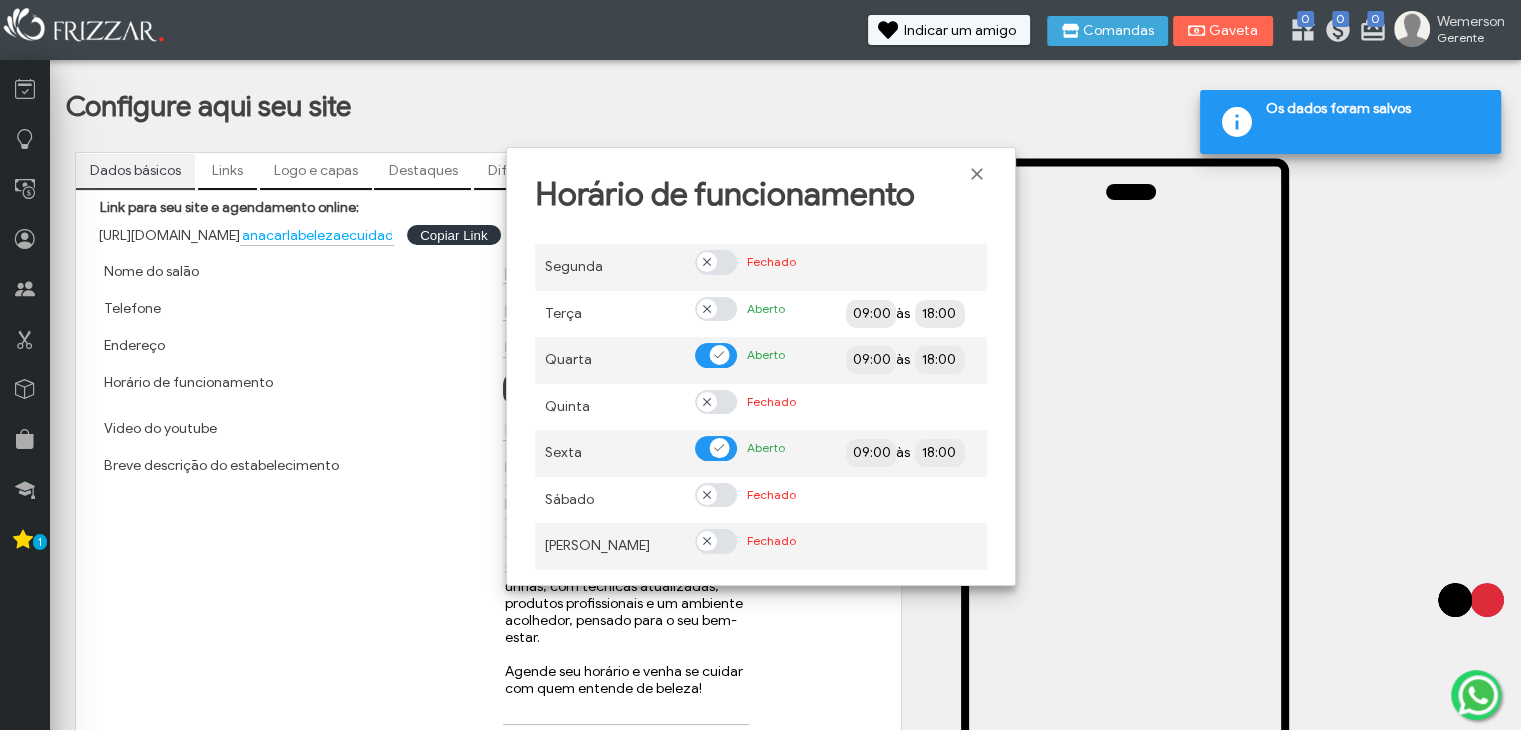scroll, scrollTop: 12, scrollLeft: 10, axis: both 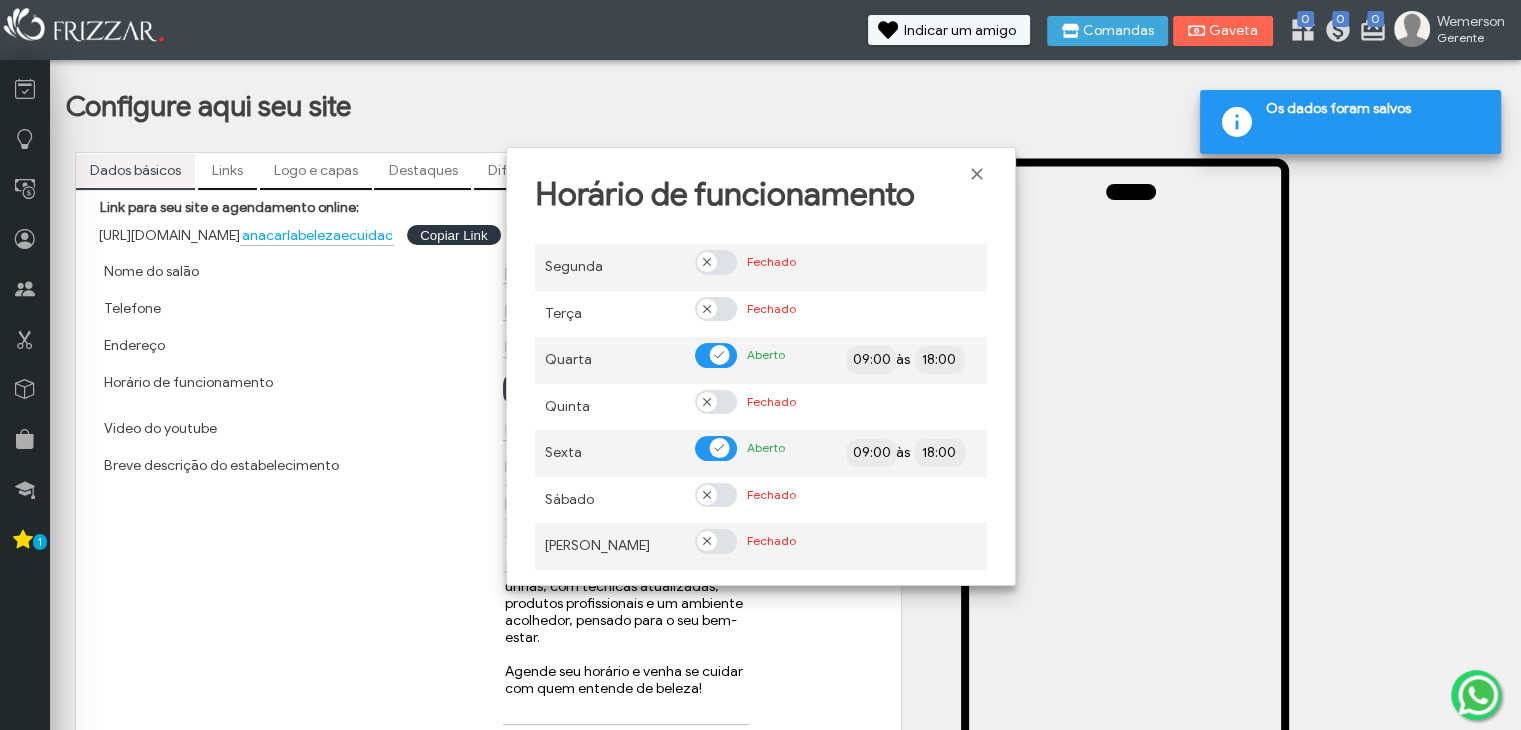 click at bounding box center (716, 355) 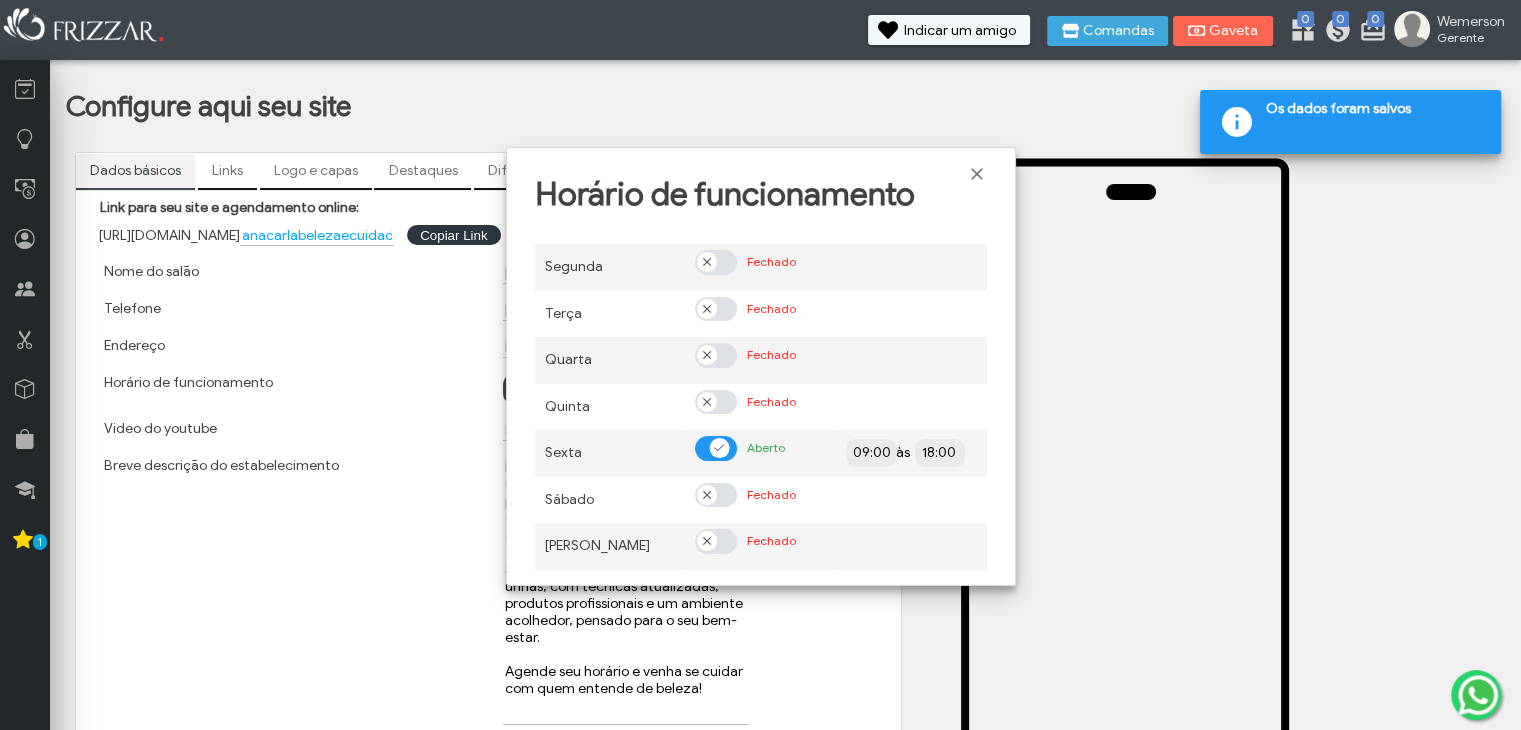 click at bounding box center (720, 448) 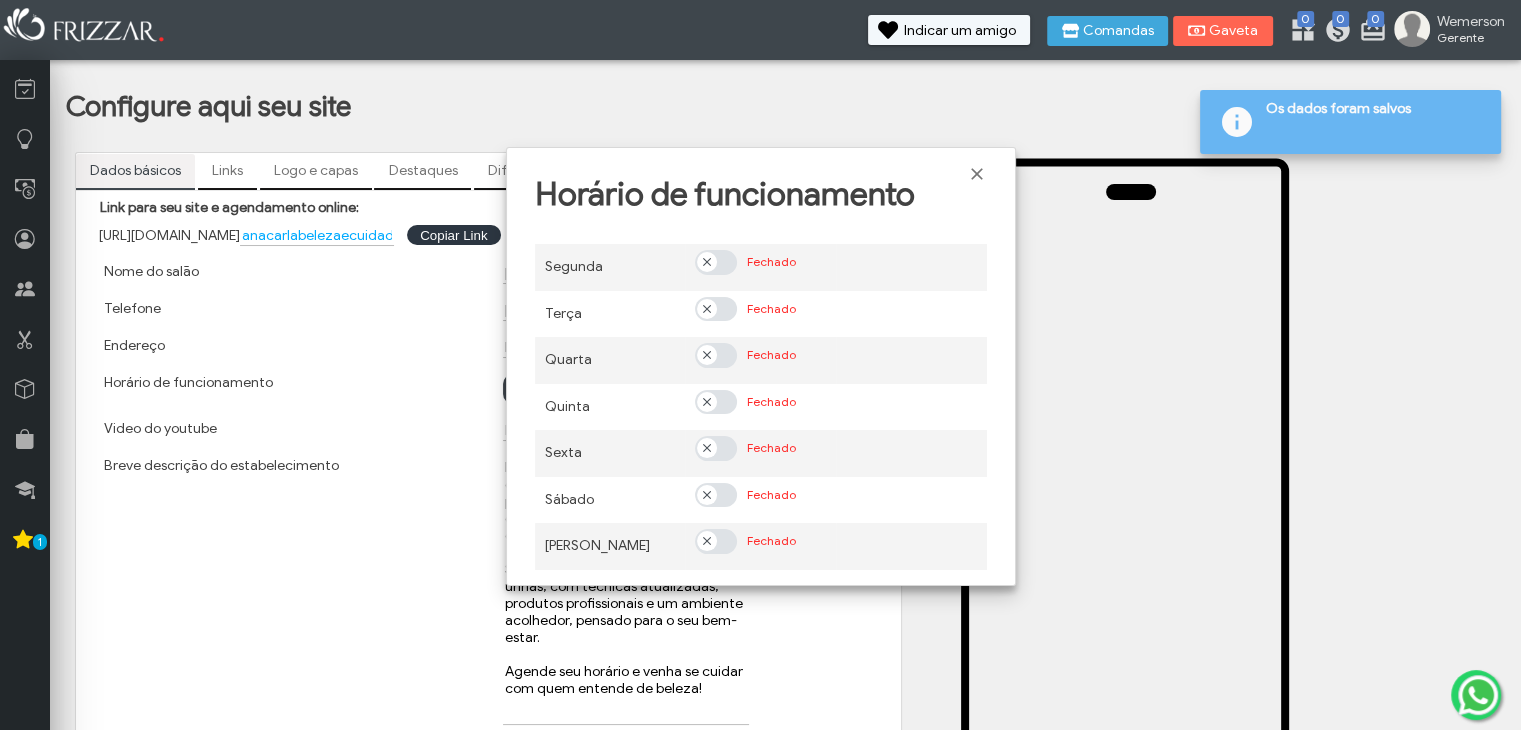click at bounding box center (707, 494) 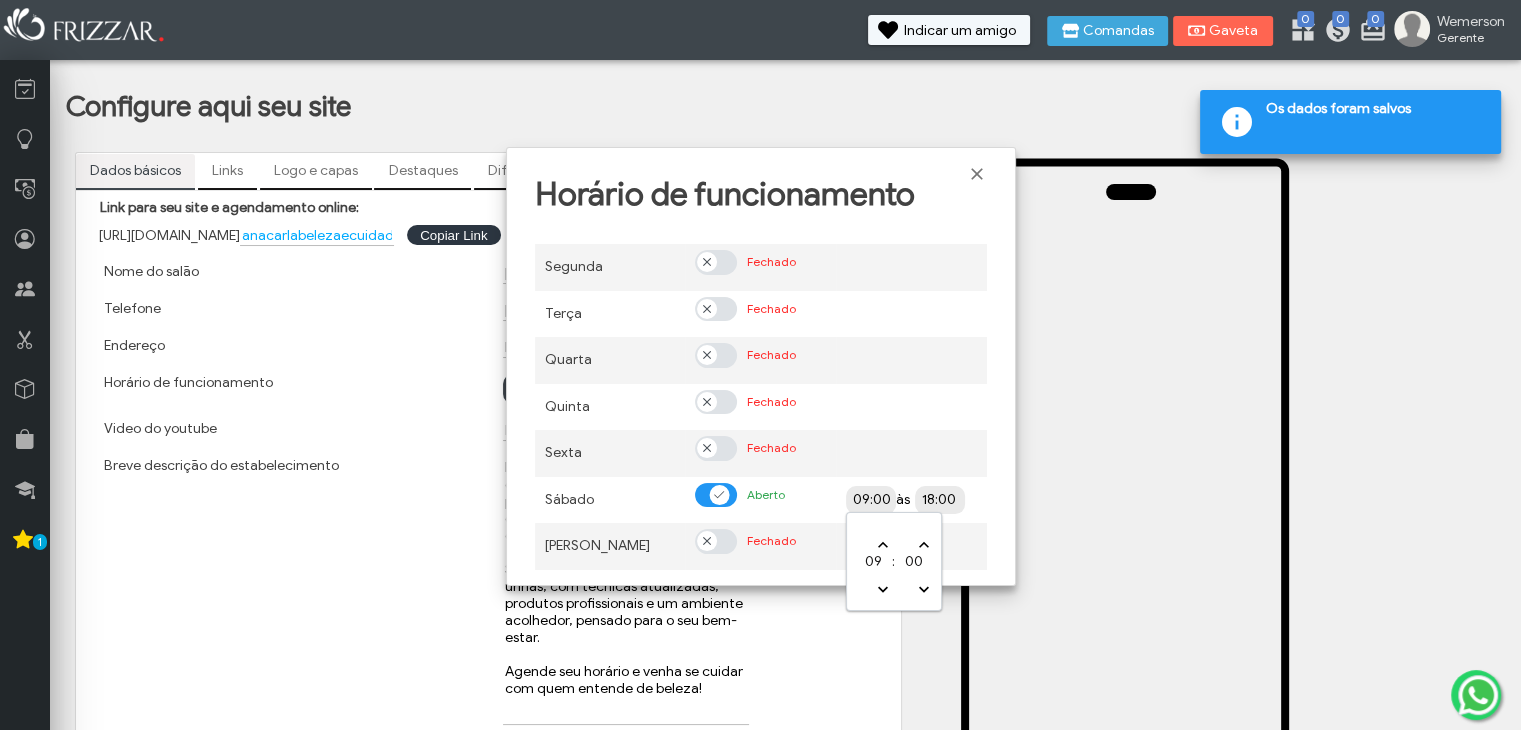 click on "09:00" at bounding box center (942, 498) 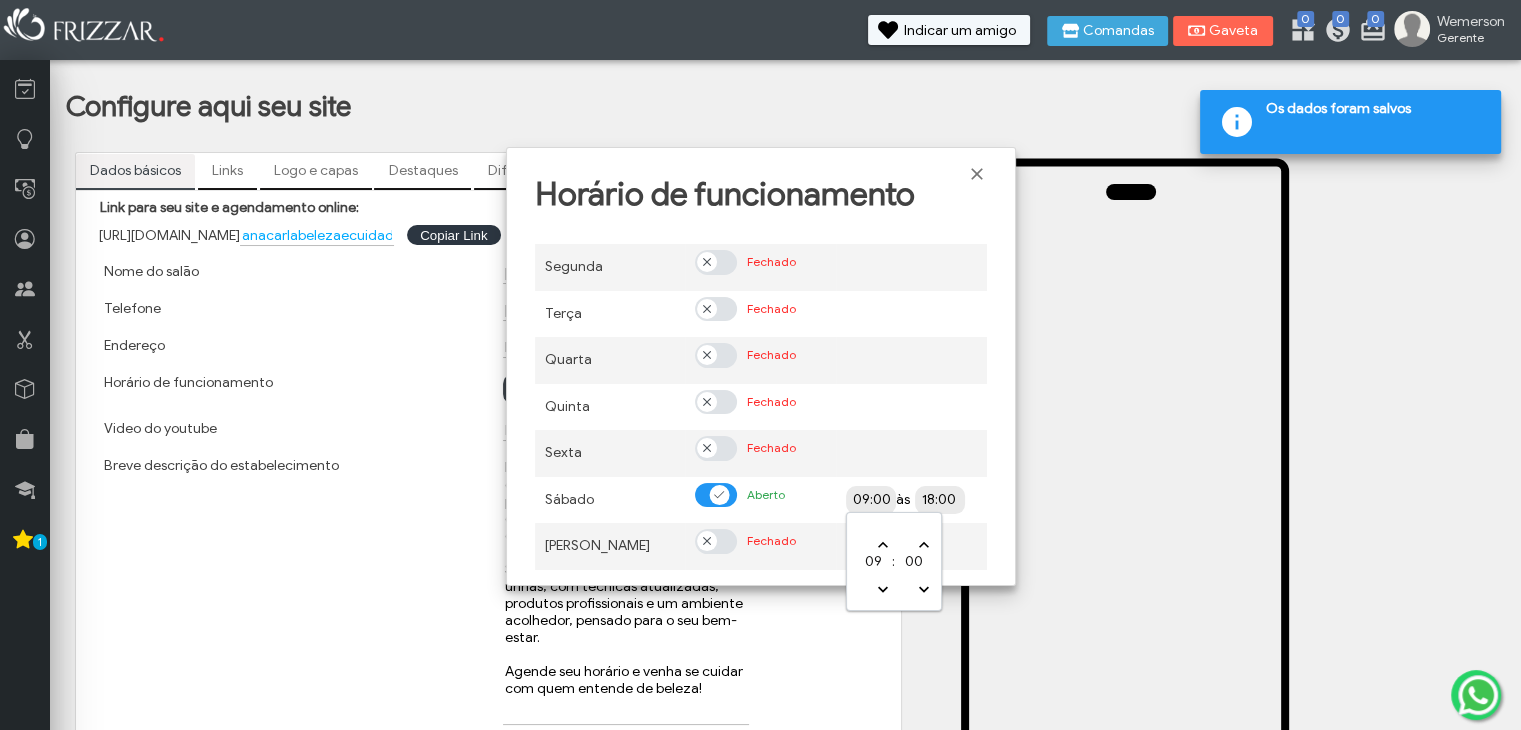 click on "09:00" at bounding box center [942, 498] 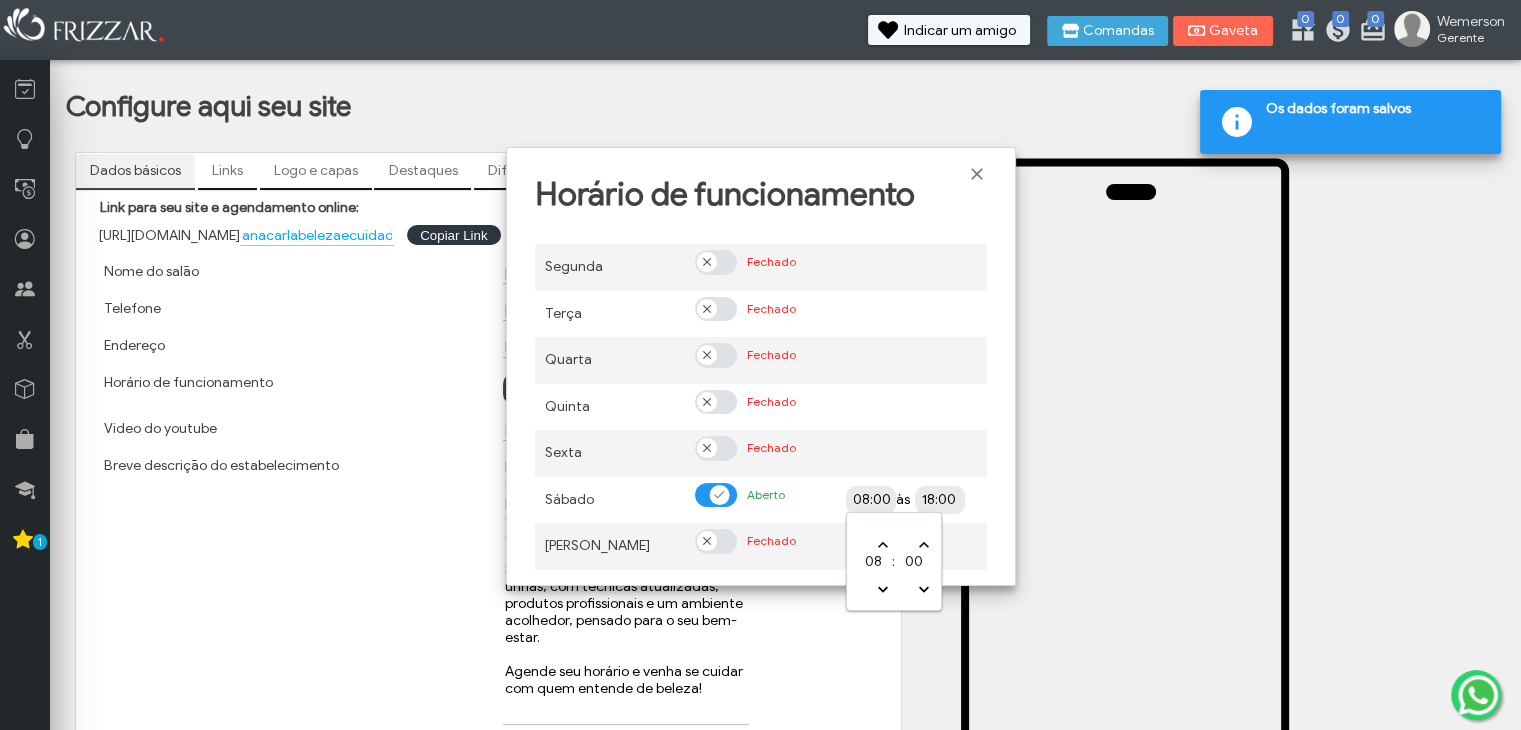 type on "07:00" 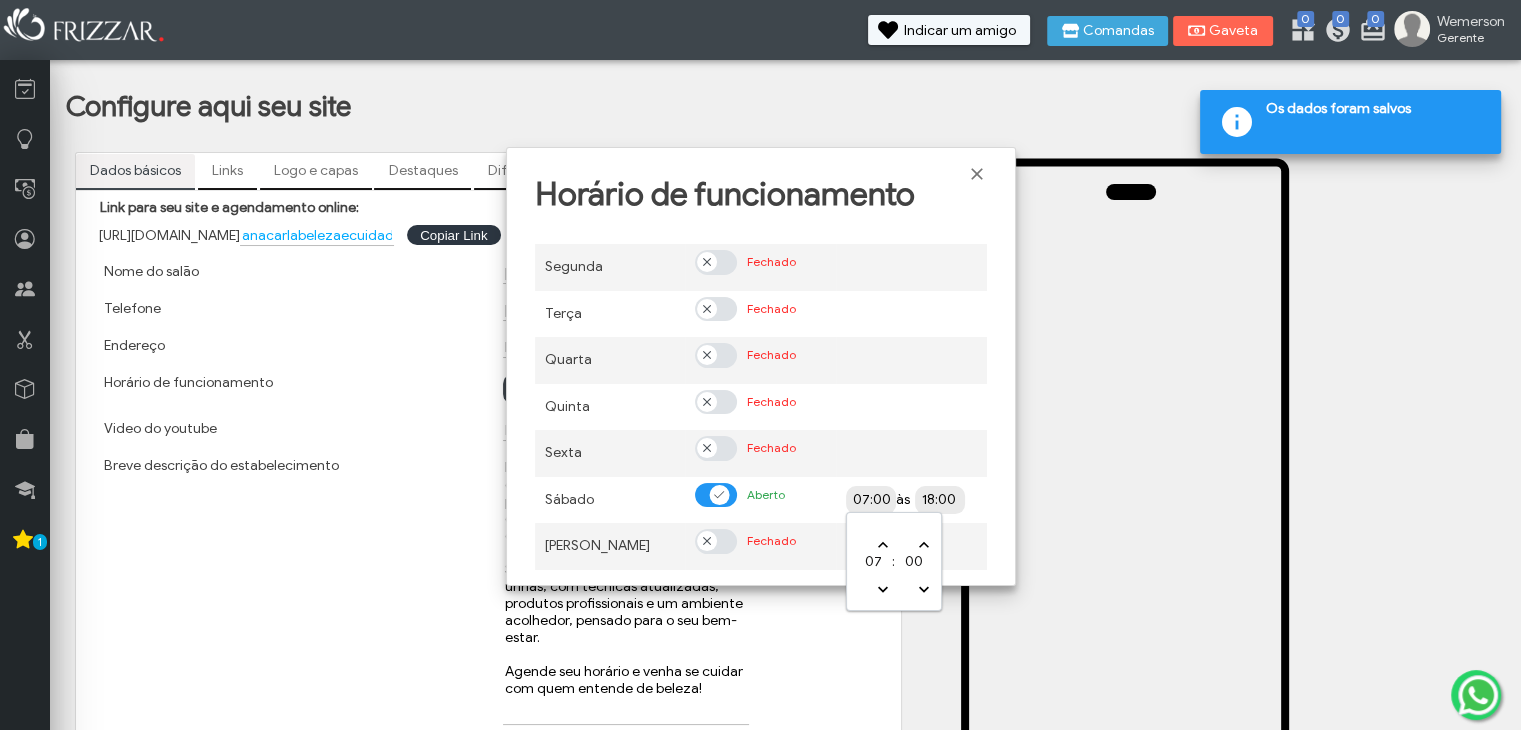 click on "18:00" at bounding box center (1011, 499) 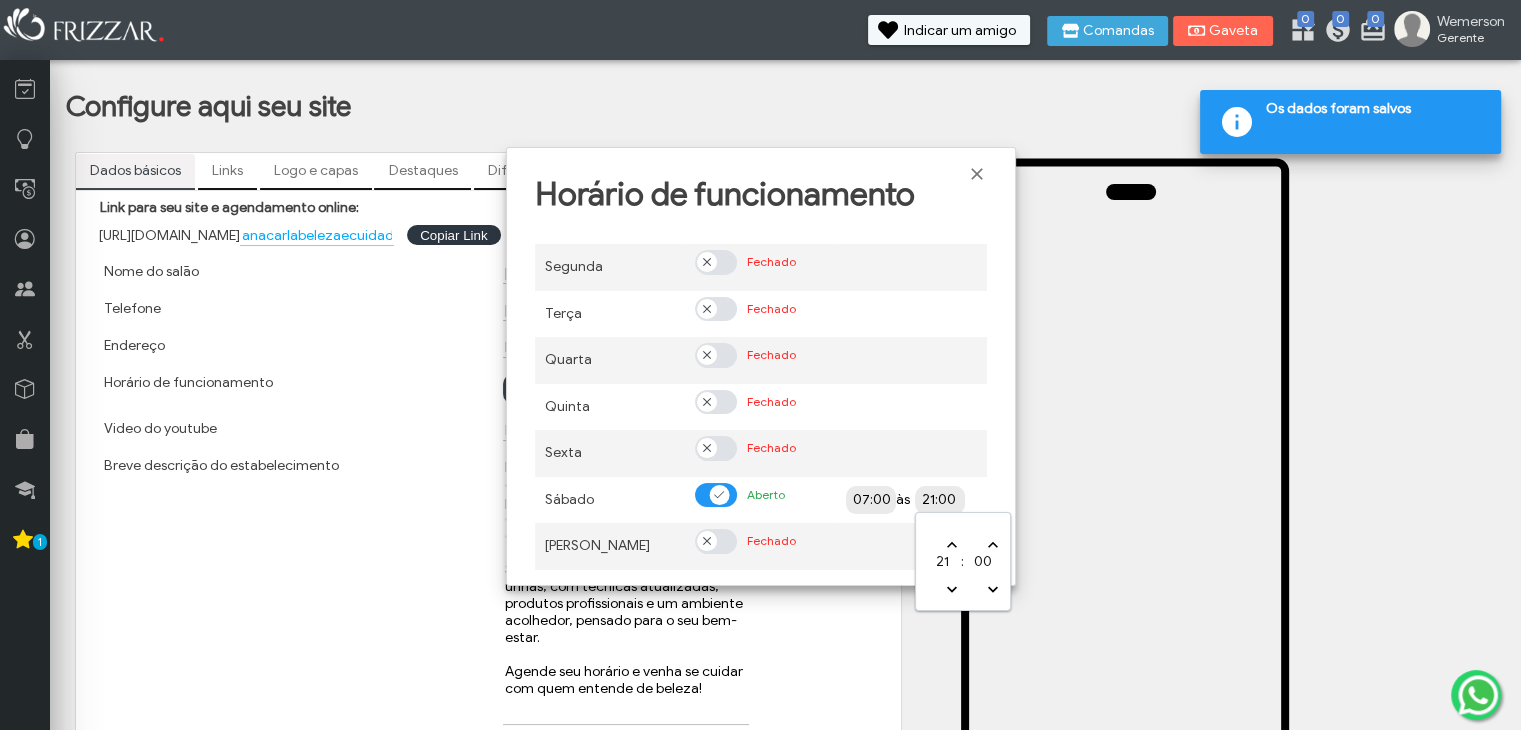 type on "22:00" 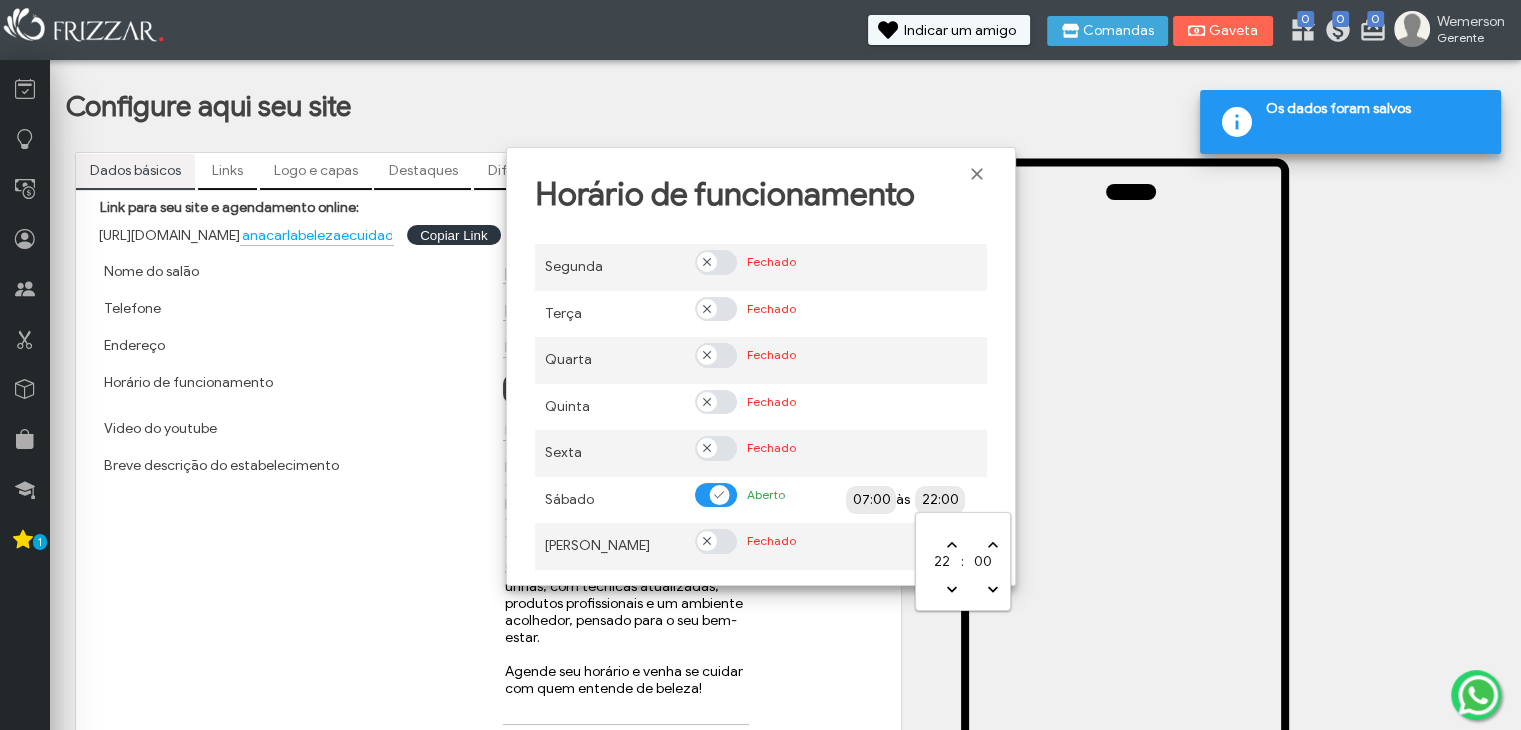 click at bounding box center [911, 453] 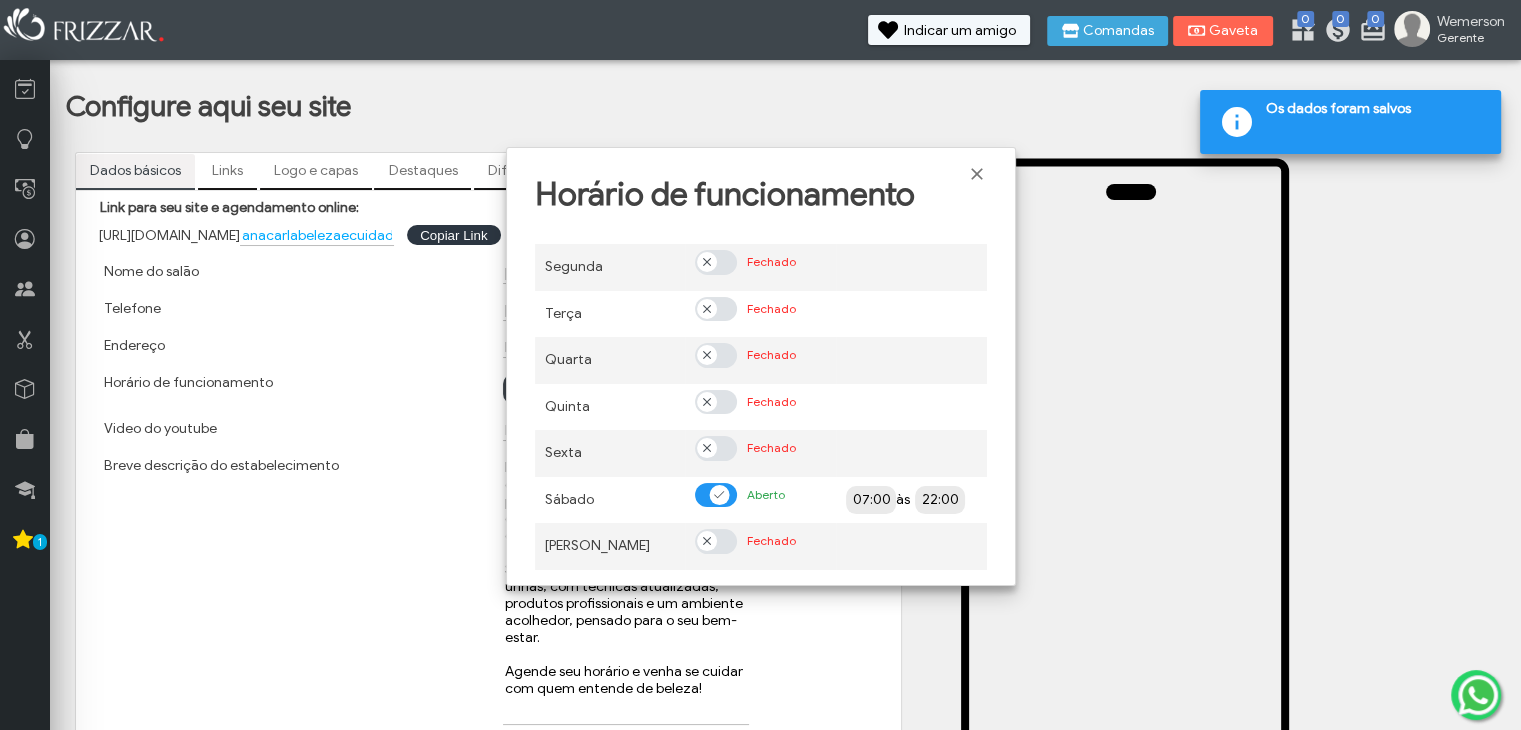 click at bounding box center (707, 262) 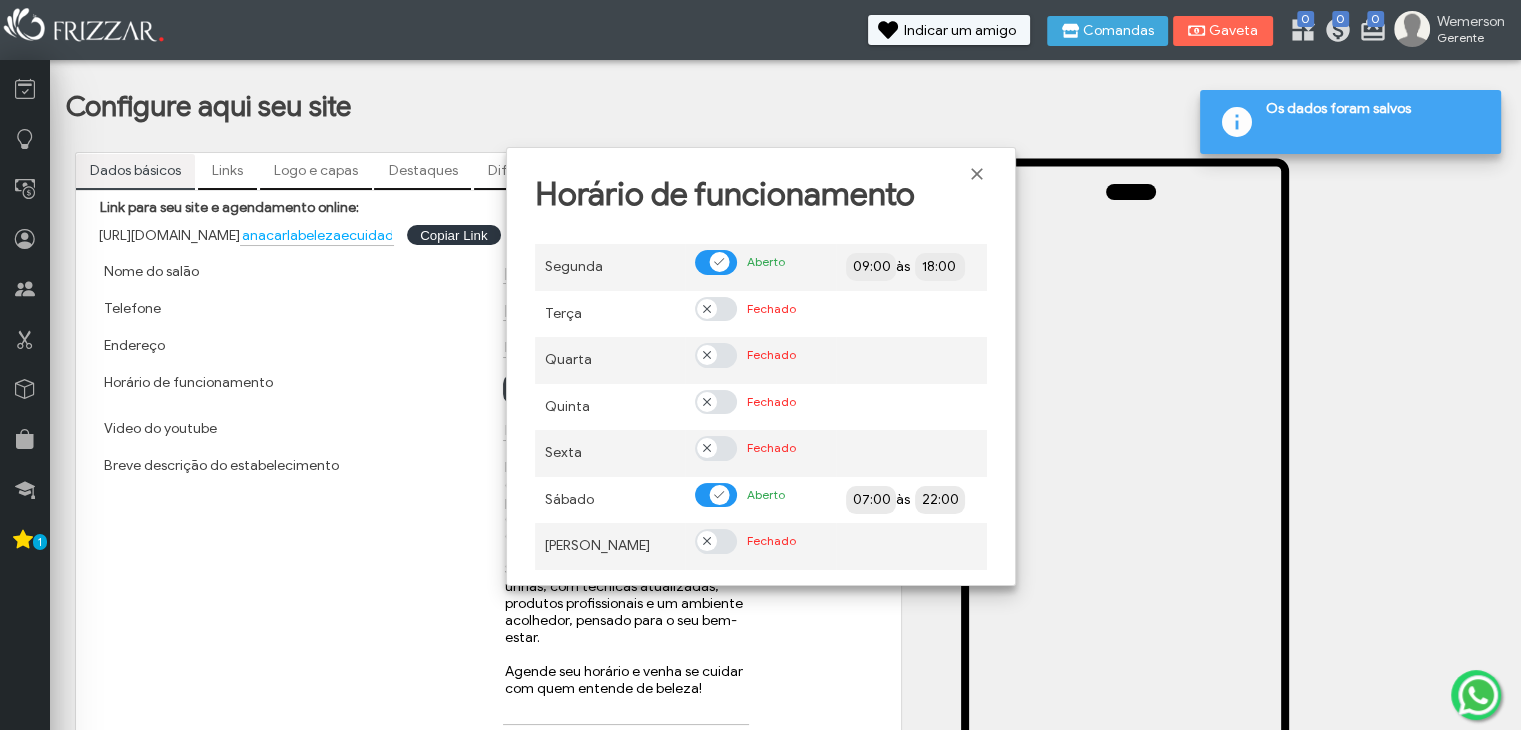 click on "09:00" at bounding box center (942, 266) 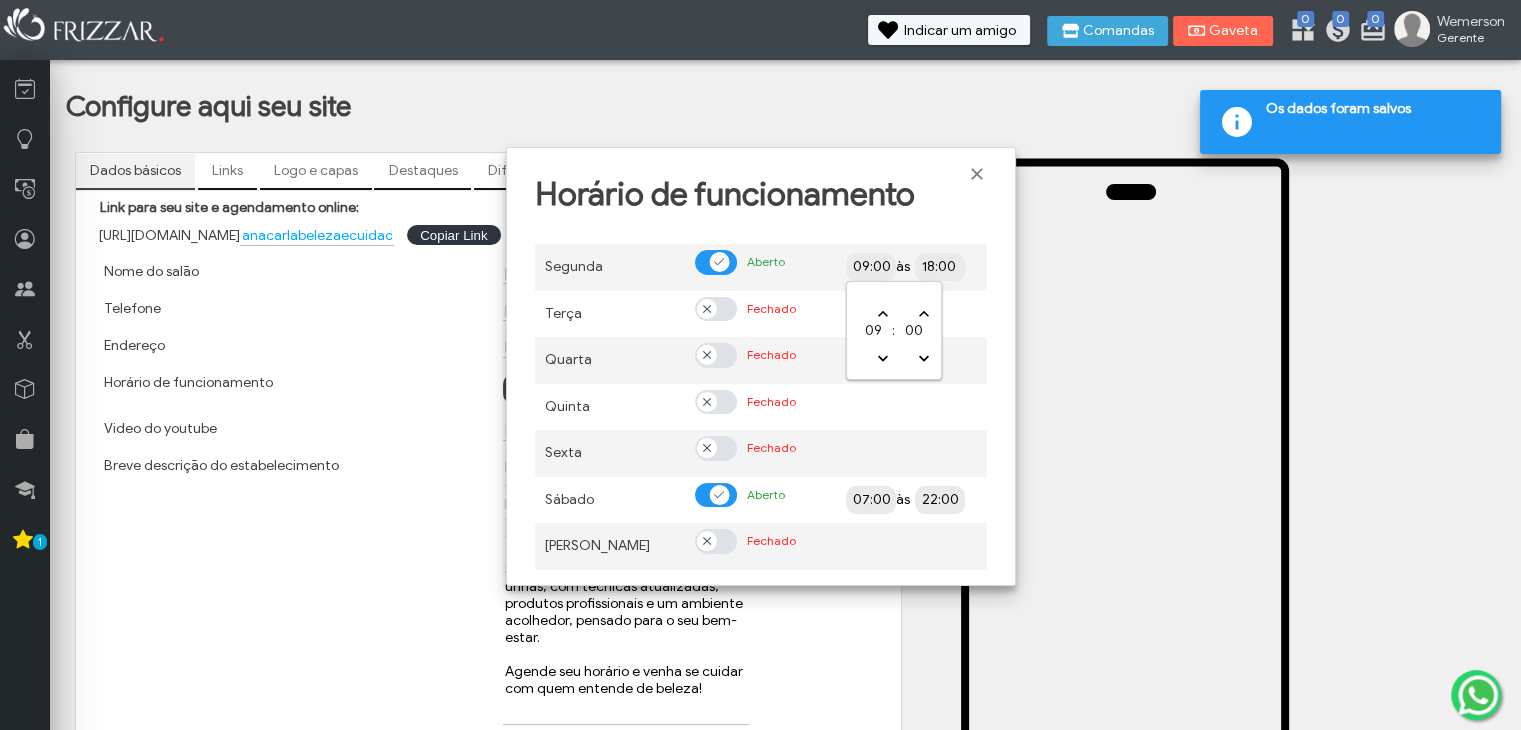 click on "09" at bounding box center [873, 330] 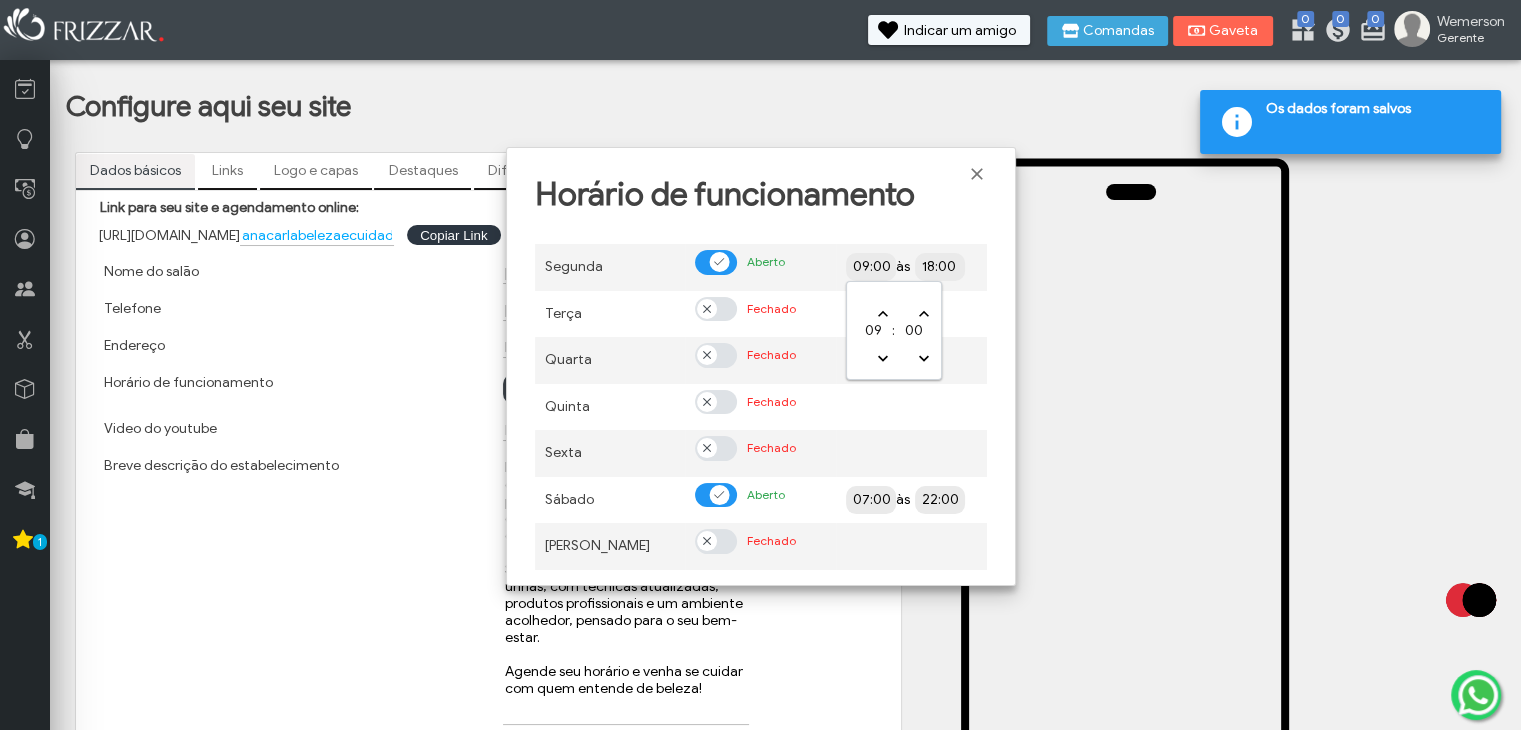 click on "09" at bounding box center [873, 330] 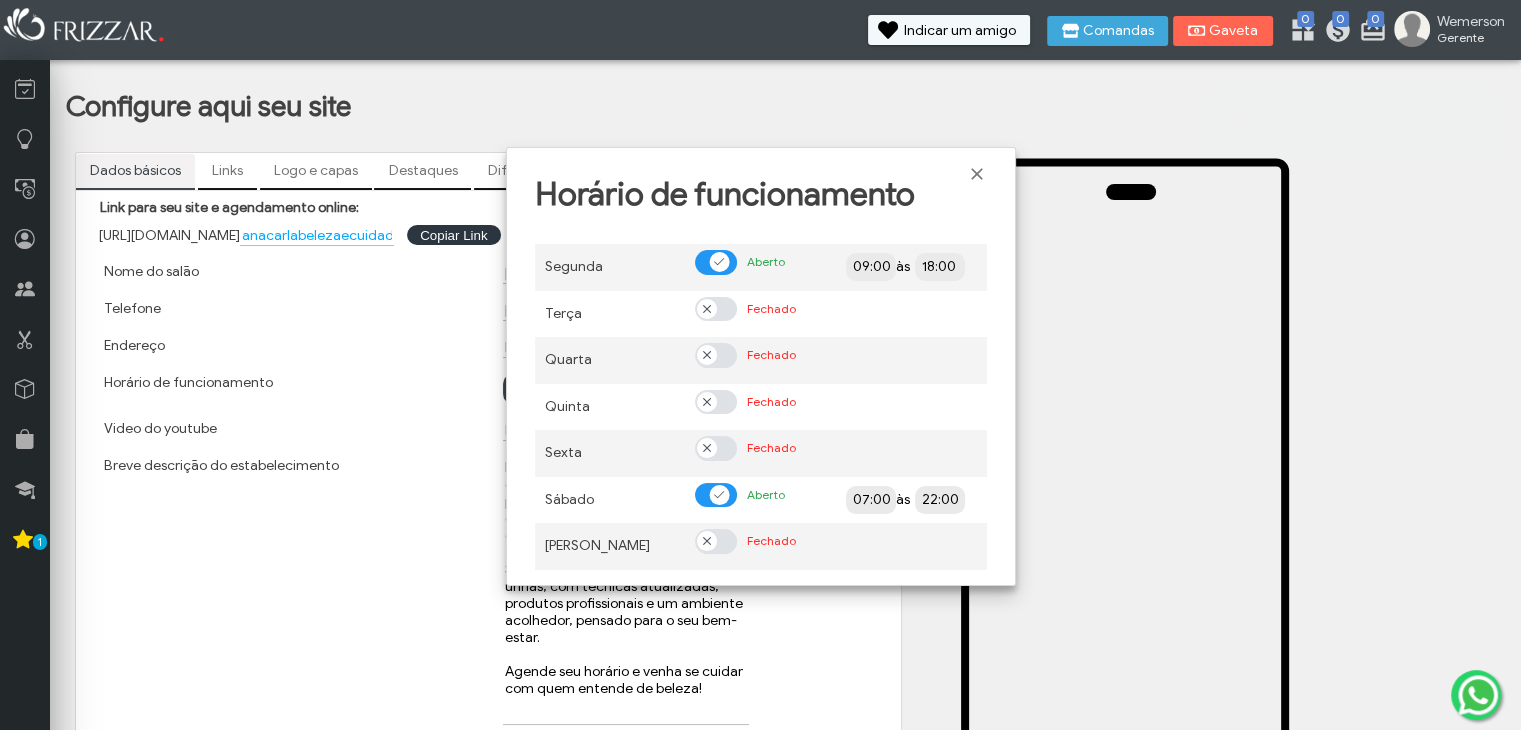 click at bounding box center [911, 314] 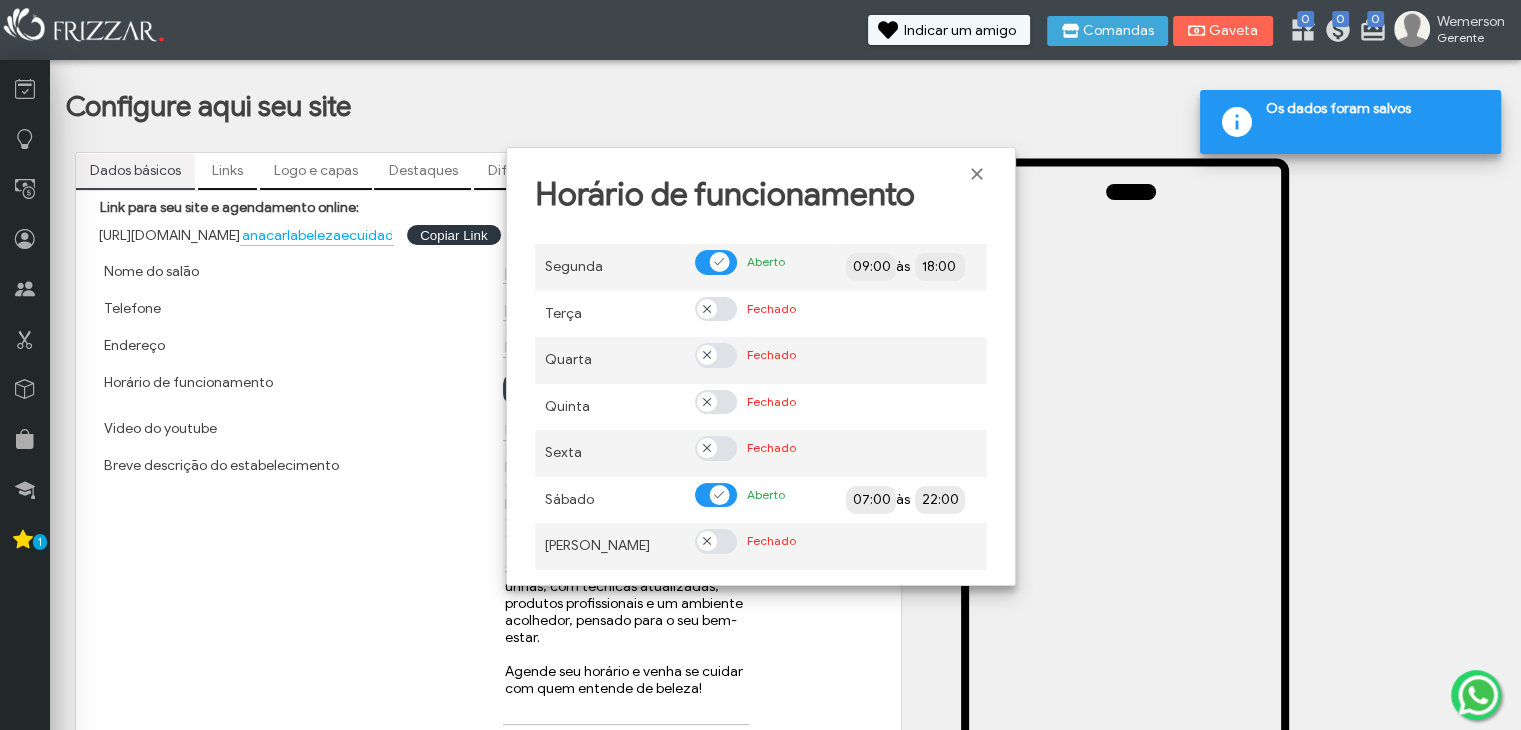 click on "09:00 às 18:00" at bounding box center (911, 267) 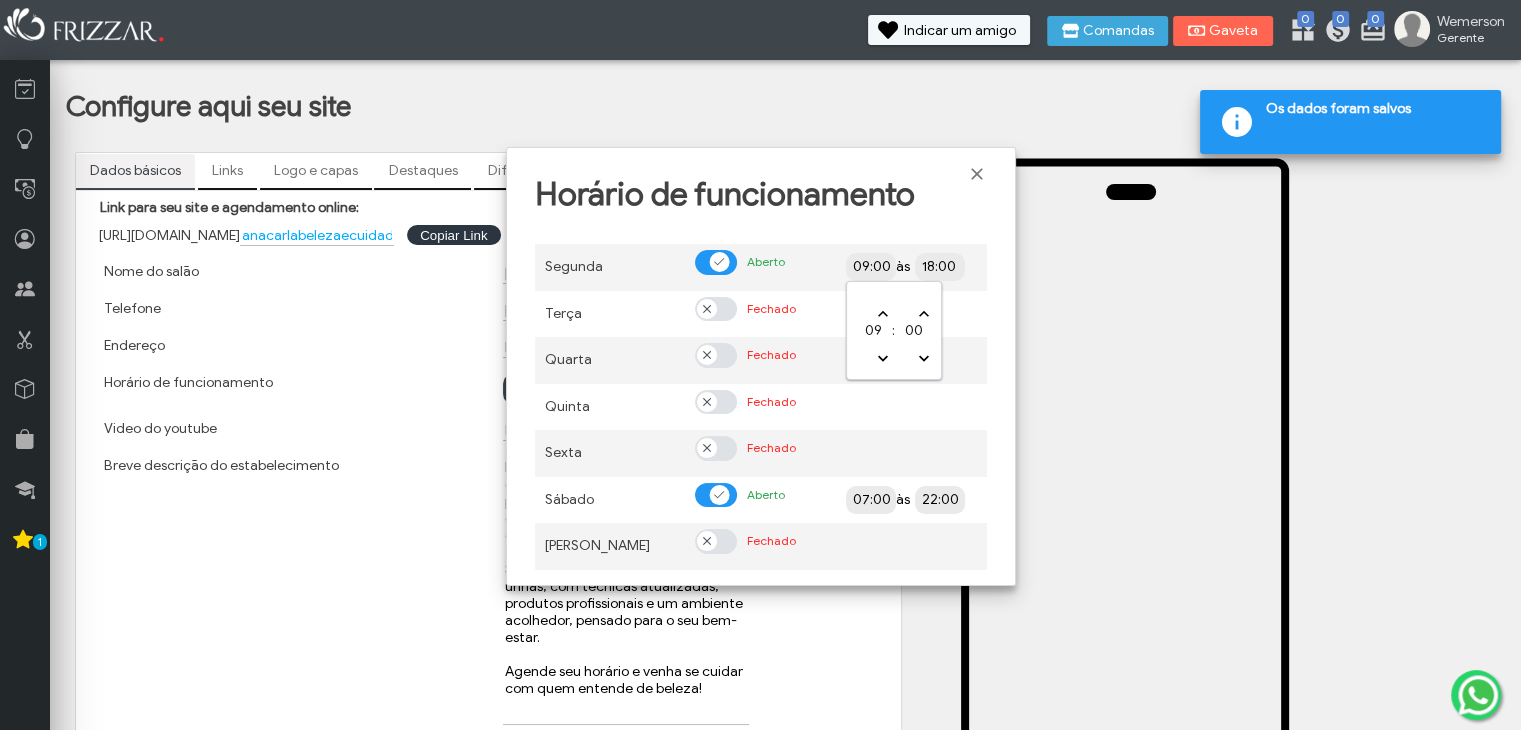 click on "09:00" at bounding box center (942, 265) 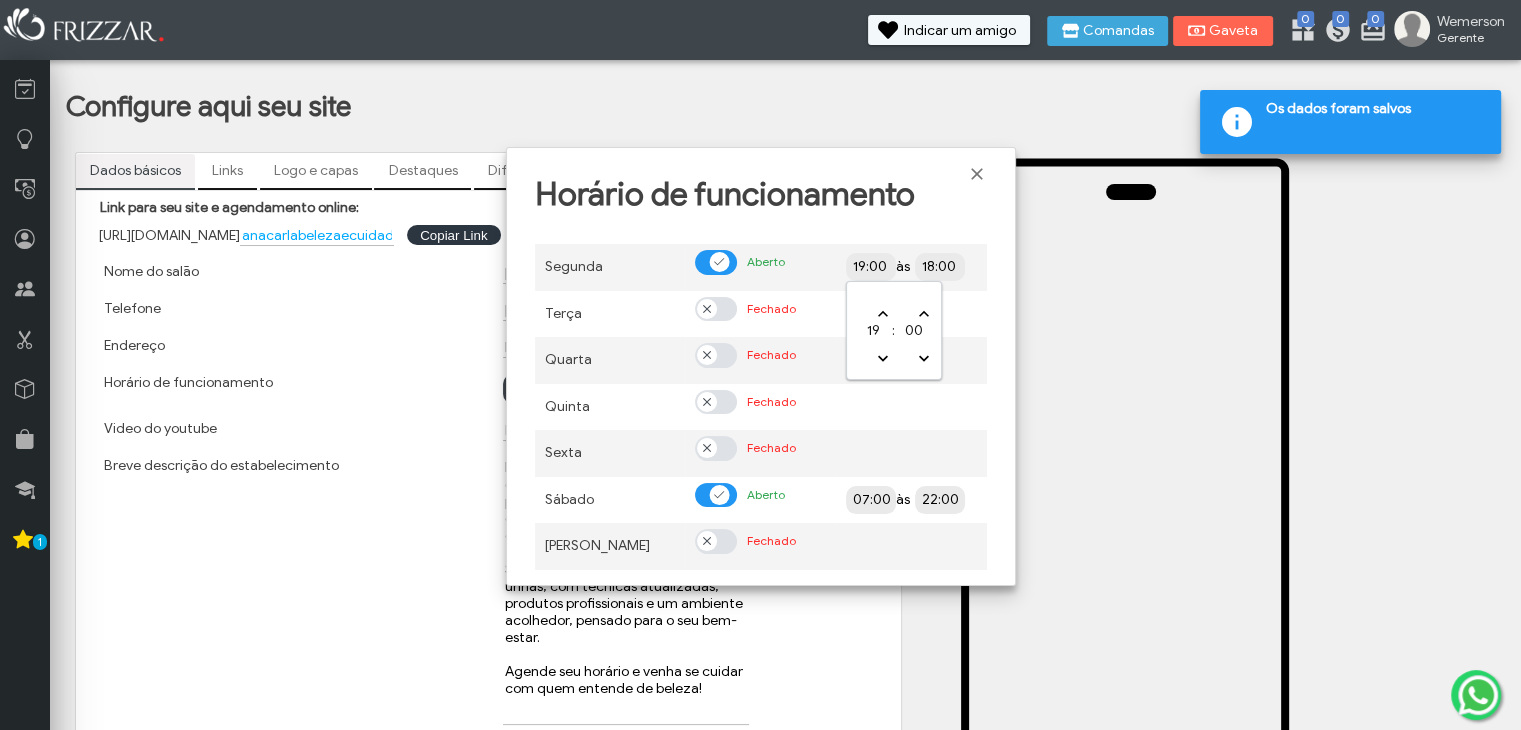 type on "20:00" 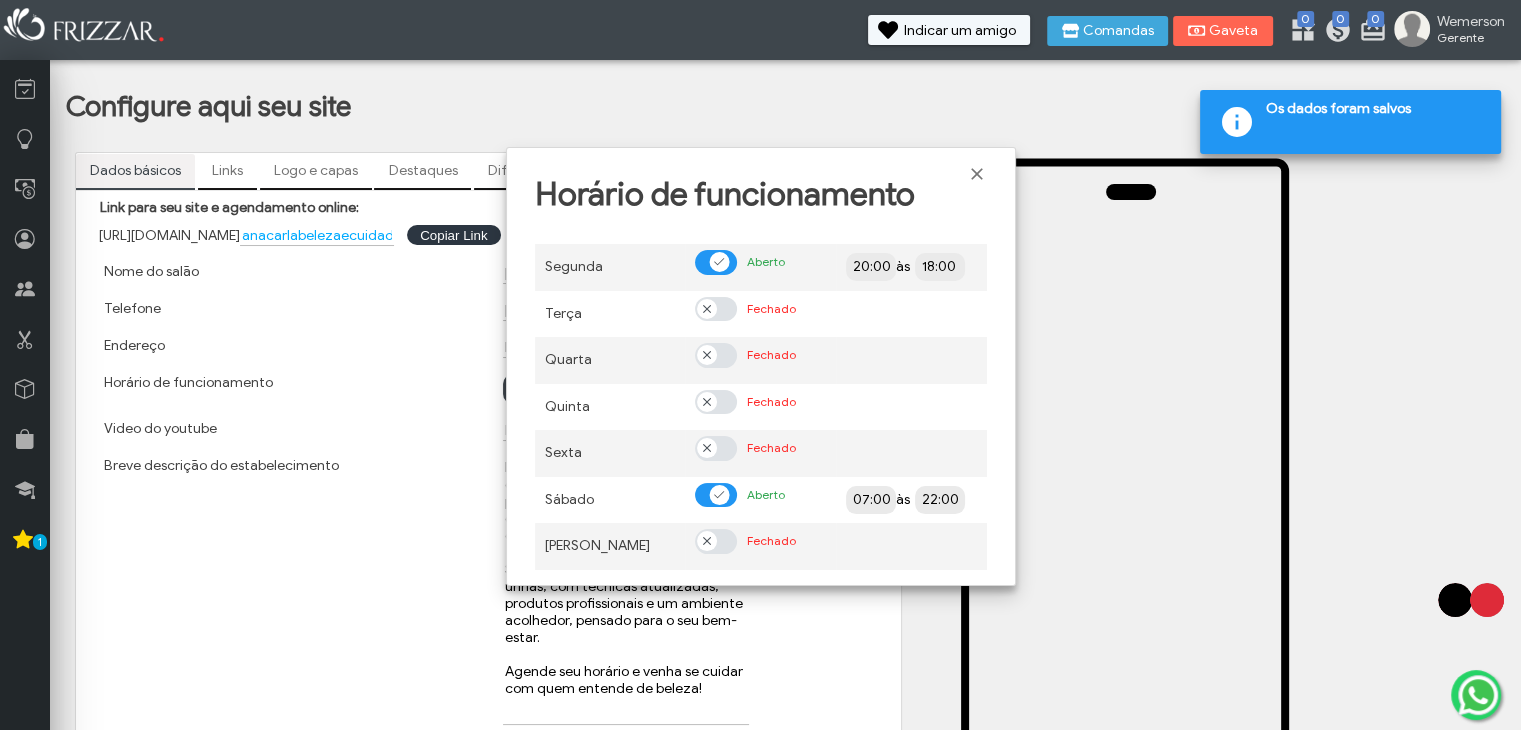 click at bounding box center [716, 262] 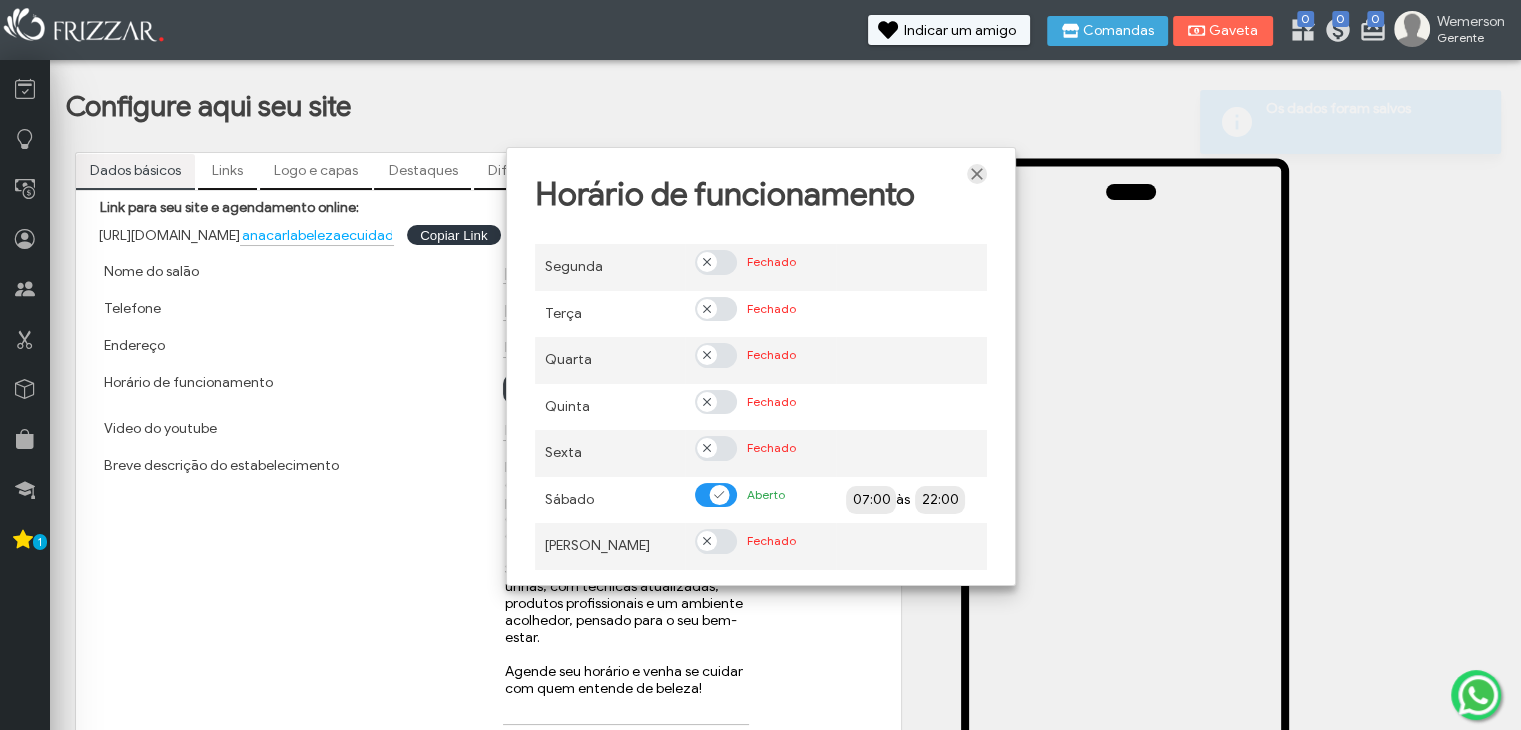 click at bounding box center (977, 174) 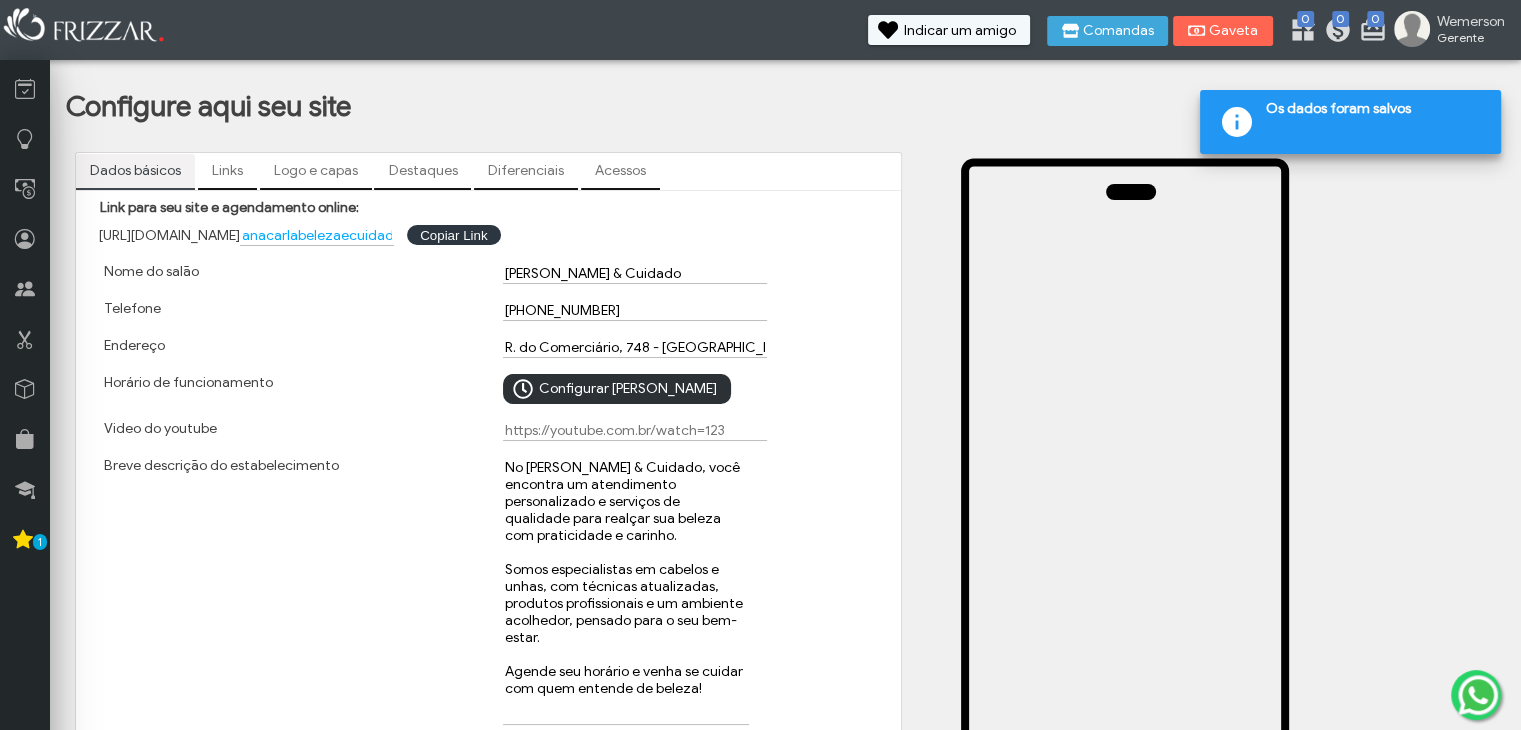 click on "Configurar Horário" at bounding box center (628, 389) 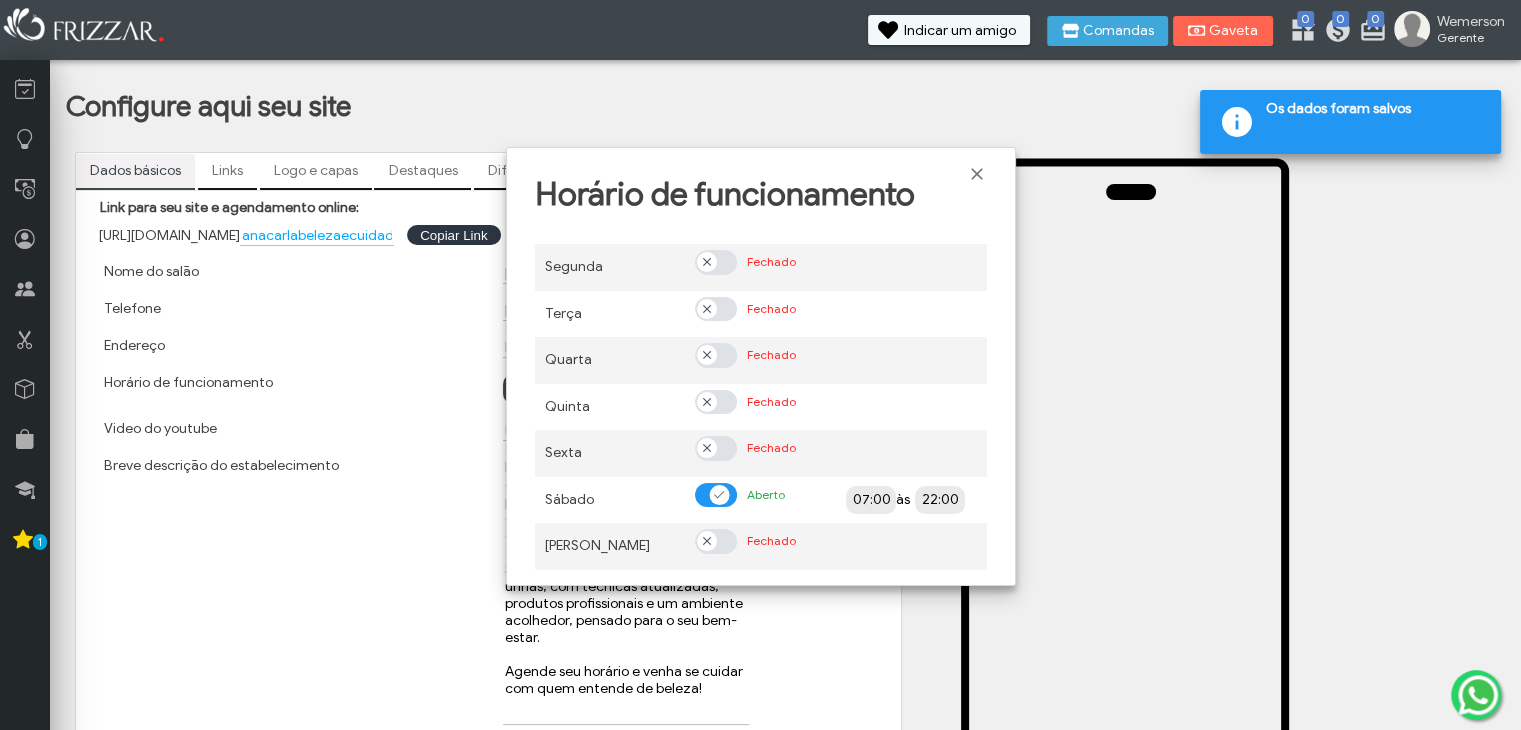 click at bounding box center (977, 174) 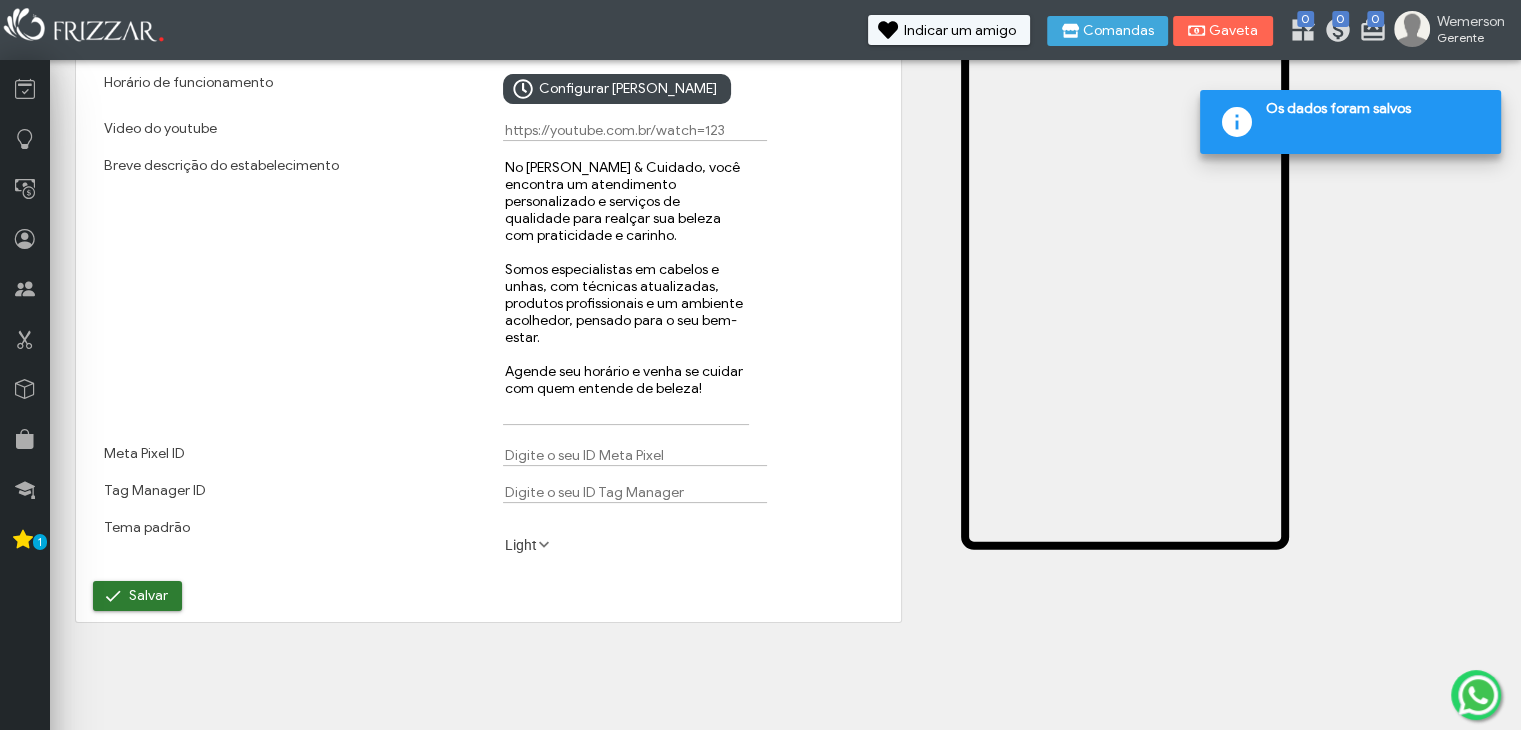 click on "Salvar" at bounding box center [137, 596] 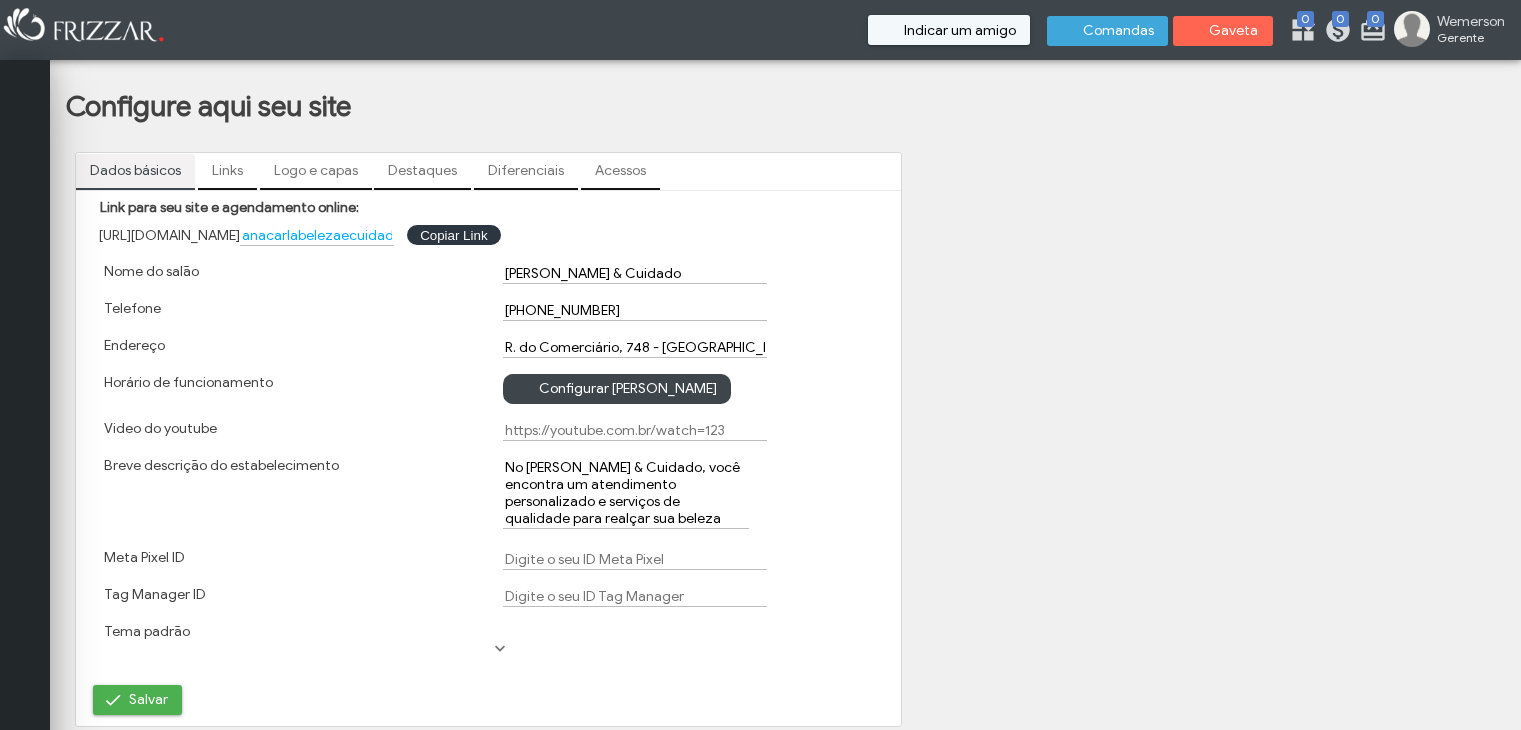 scroll, scrollTop: 0, scrollLeft: 0, axis: both 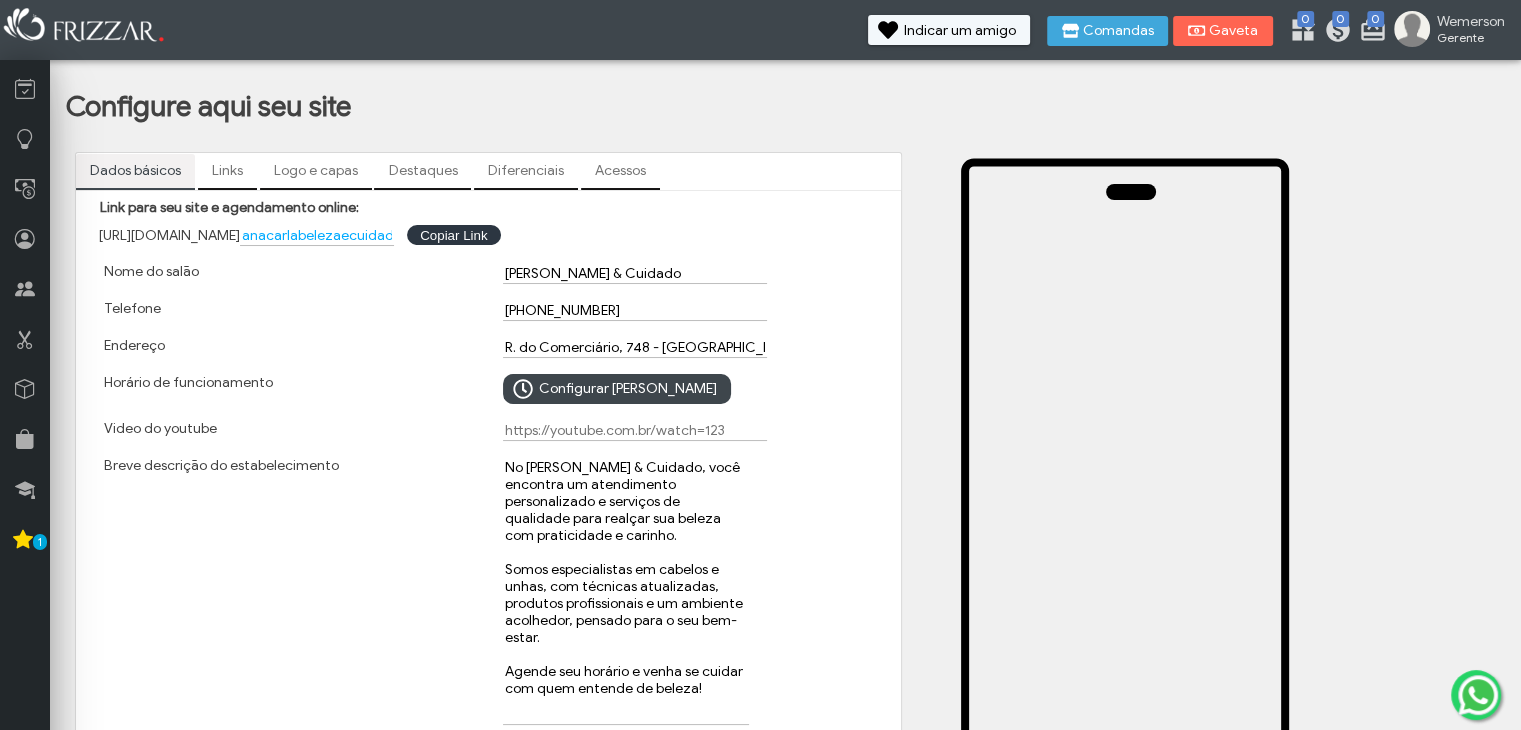 click on "Diferenciais" at bounding box center (526, 171) 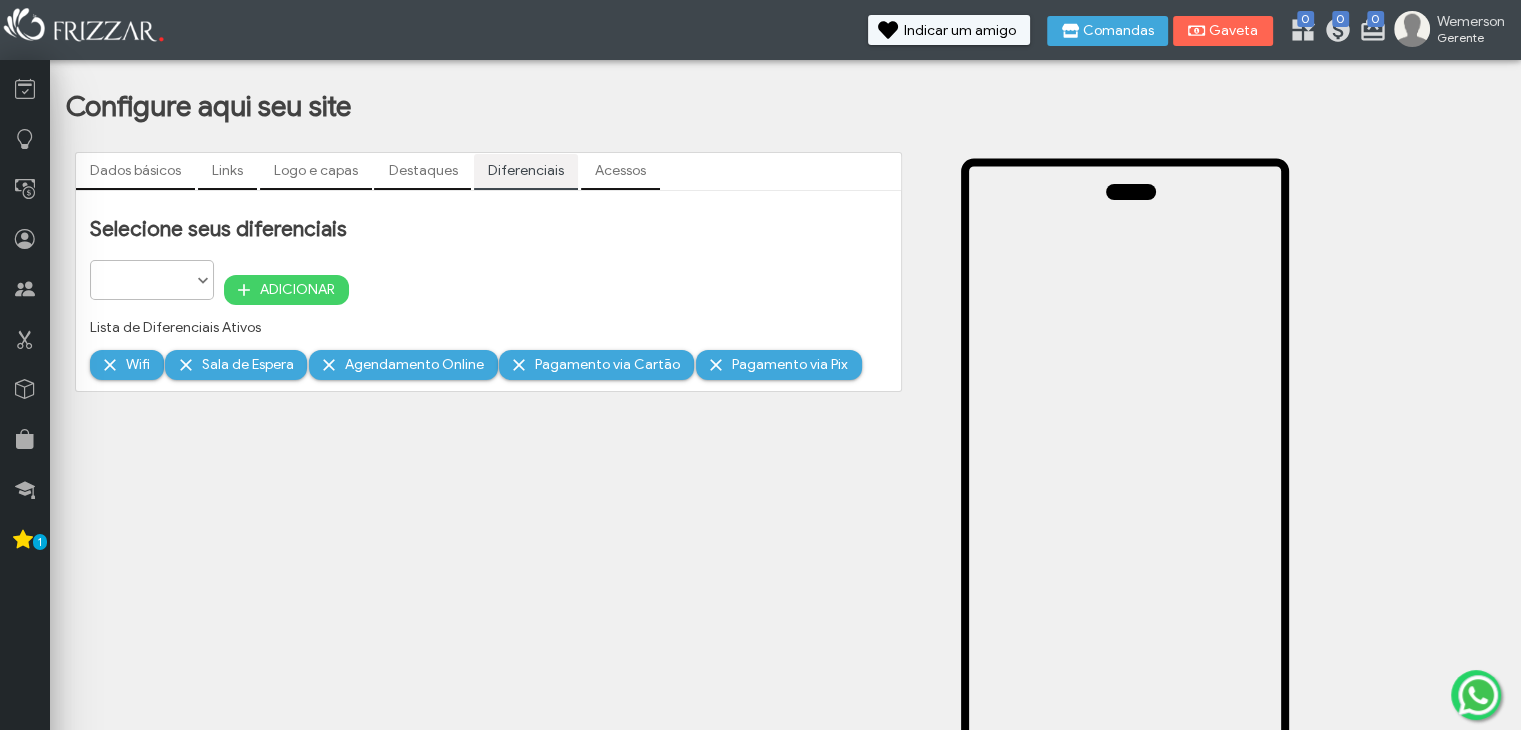 click on "Destaques" at bounding box center [422, 171] 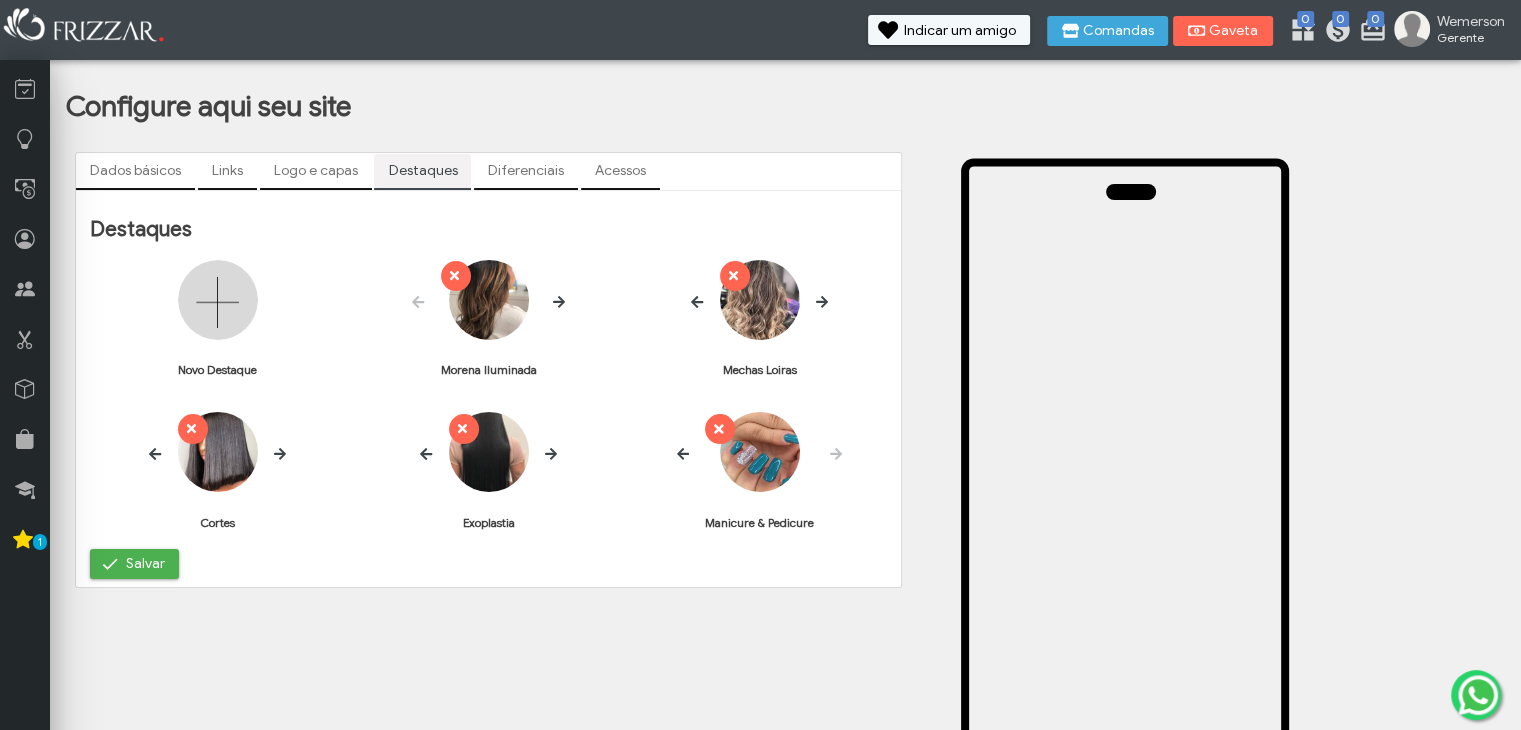 click on "Logo e capas" at bounding box center [316, 171] 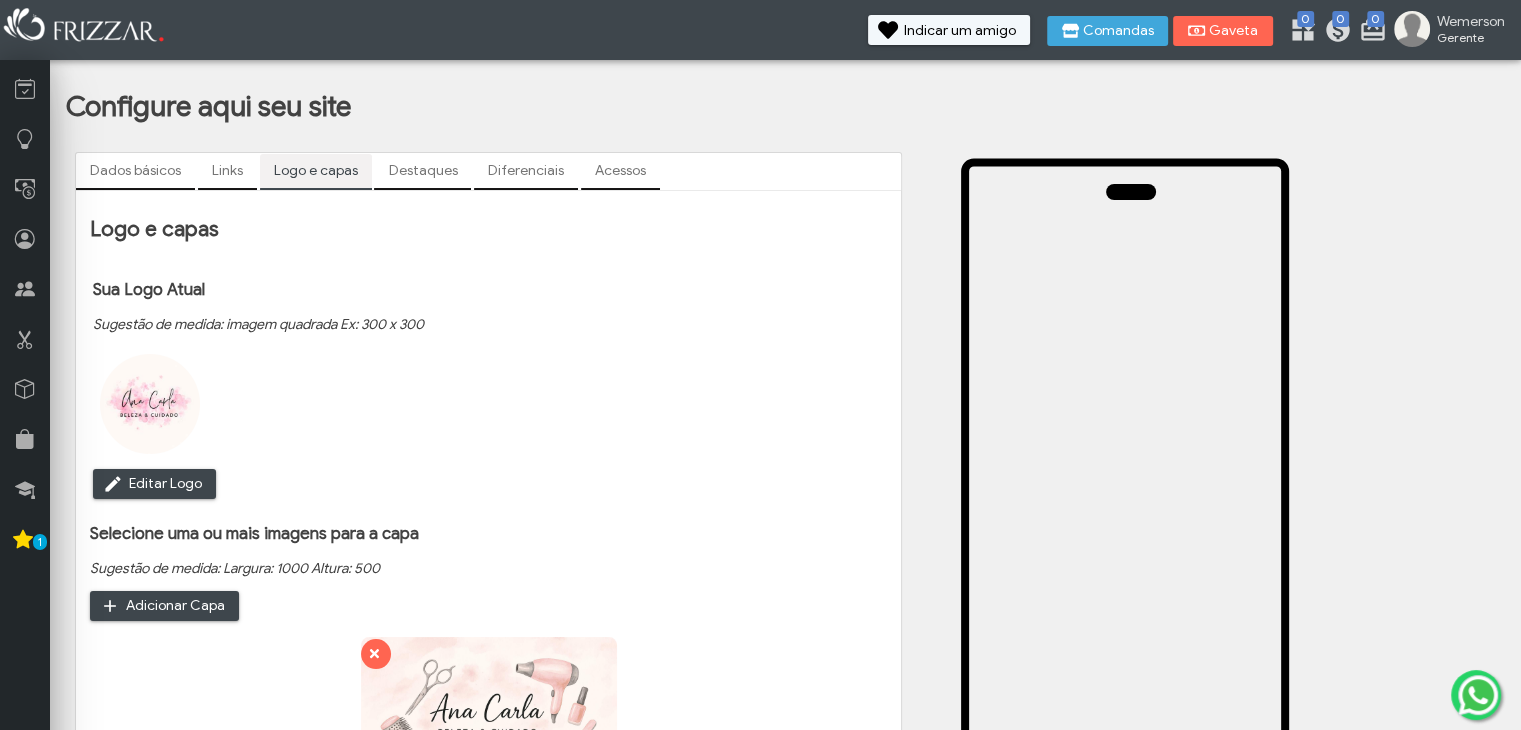 click on "Links" at bounding box center [227, 171] 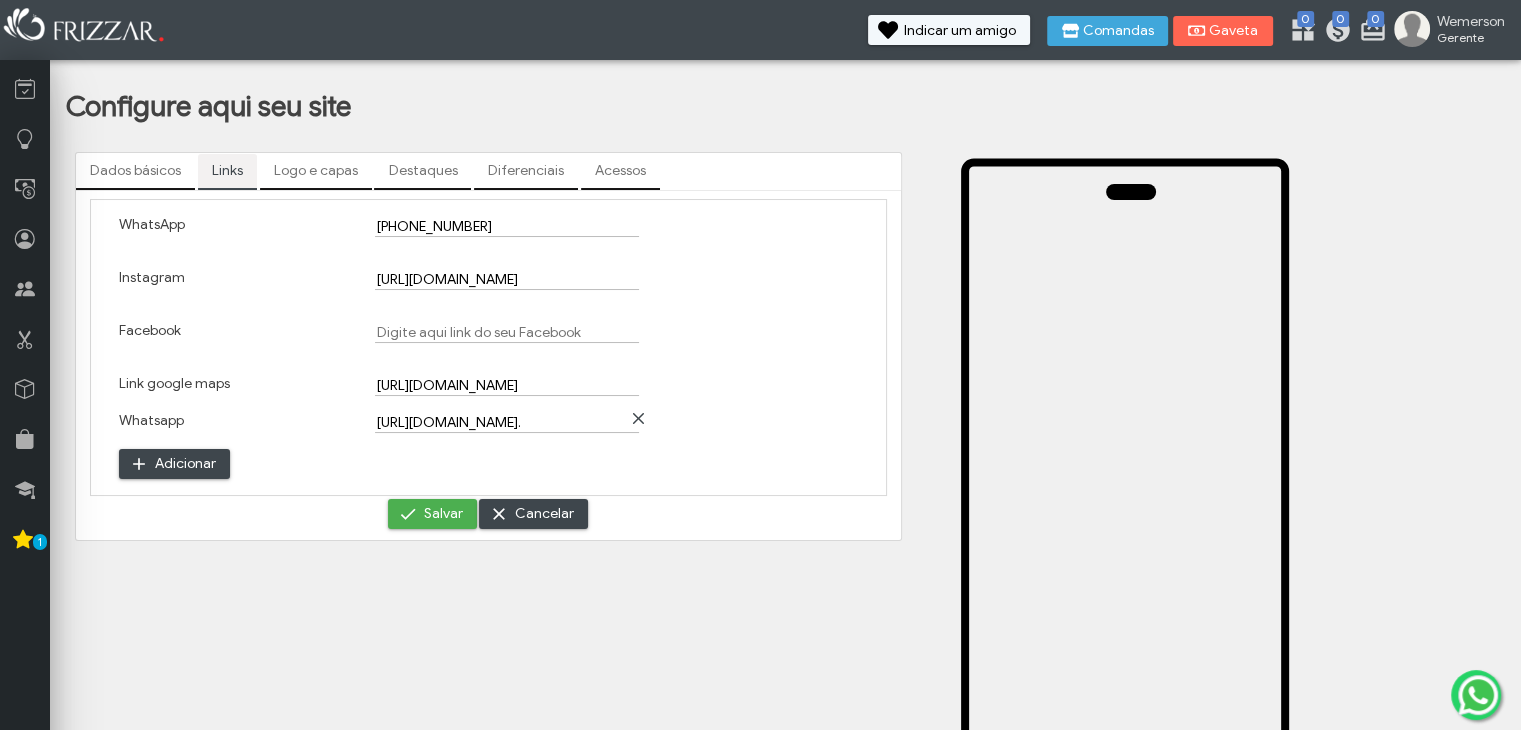 click on "Acessos" at bounding box center (620, 171) 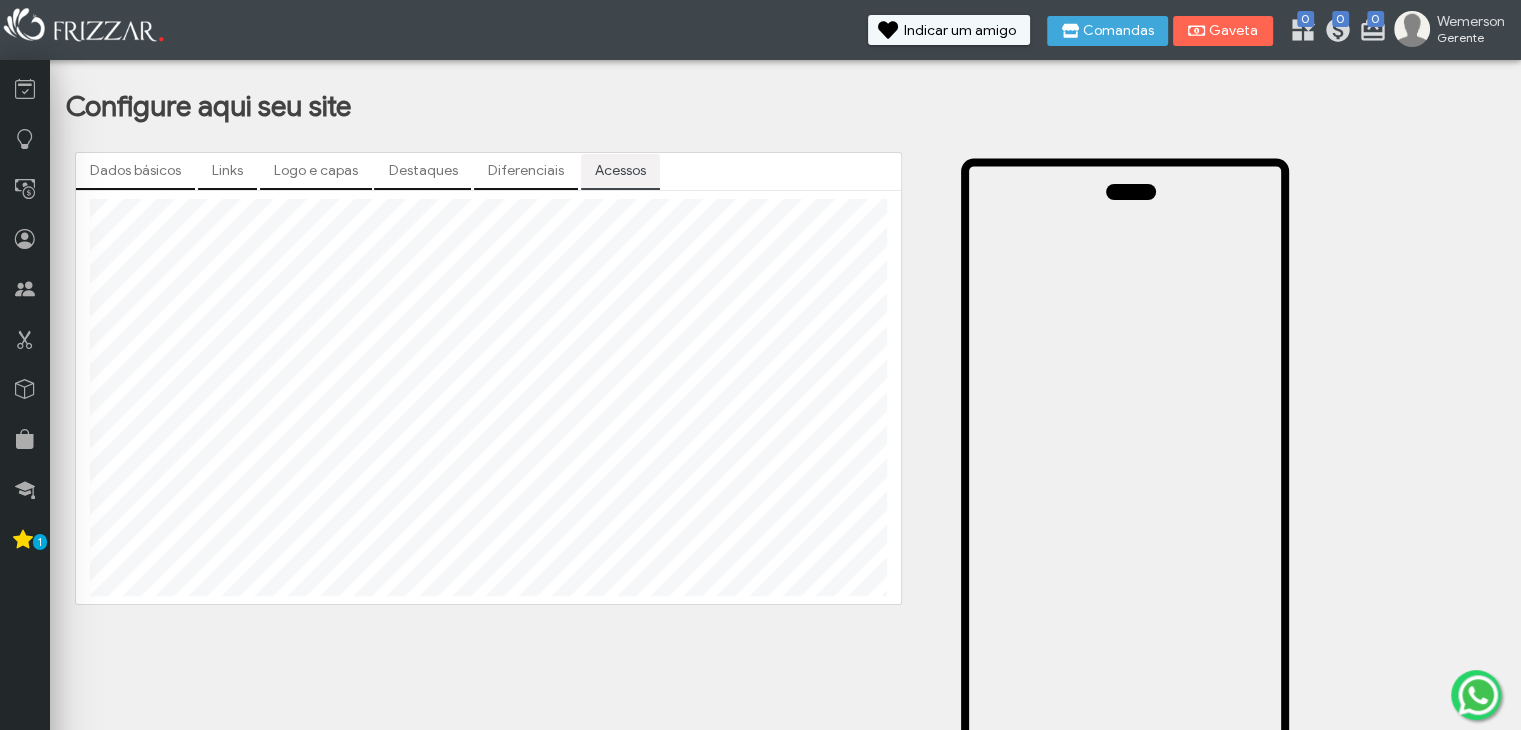 click on "Dados básicos" at bounding box center (135, 171) 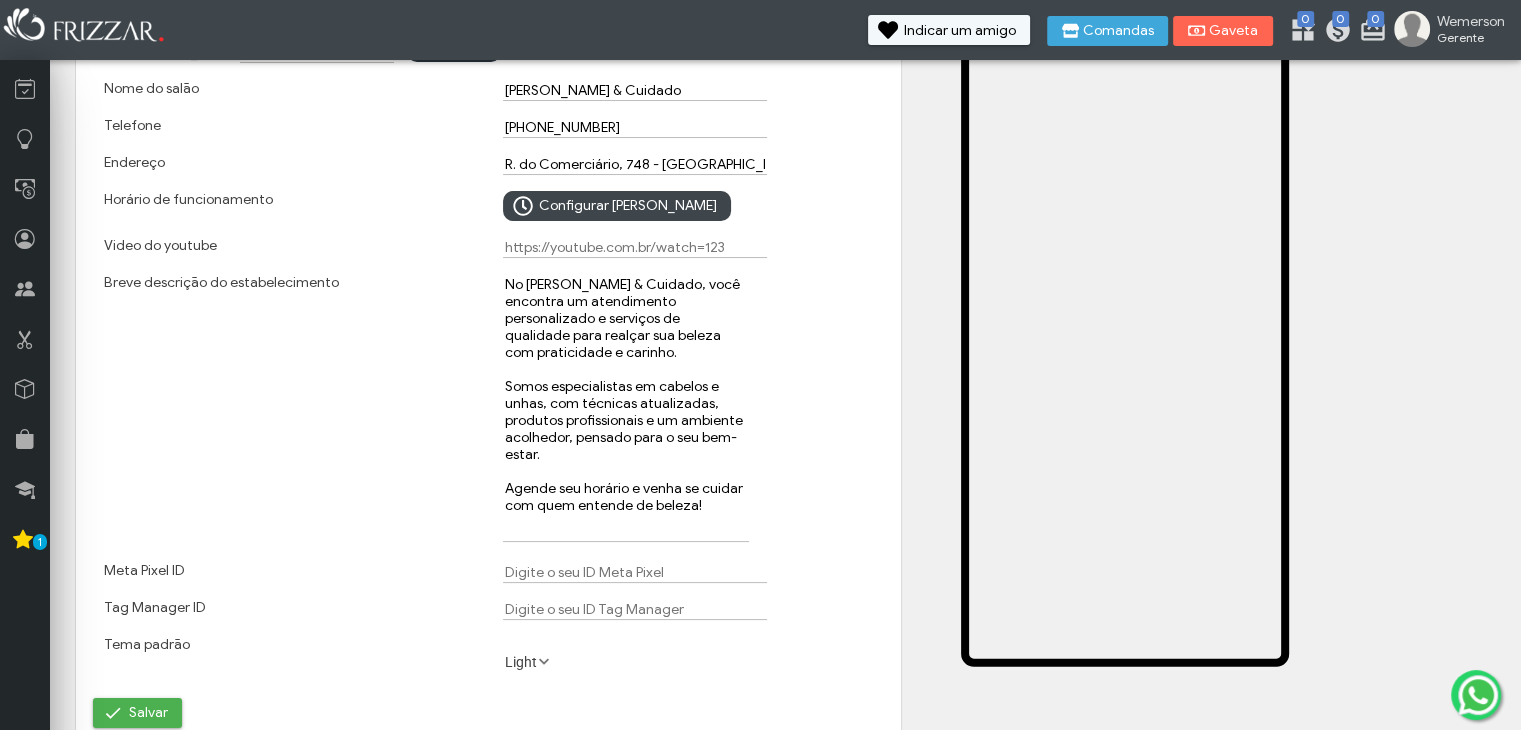 scroll, scrollTop: 0, scrollLeft: 0, axis: both 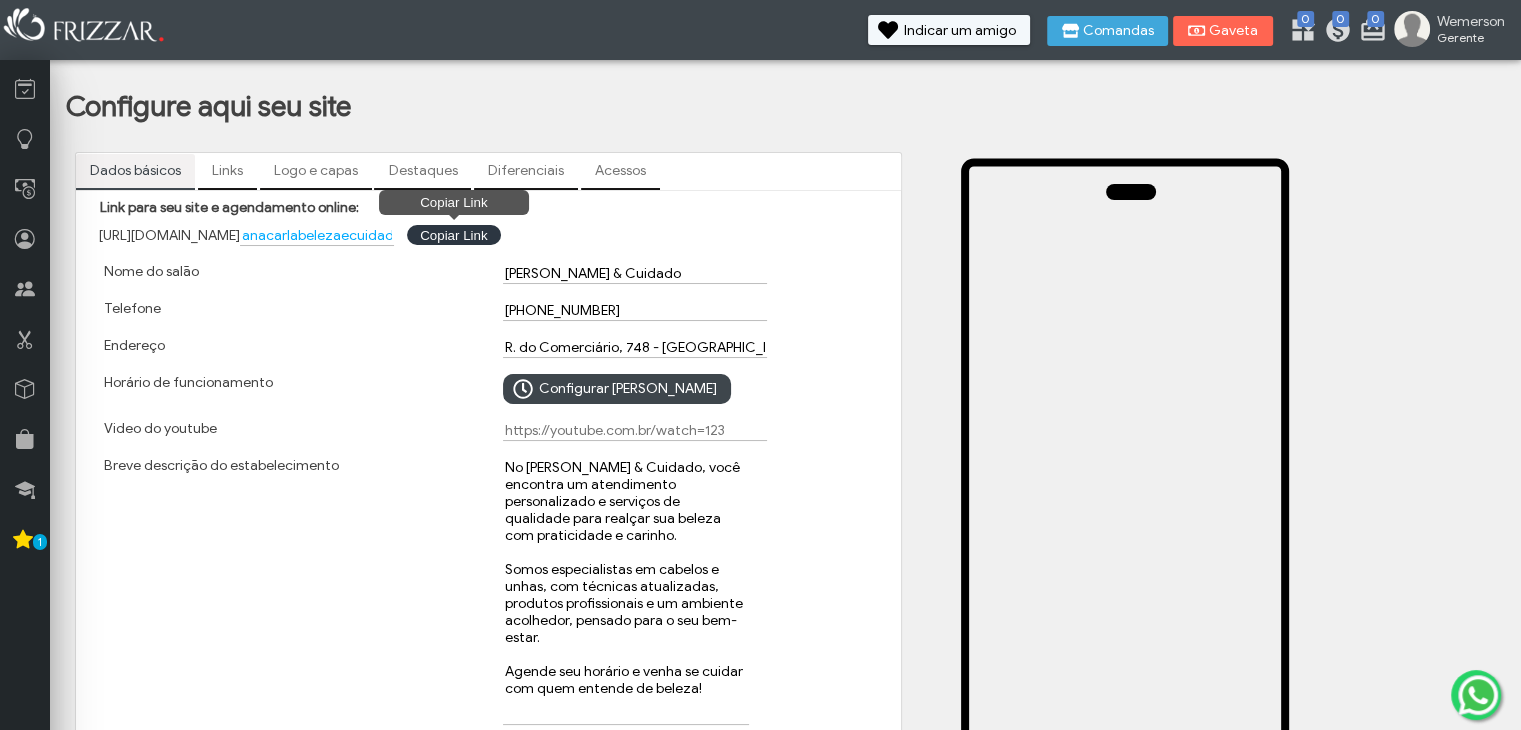 click on "Copiar Link
Copiar Link" at bounding box center [453, 235] 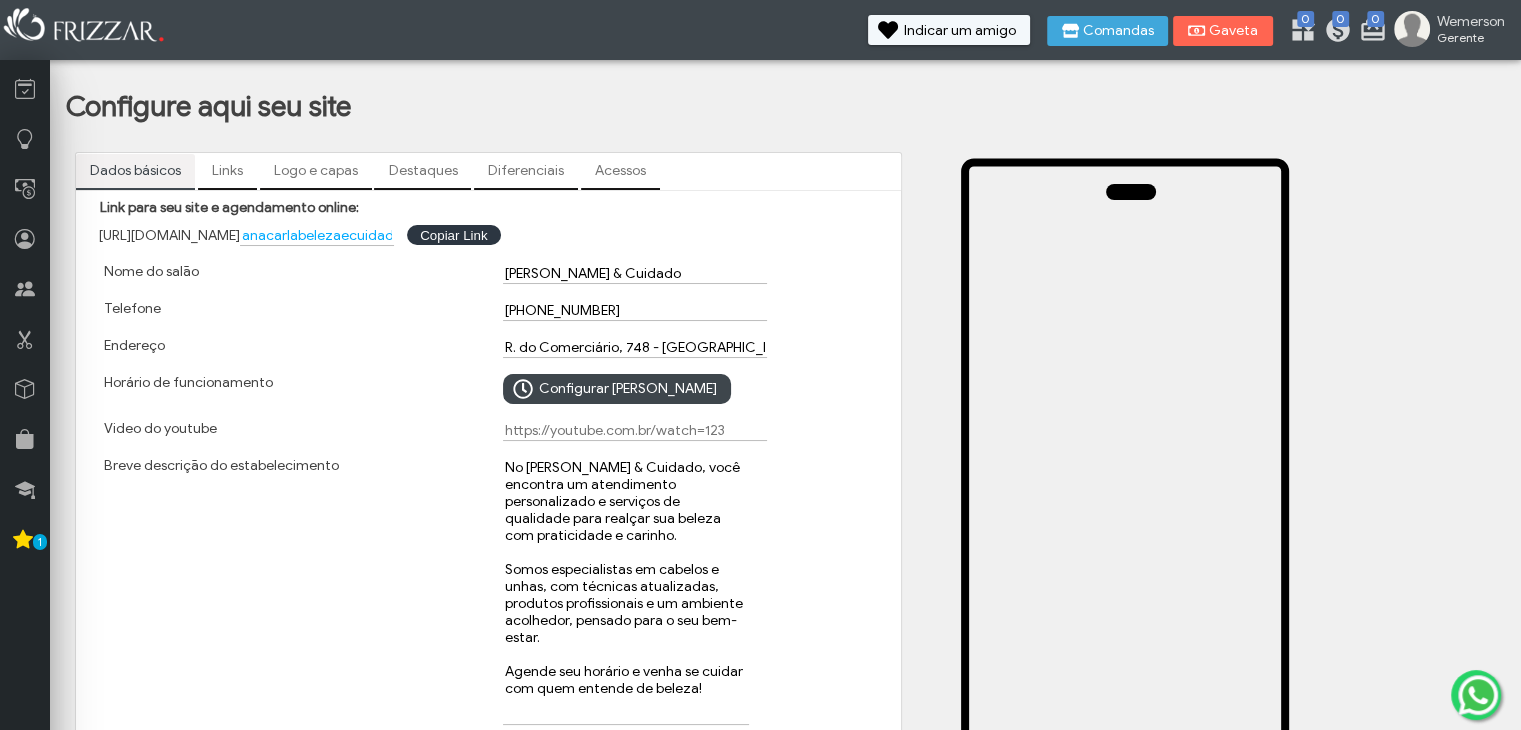 drag, startPoint x: 286, startPoint y: 174, endPoint x: 194, endPoint y: 171, distance: 92.0489 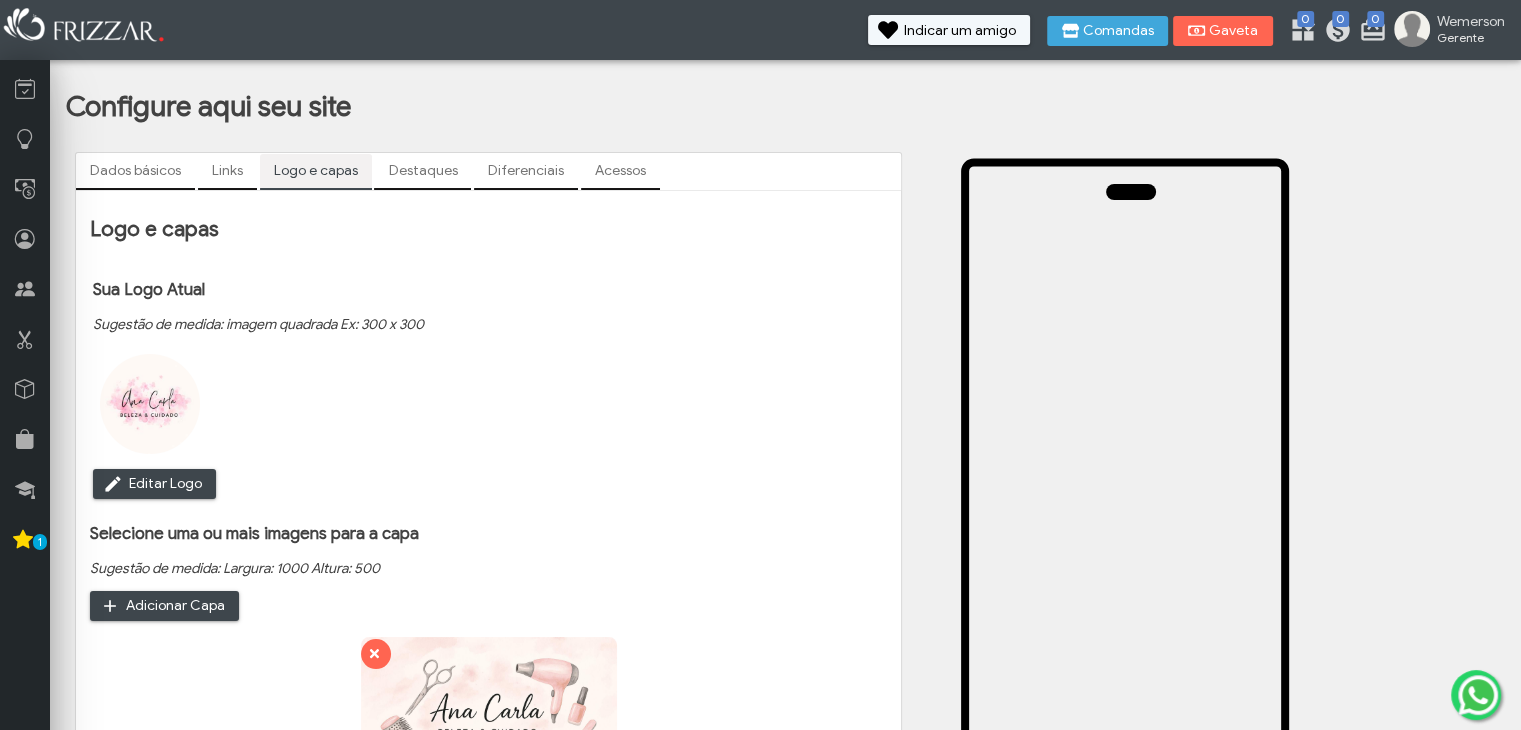 click on "Dados básicos" at bounding box center (135, 171) 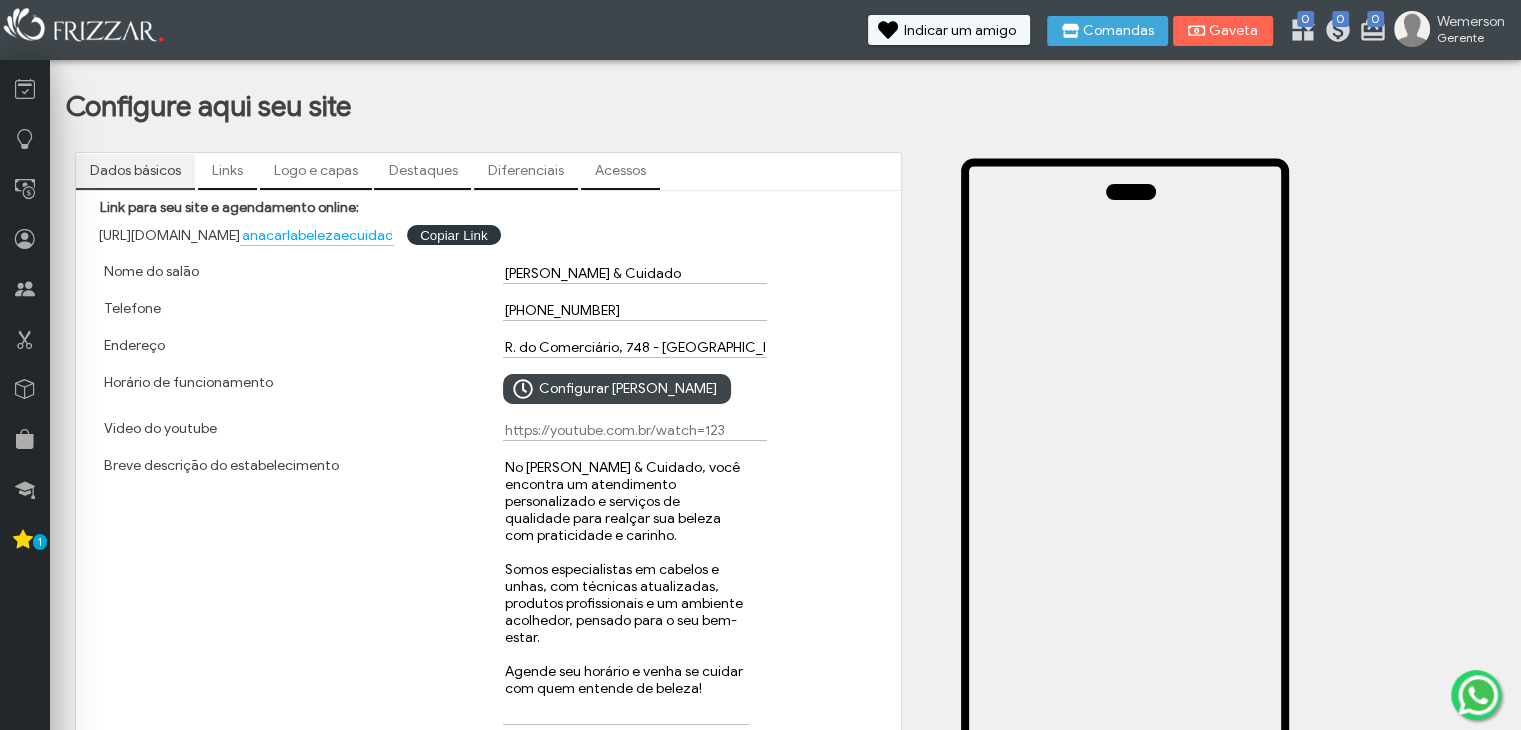 click on "Links" at bounding box center (227, 171) 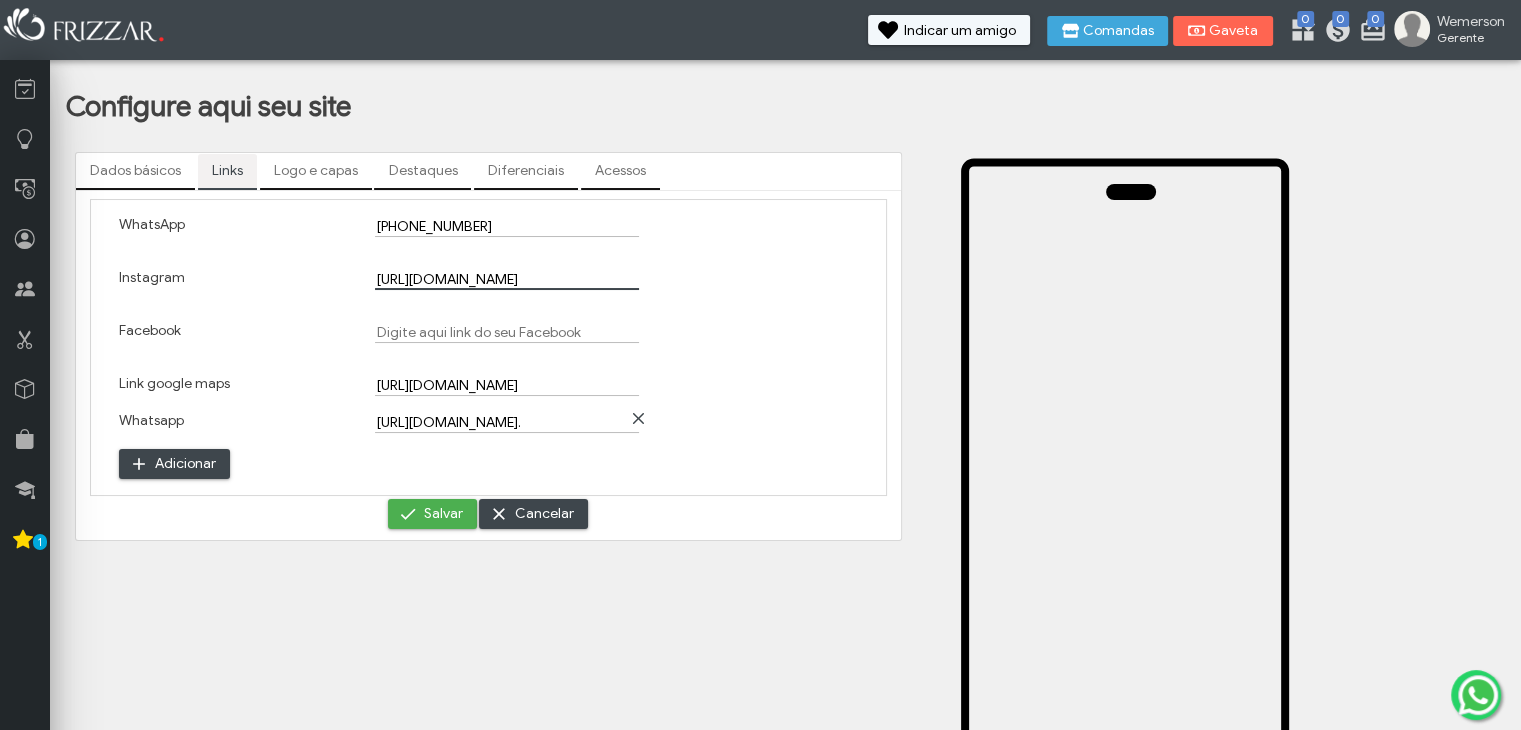 scroll, scrollTop: 0, scrollLeft: 537, axis: horizontal 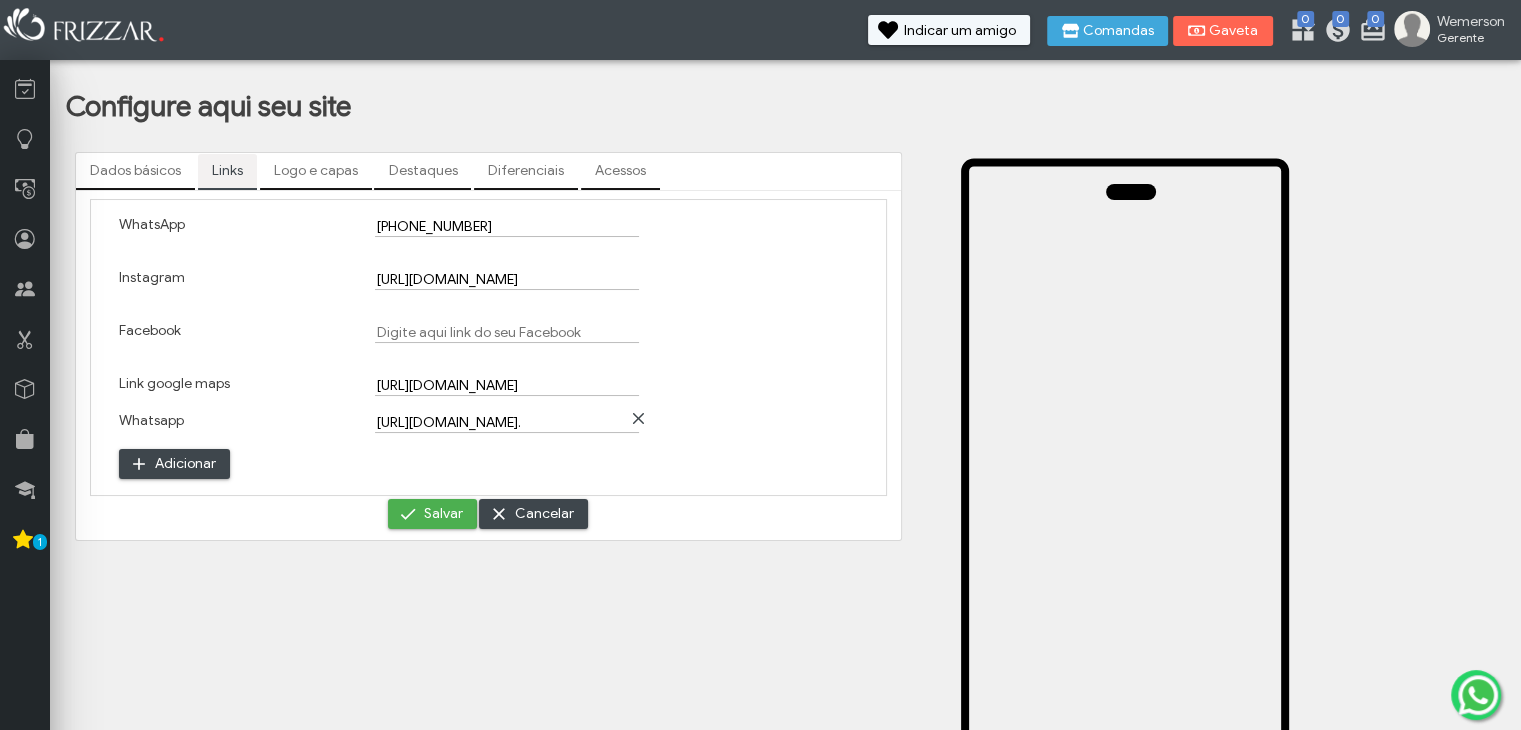 click at bounding box center (744, 287) 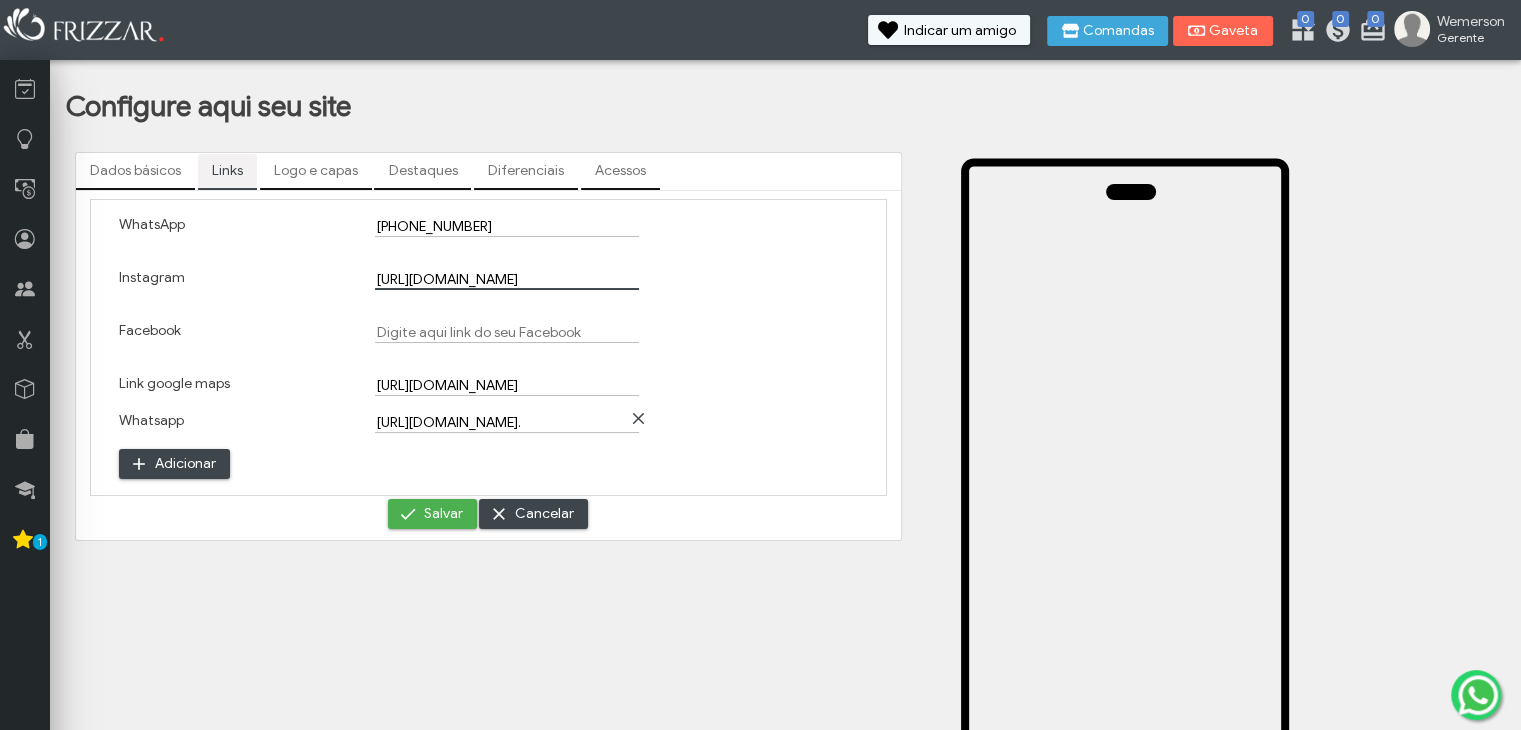 click on "Salvar" at bounding box center (443, 514) 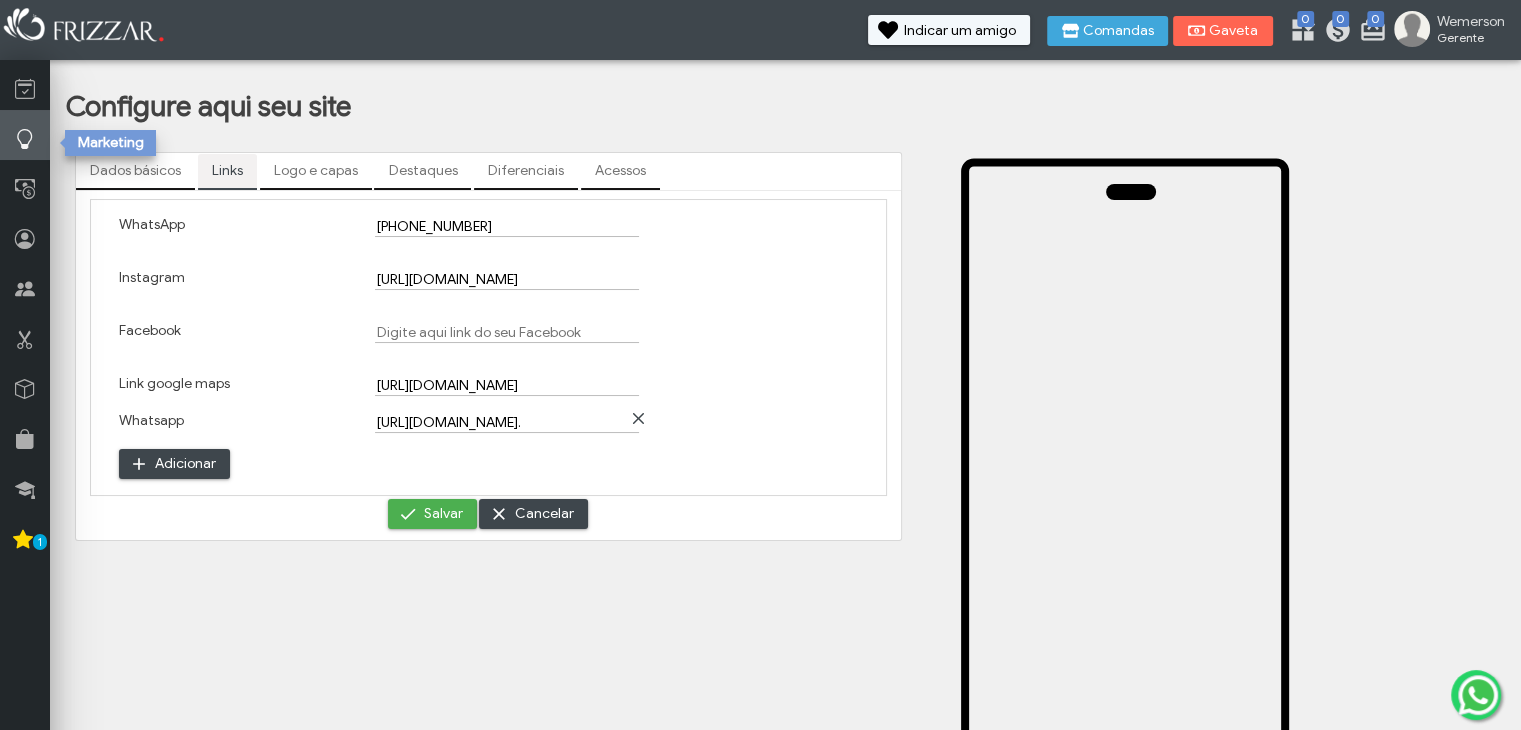 click at bounding box center (25, 139) 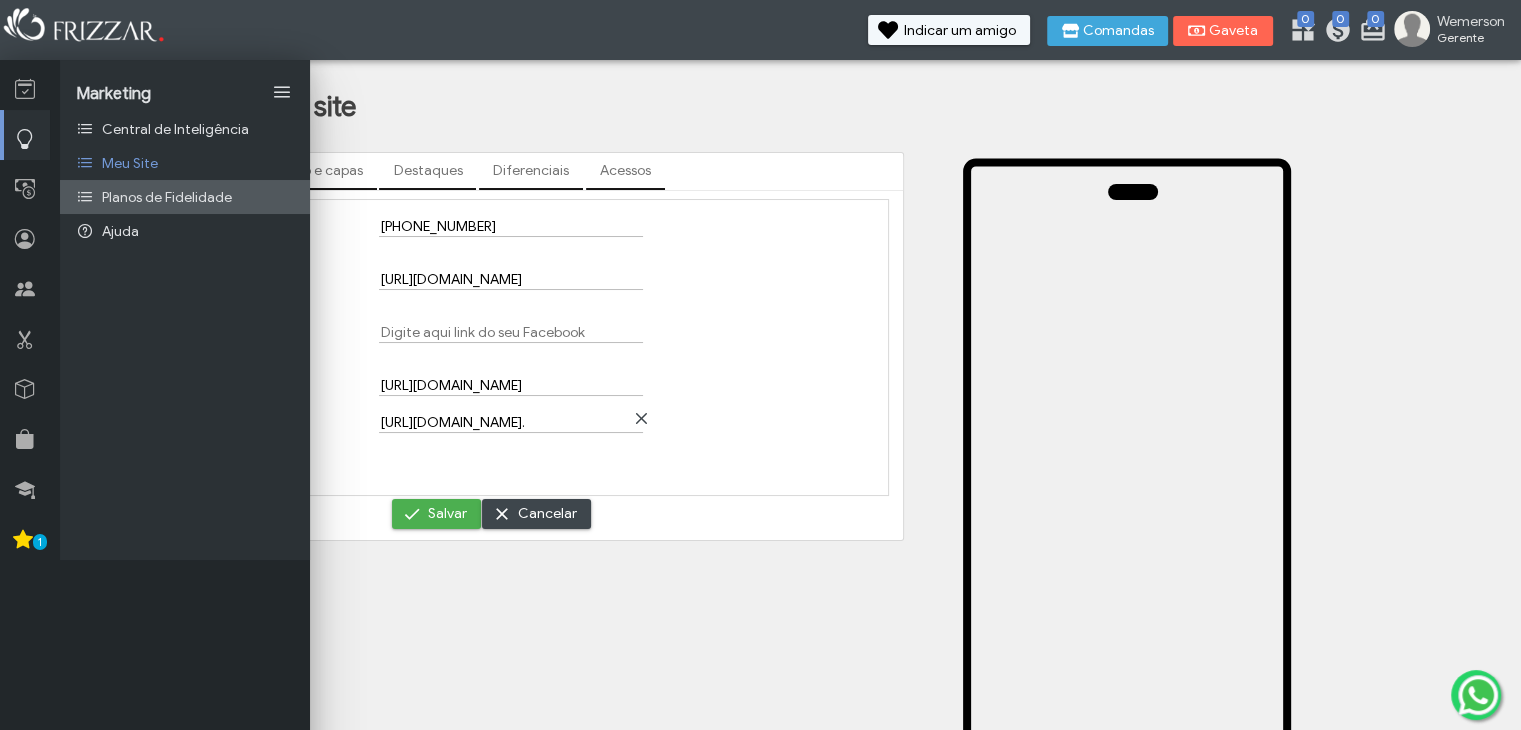click on "Planos de Fidelidade" at bounding box center [167, 197] 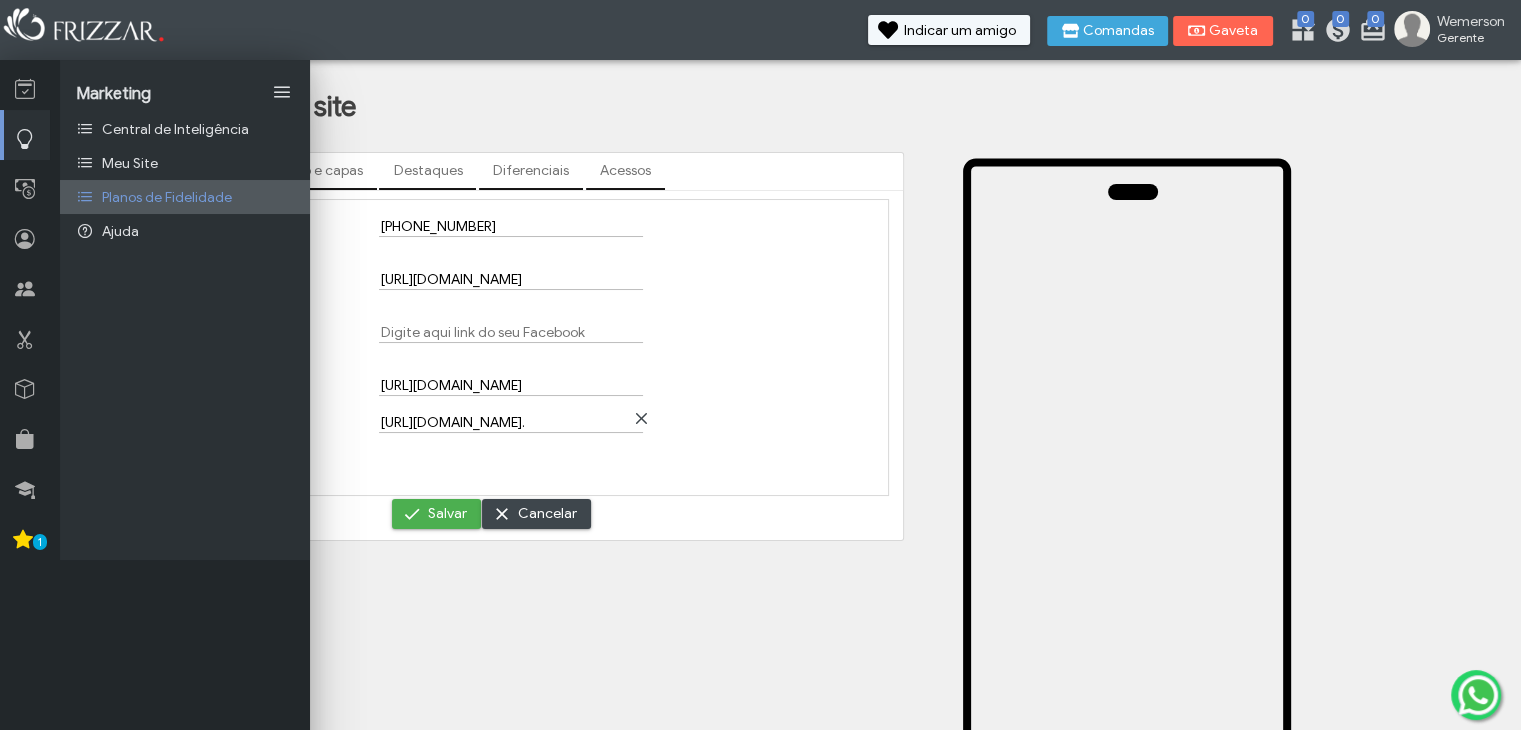 click on "Planos de Fidelidade" at bounding box center [167, 197] 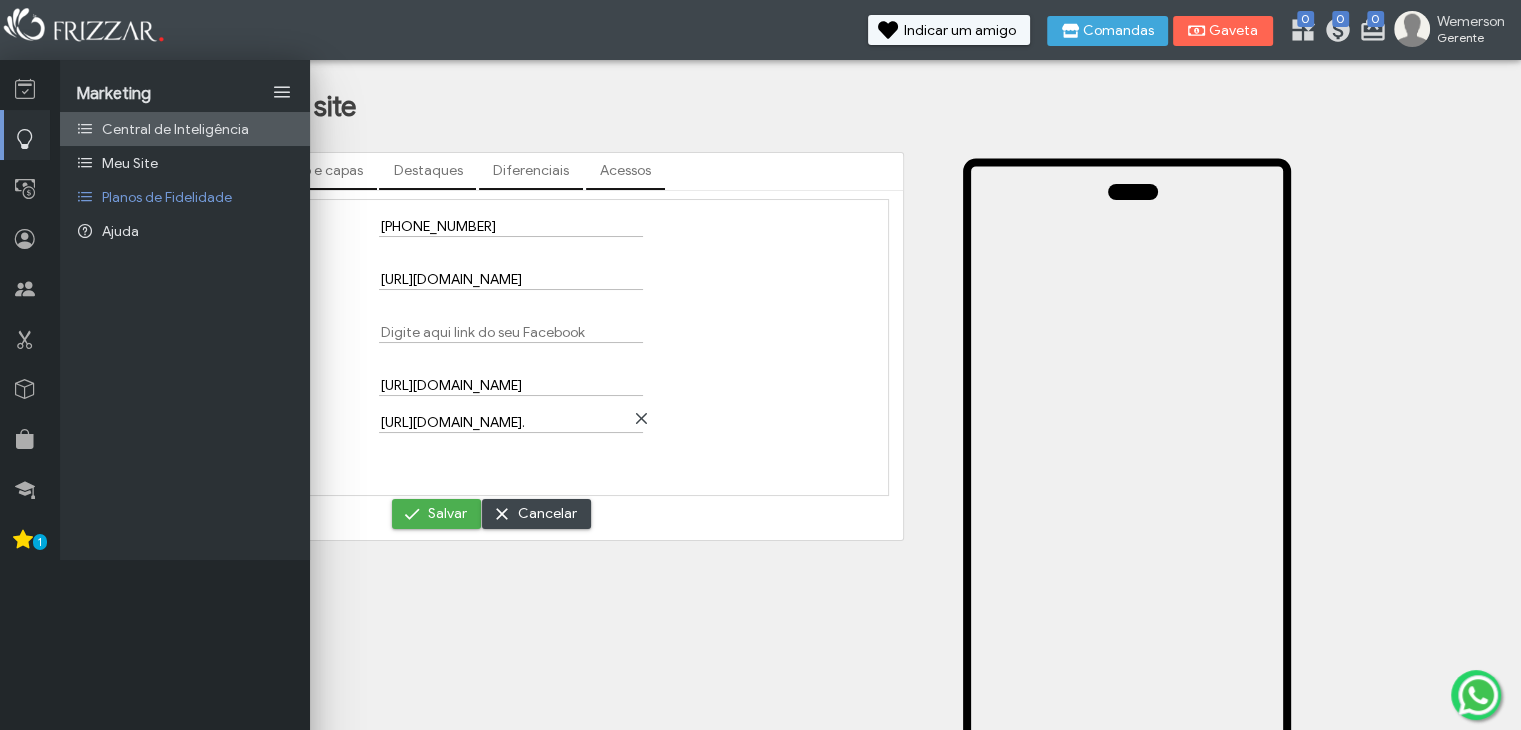 click on "Central de Inteligência" at bounding box center (175, 129) 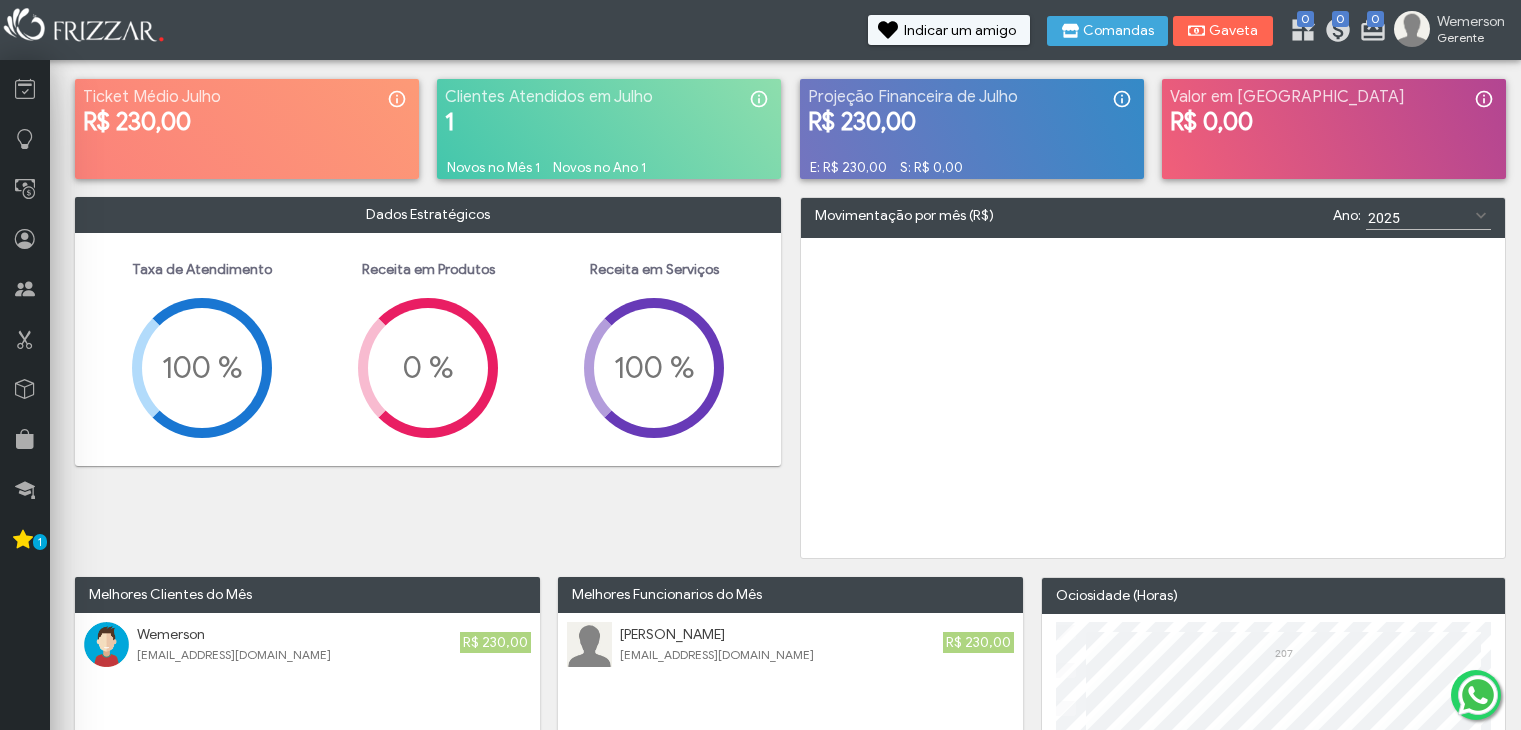 scroll, scrollTop: 0, scrollLeft: 0, axis: both 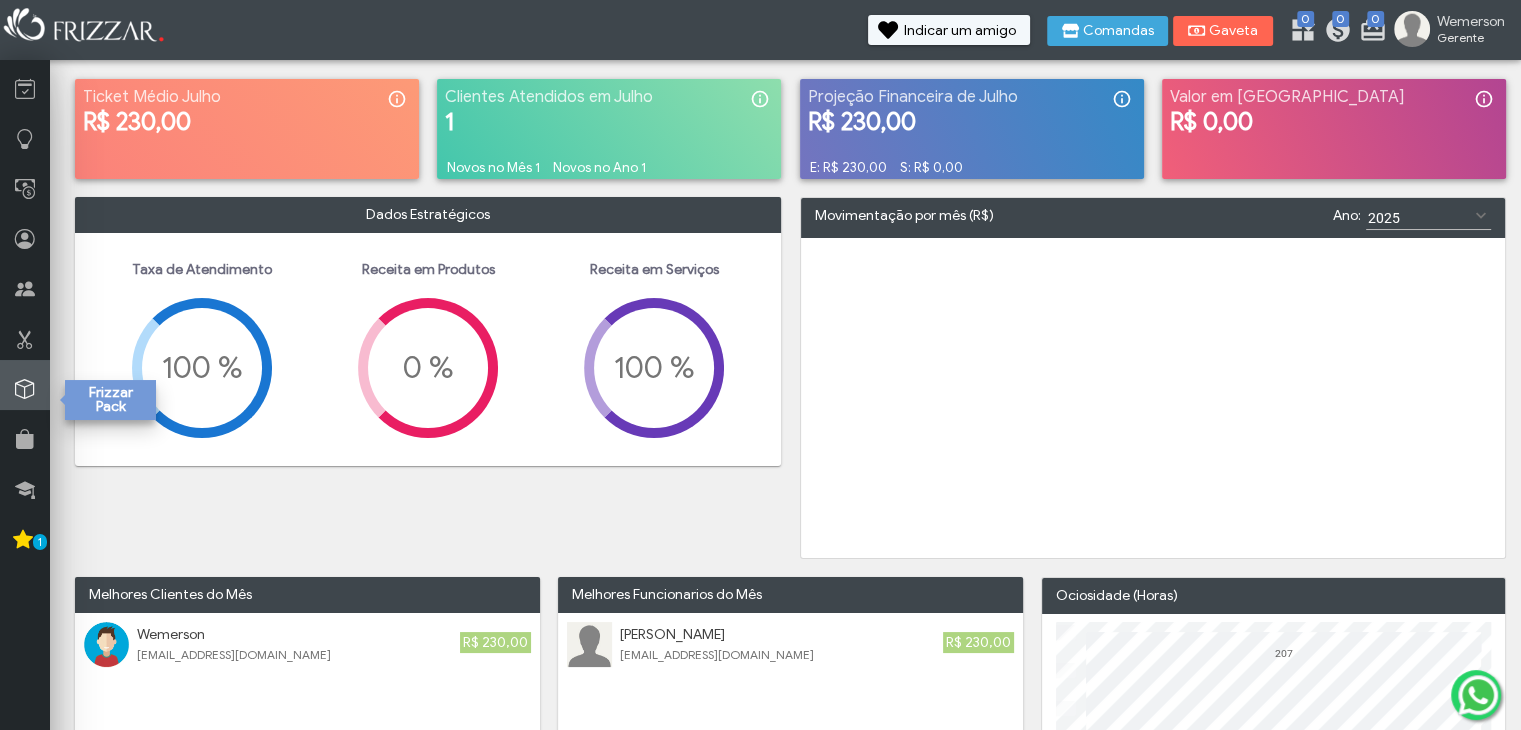 click at bounding box center [25, 389] 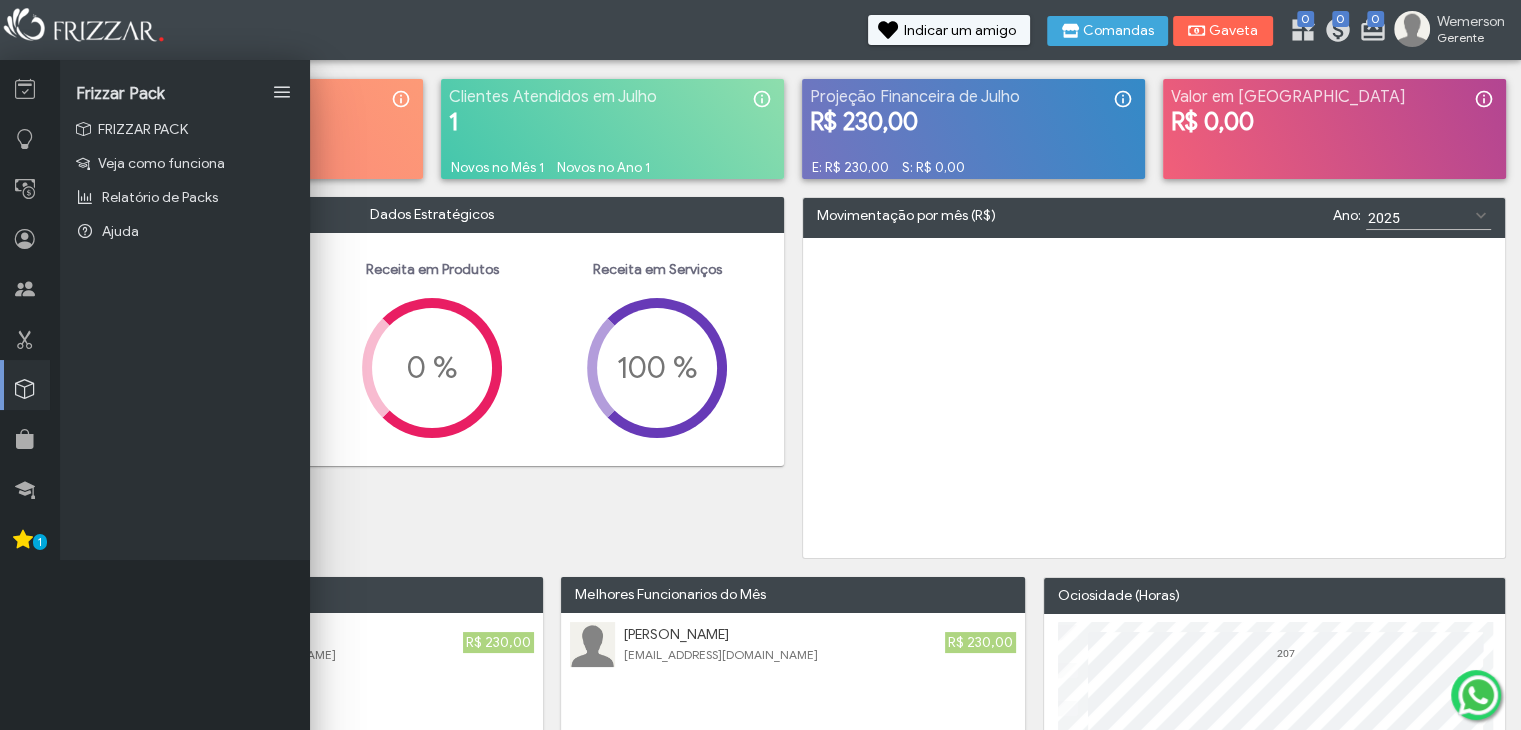 click at bounding box center (1154, 396) 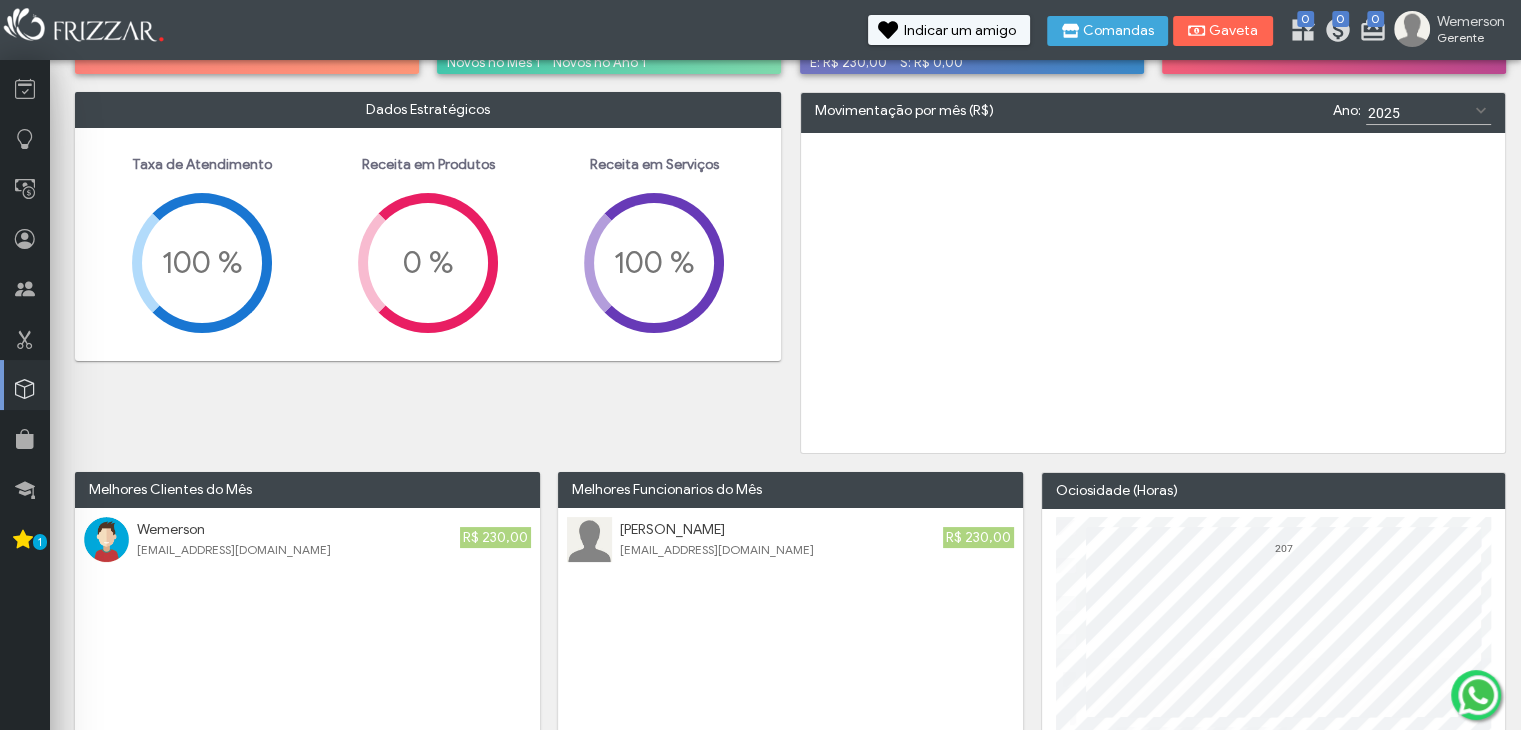 scroll, scrollTop: 0, scrollLeft: 0, axis: both 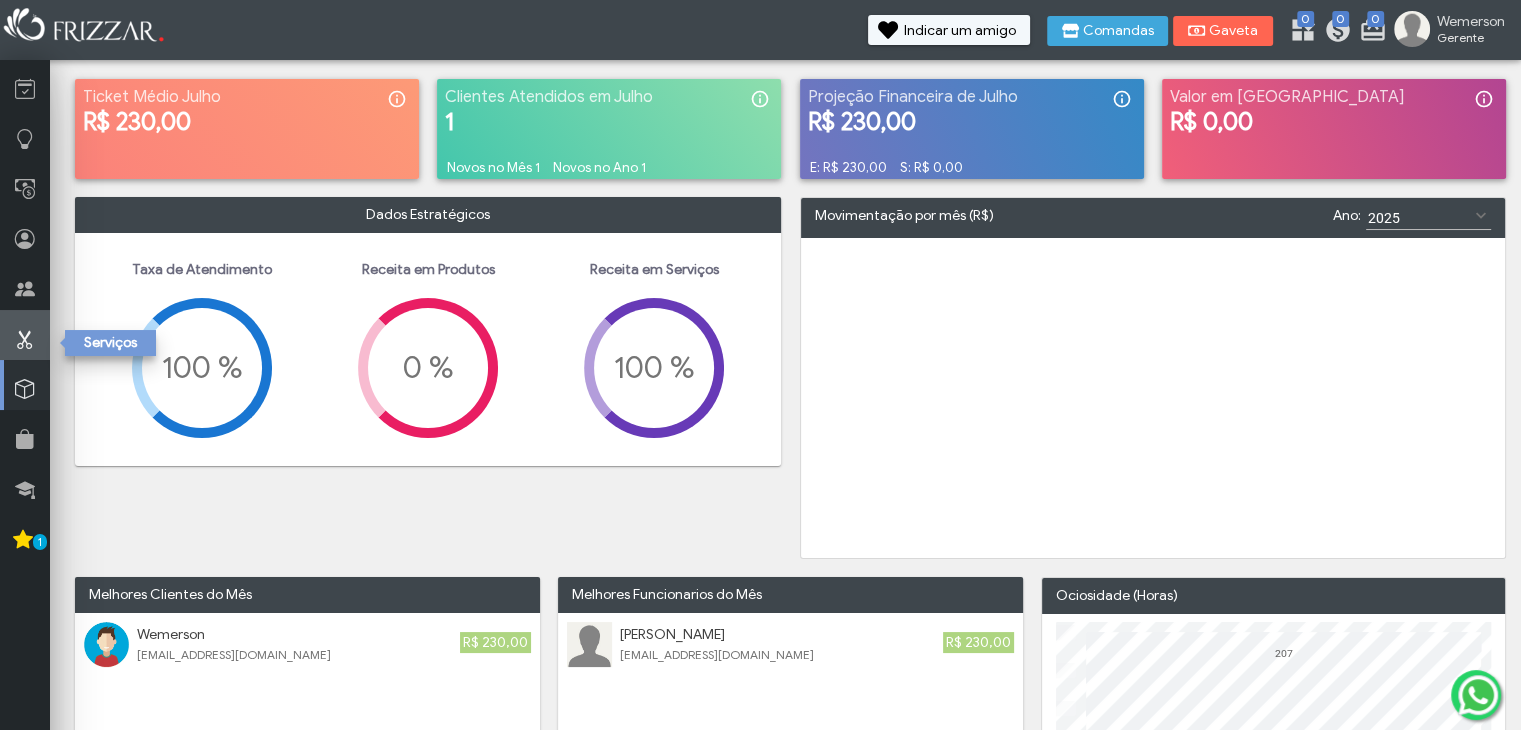 click at bounding box center (25, 339) 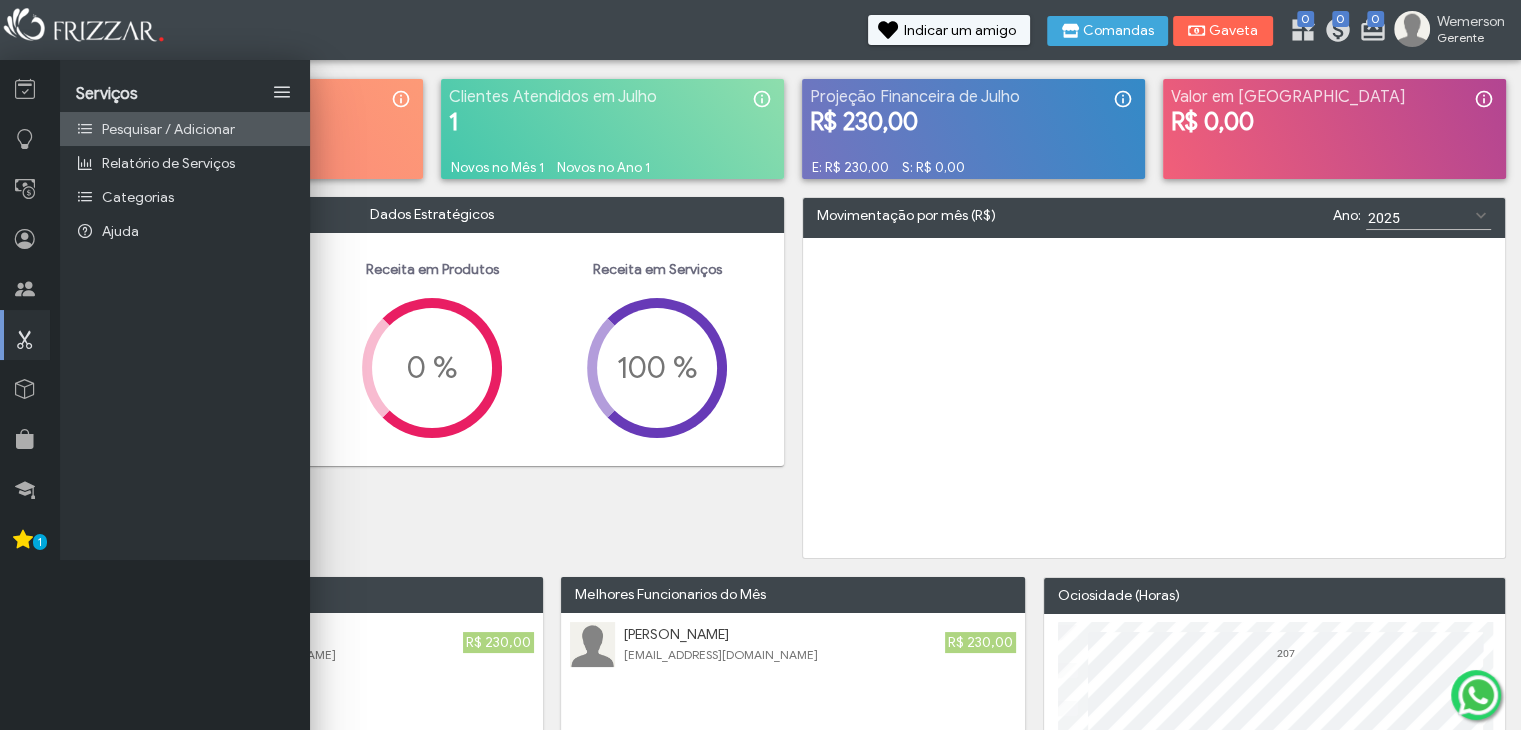 click on "Pesquisar / Adicionar" at bounding box center [168, 129] 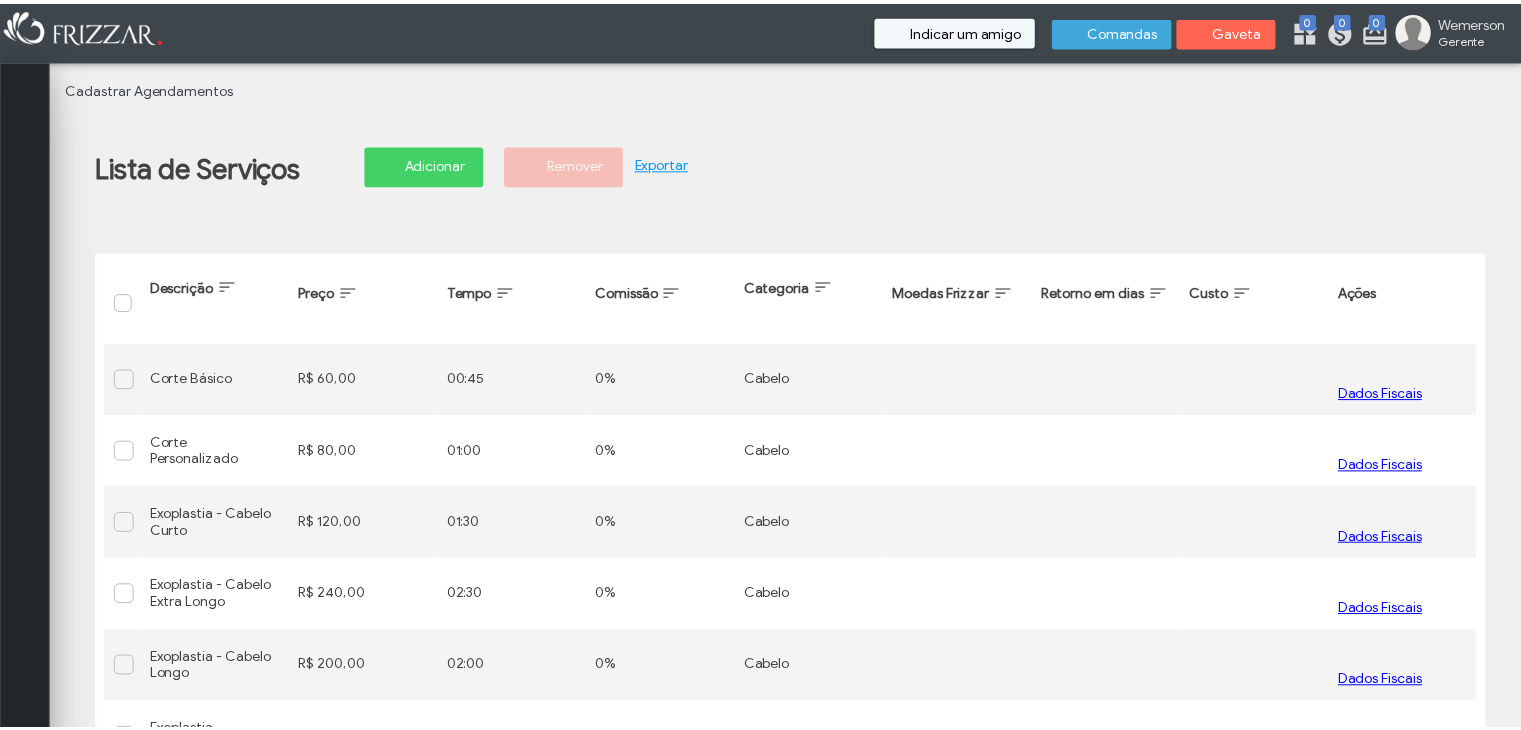 scroll, scrollTop: 0, scrollLeft: 0, axis: both 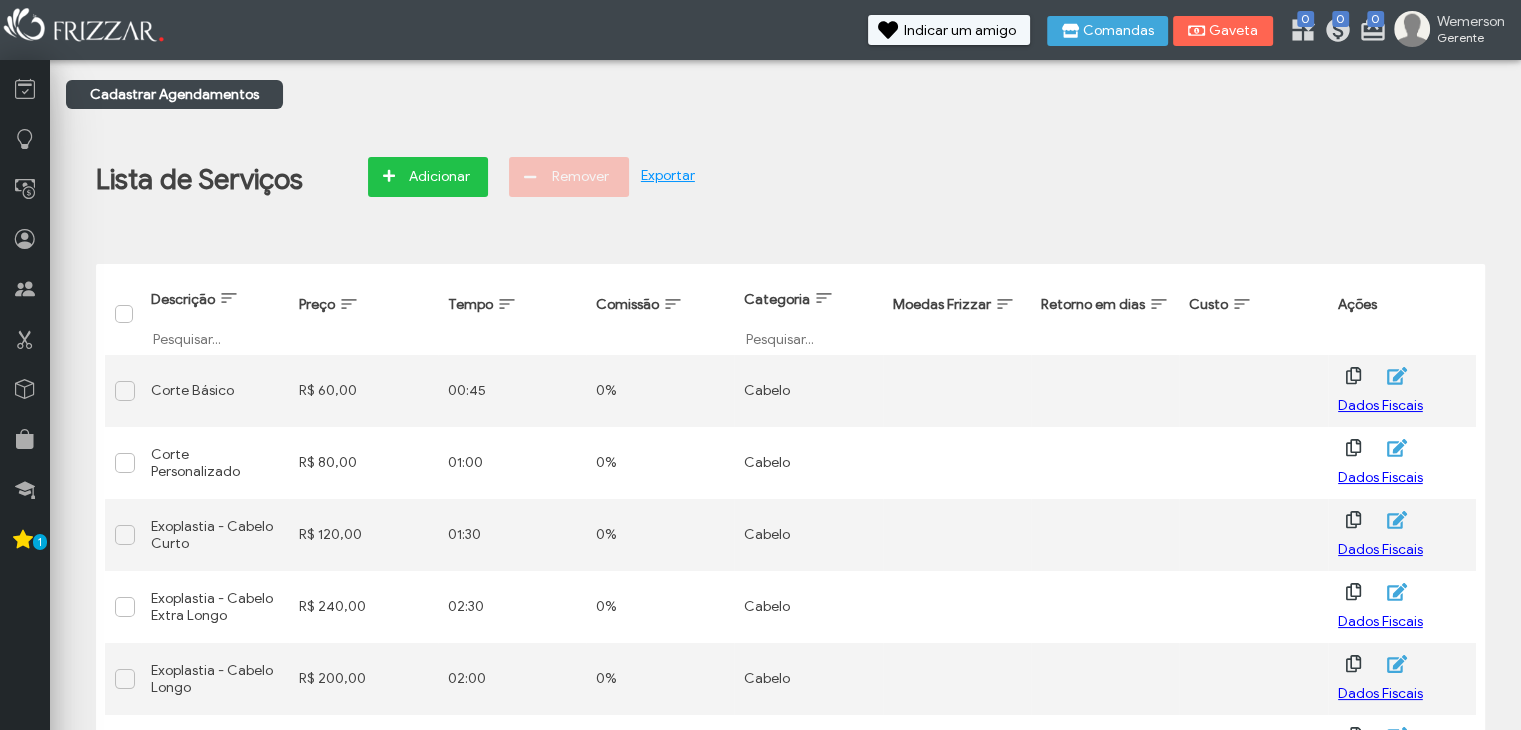 click on "Adicionar" at bounding box center [439, 177] 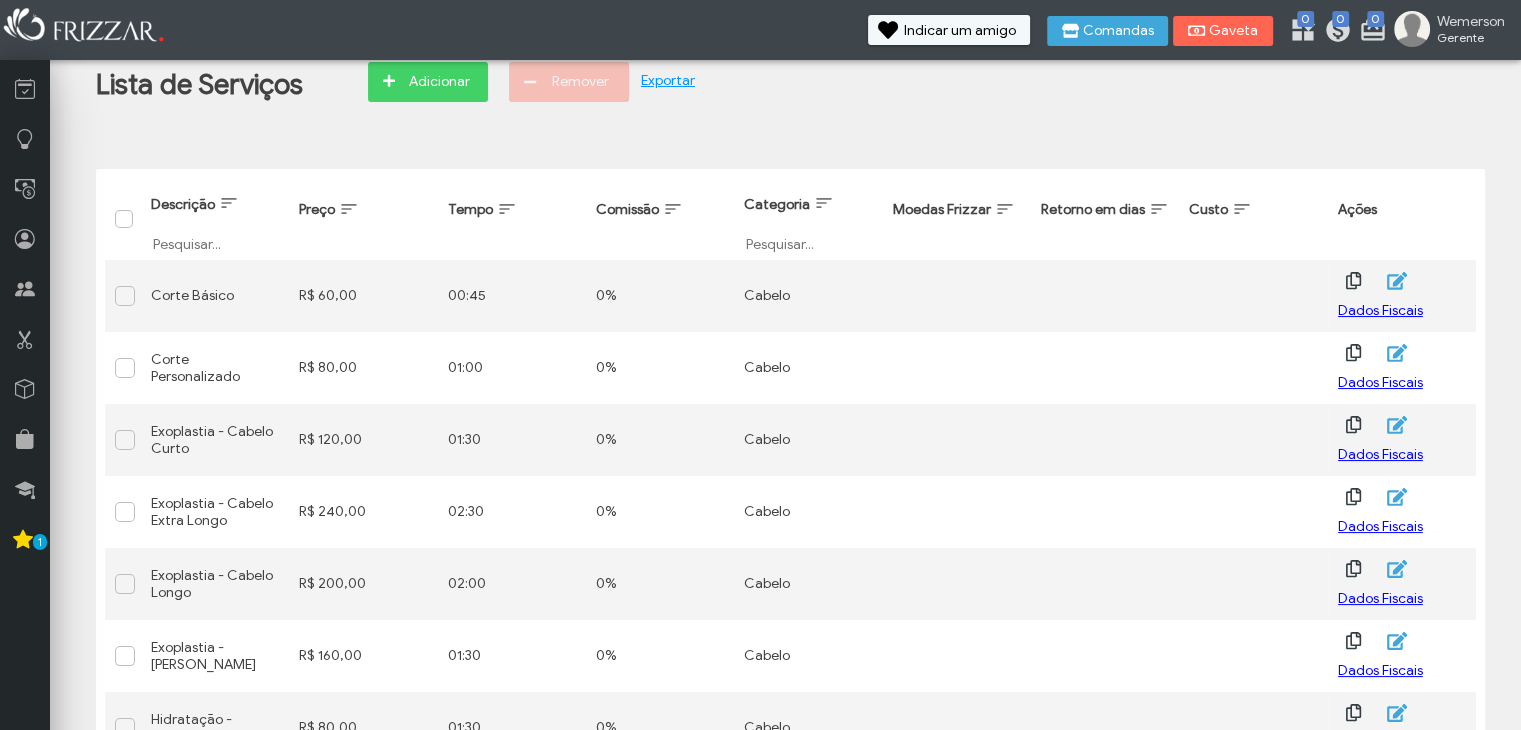 scroll, scrollTop: 400, scrollLeft: 0, axis: vertical 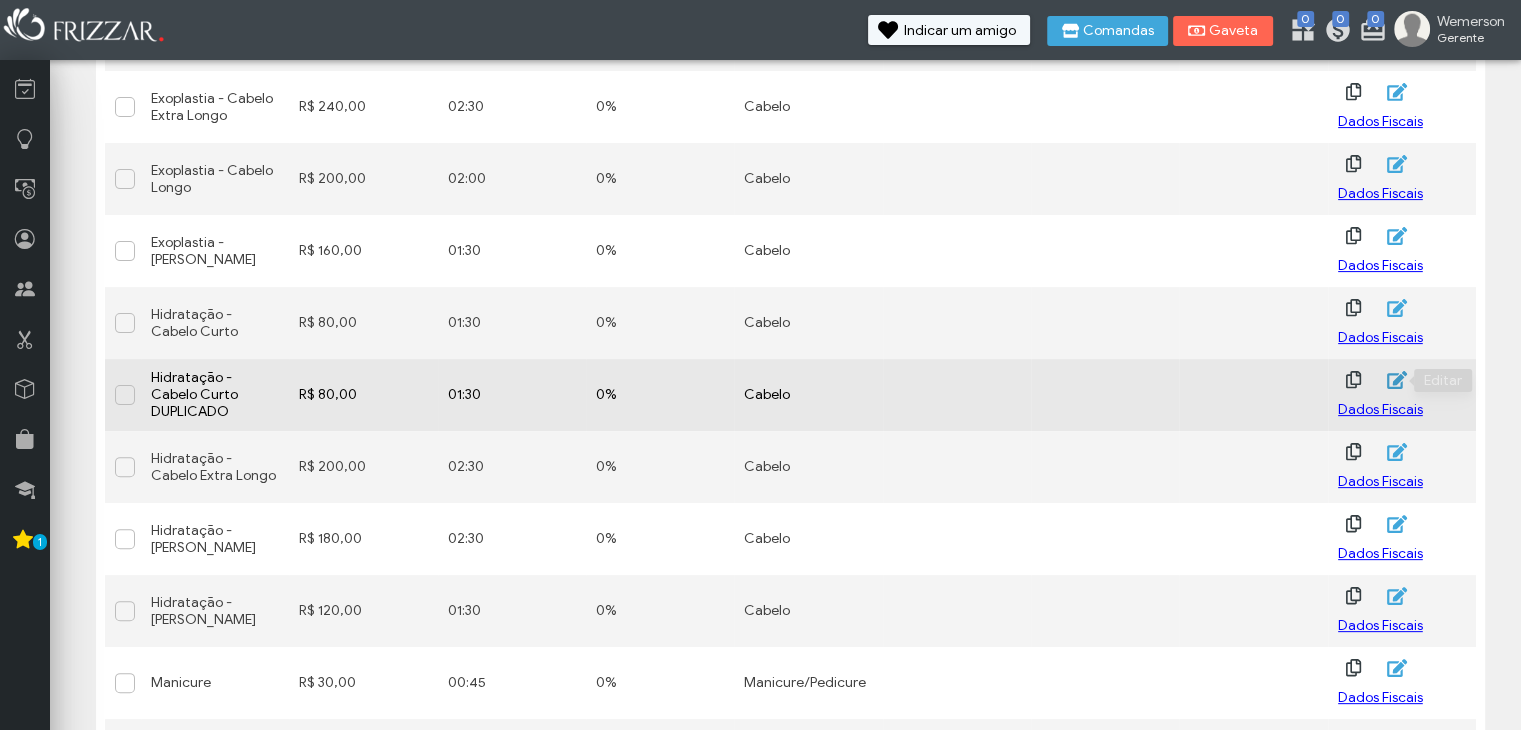 click 